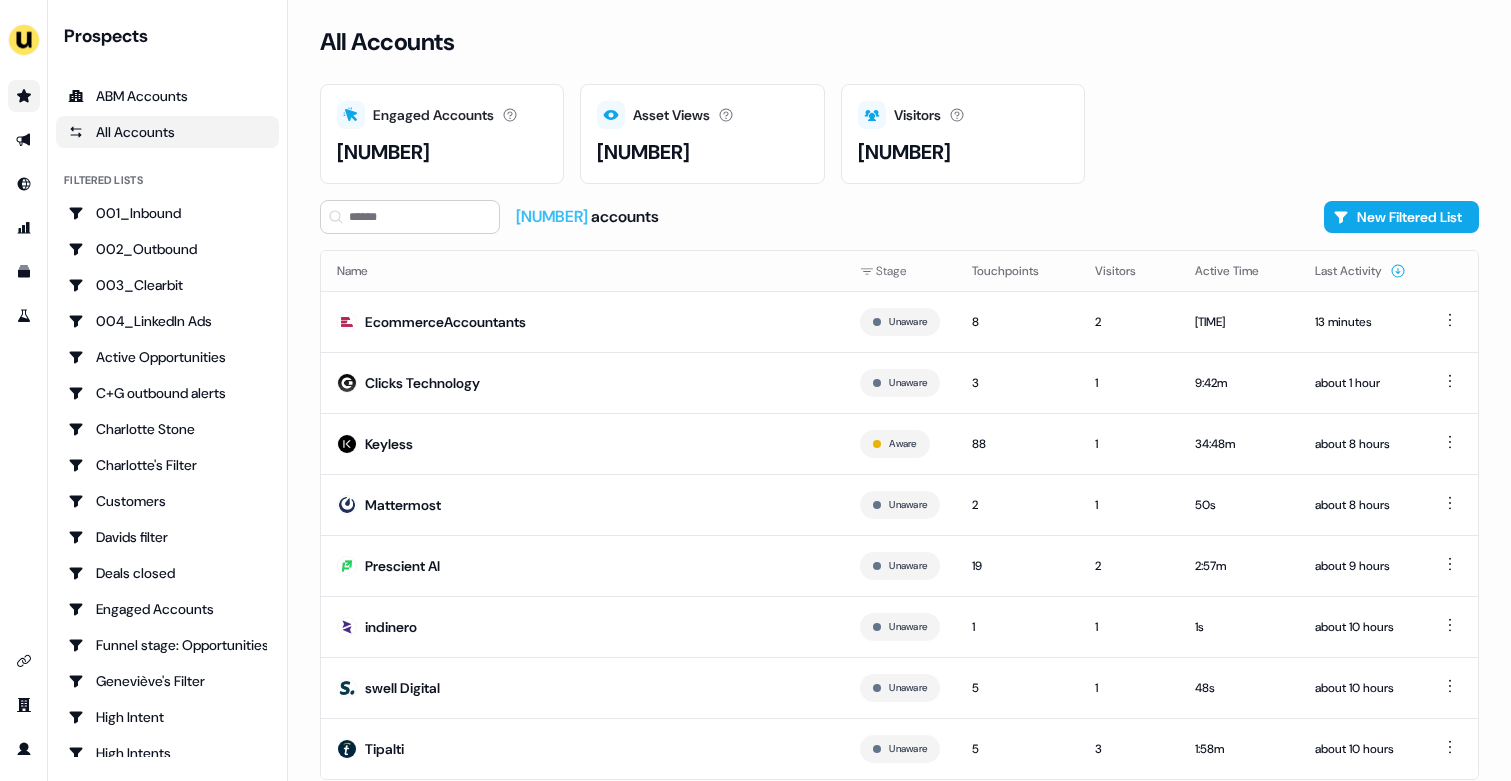 scroll, scrollTop: 0, scrollLeft: 0, axis: both 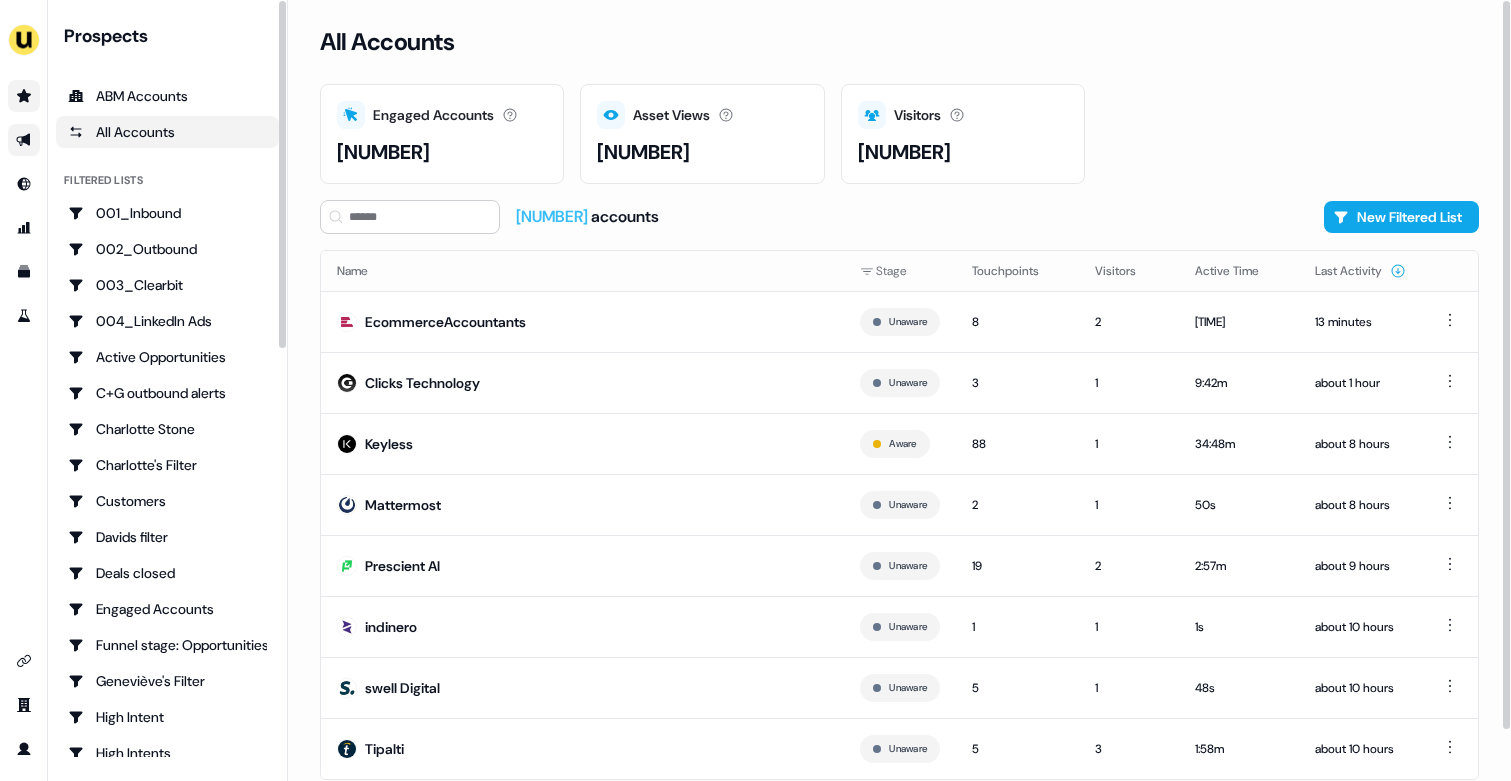 click at bounding box center [24, 140] 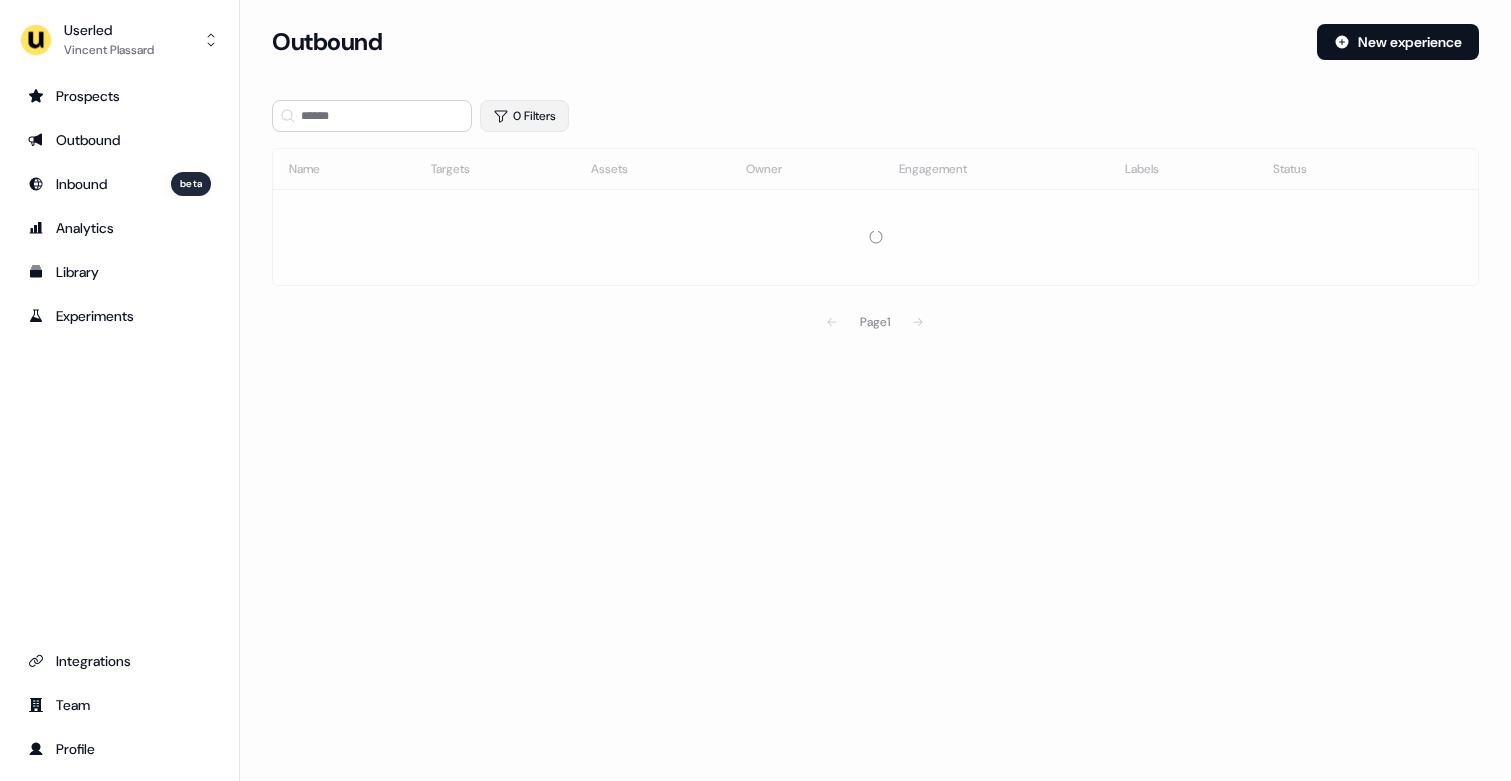 click on "0   Filters" at bounding box center (524, 116) 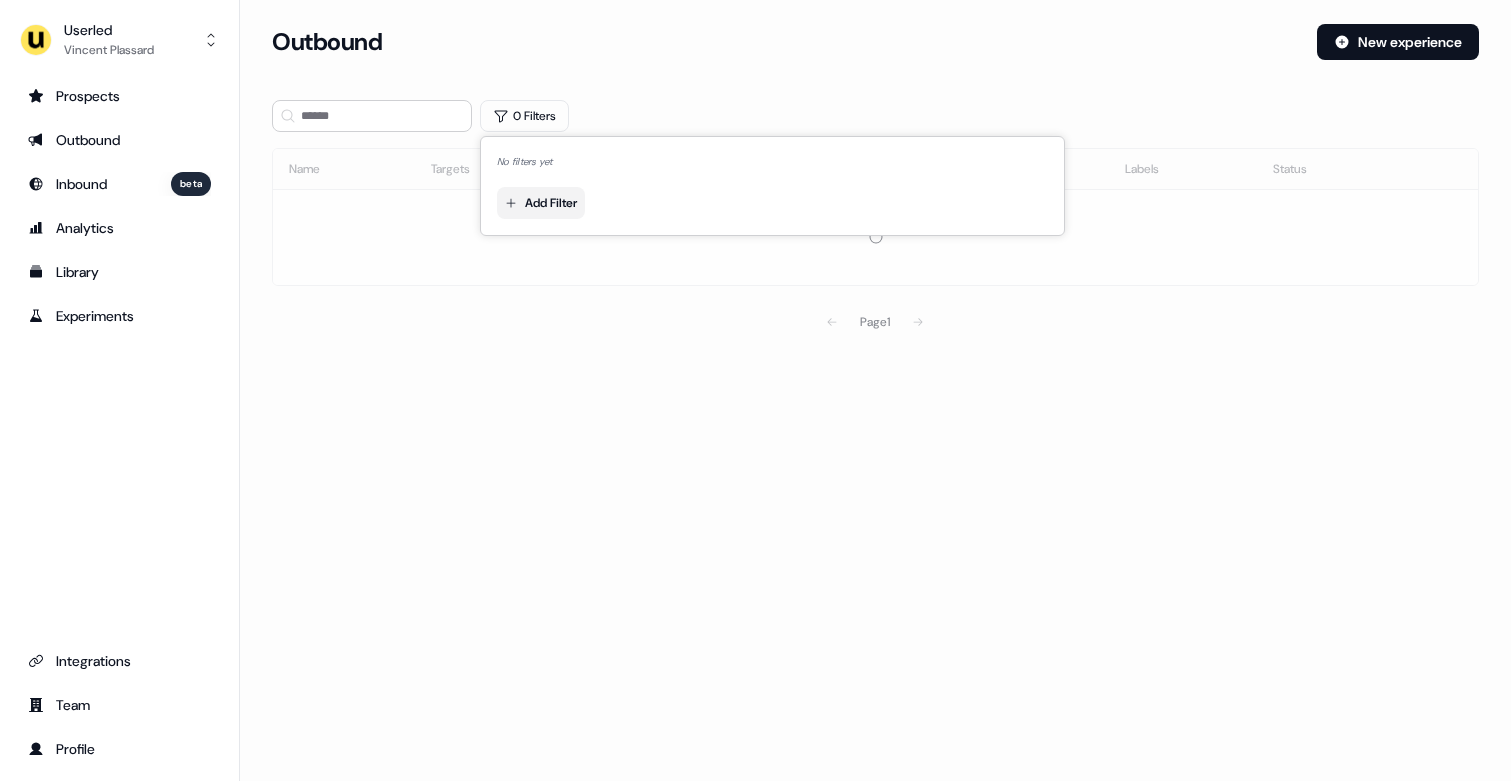 click on "For the best experience switch devices to a bigger screen. Go to Userled.io Userled [FIRST] [LAST] Prospects Outbound Inbound beta Analytics Library Experiments Team Profile Loading... Outbound New experience 0   Filters Name Targets Assets Owner Engagement Labels Status Page  1 No filters yet Add Filter" at bounding box center (755, 390) 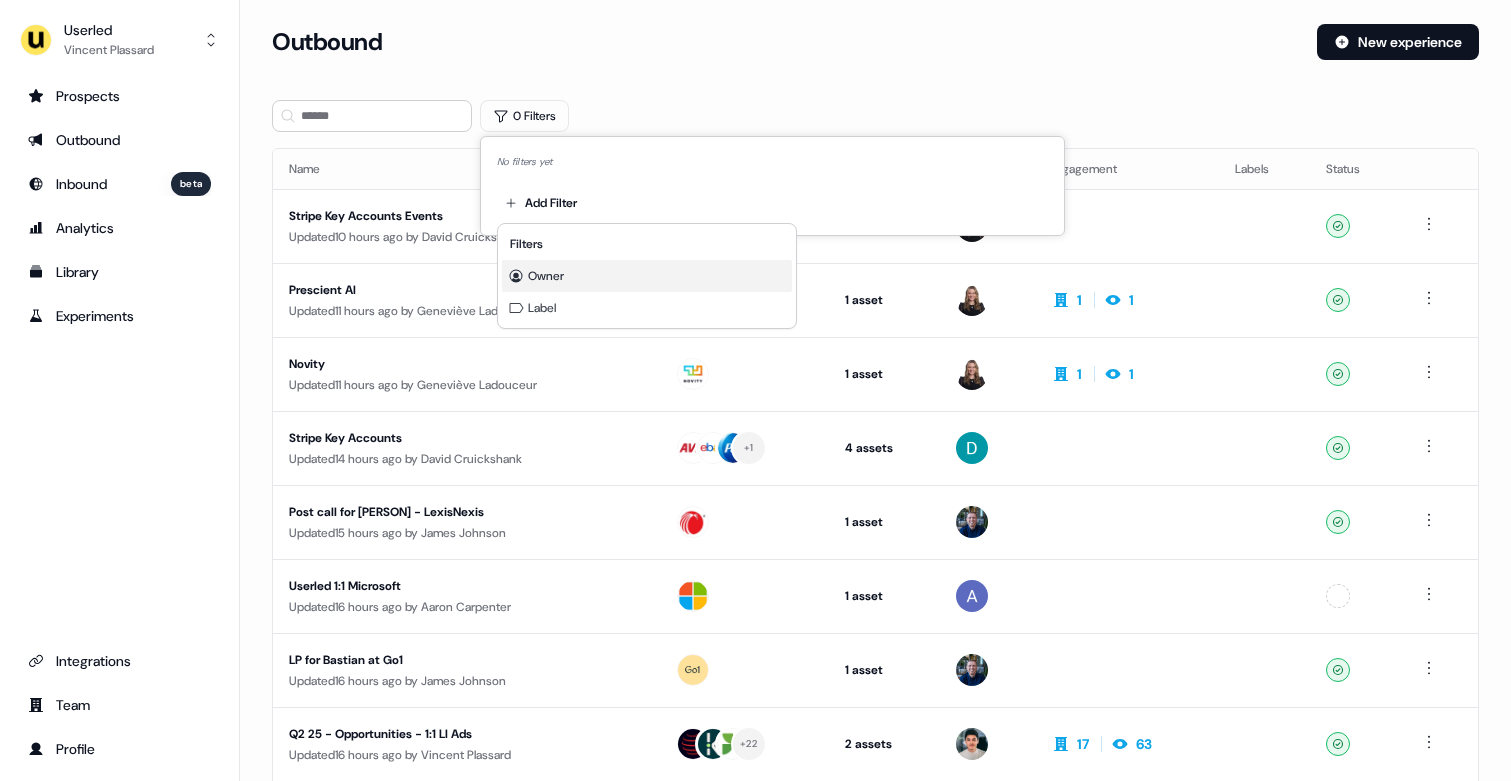 click on "Owner" at bounding box center (546, 276) 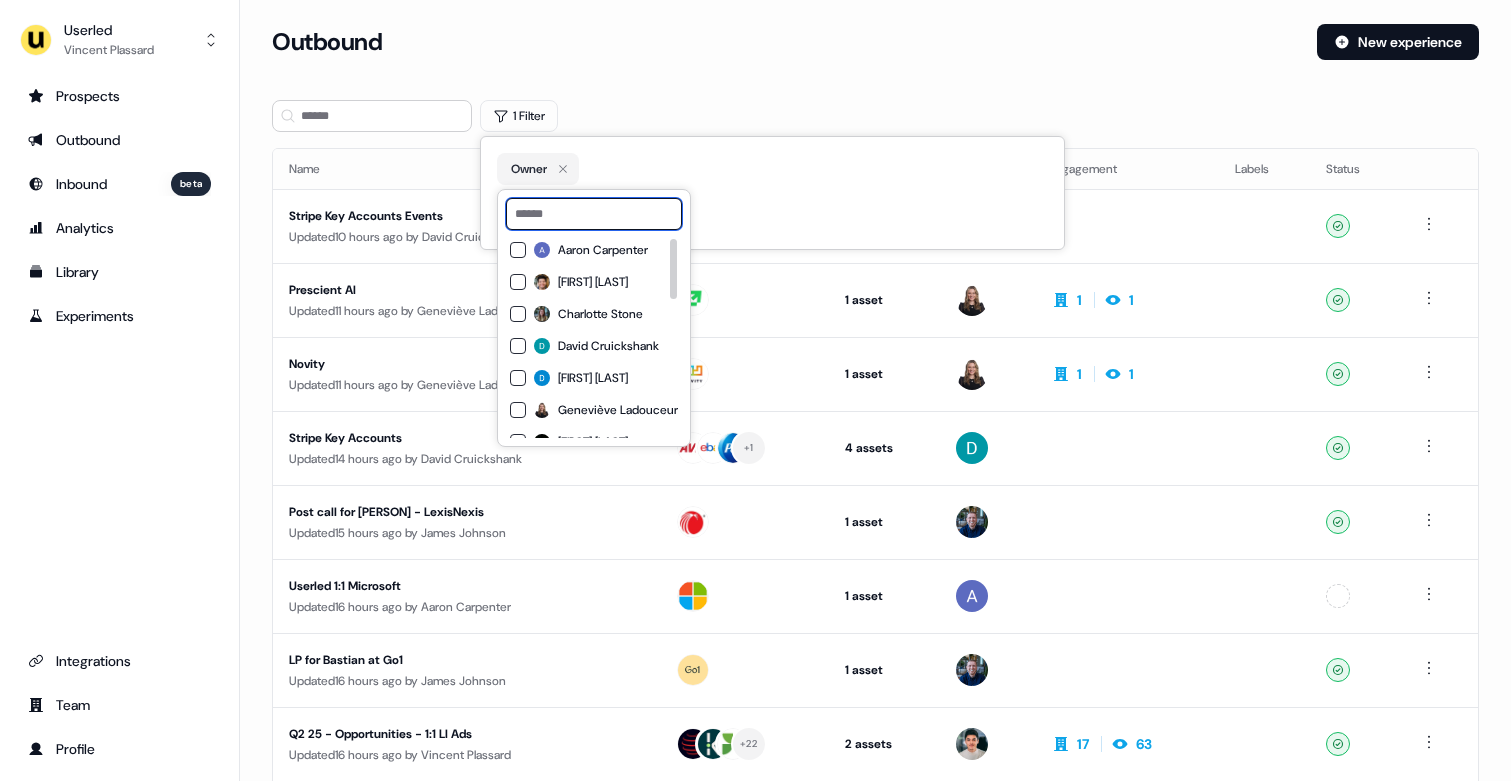 click at bounding box center (594, 214) 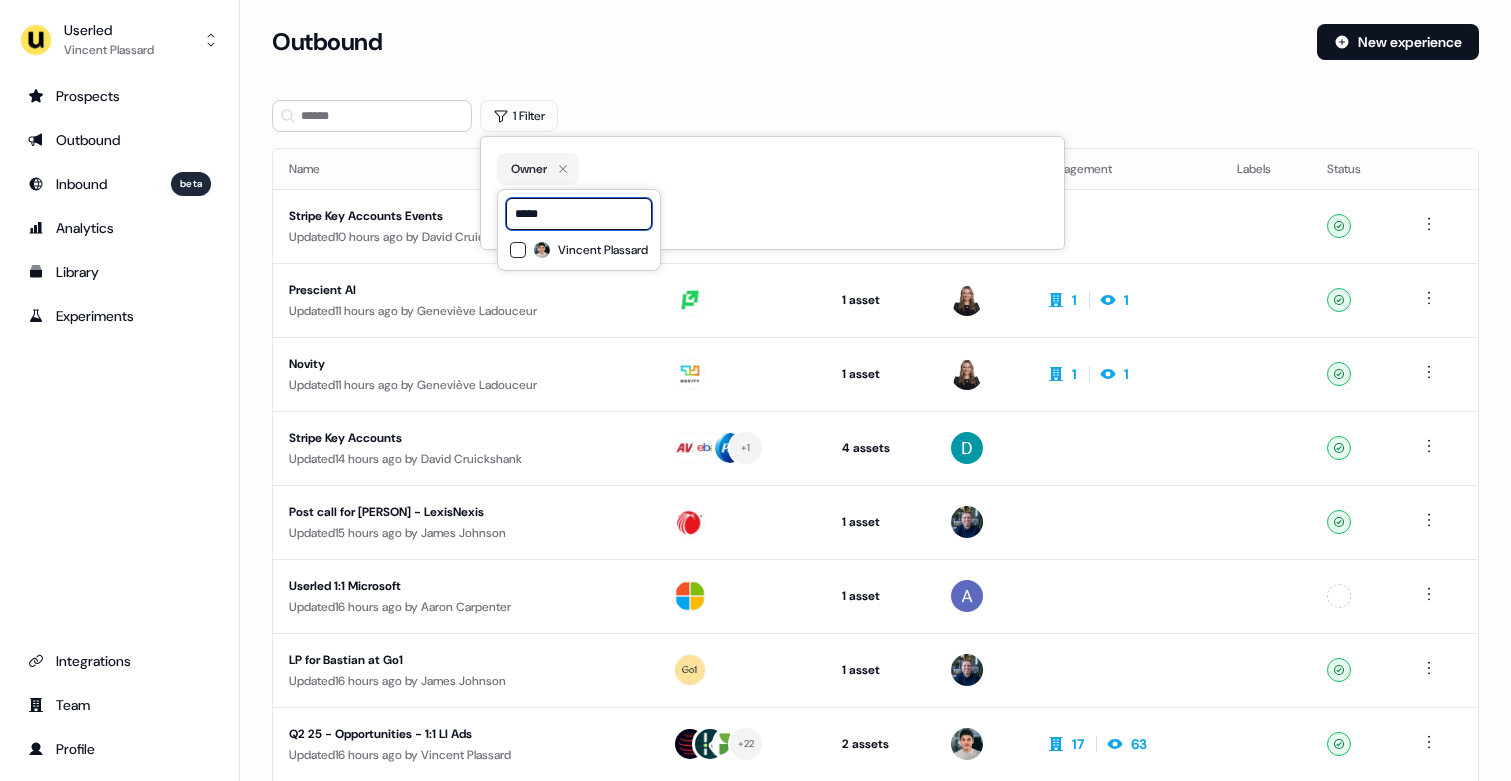 type on "*****" 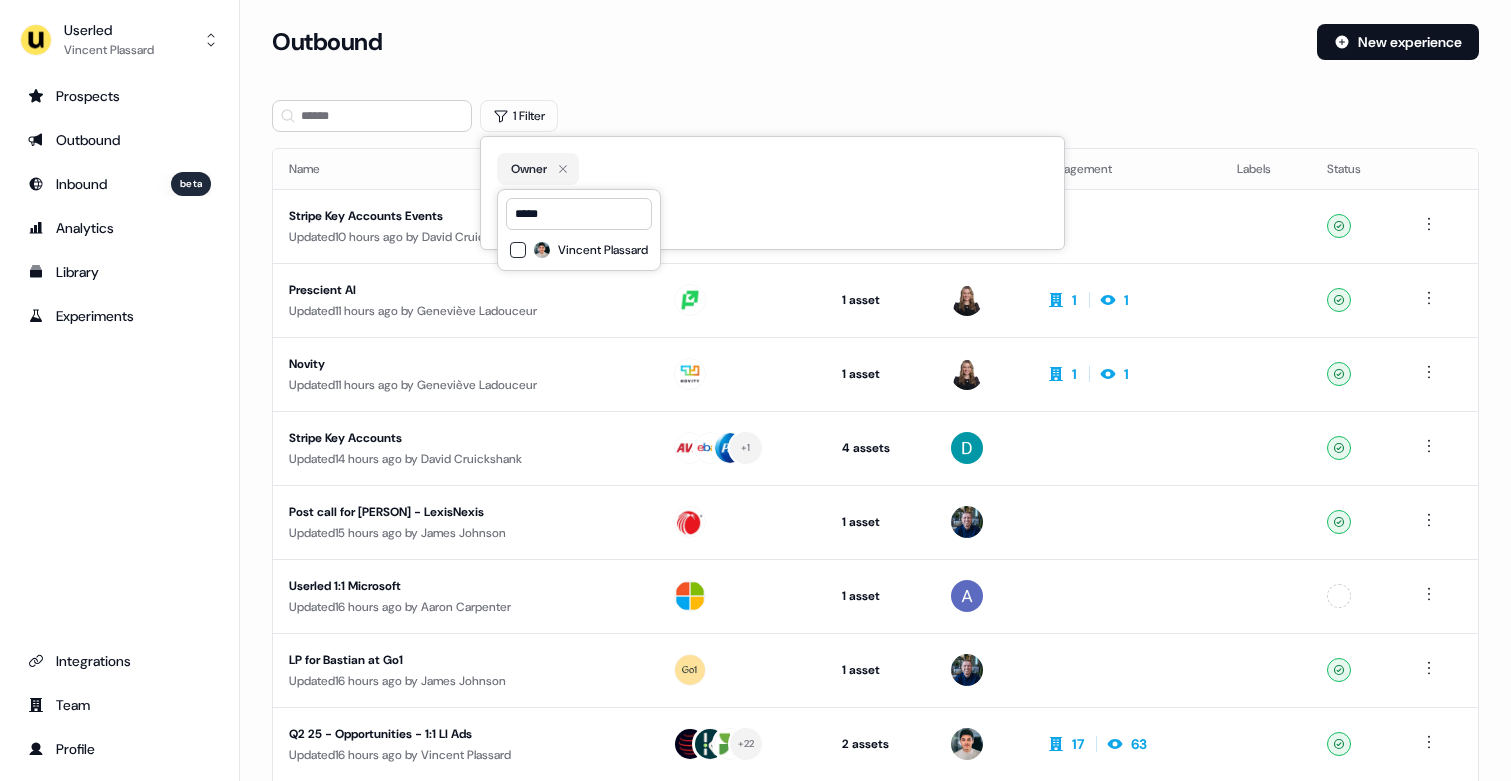 click on "Vincent Plassard" at bounding box center [579, 250] 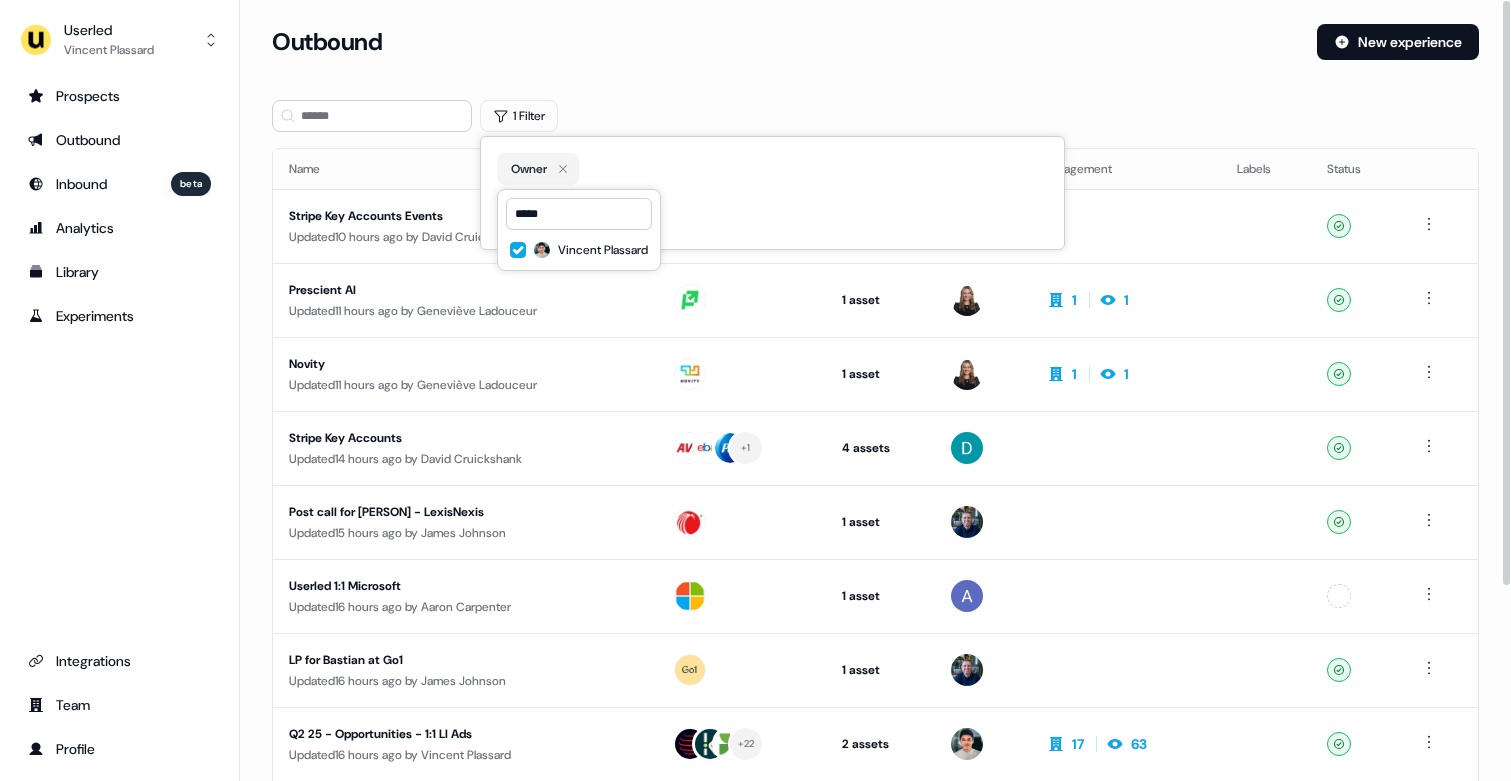 click on "Outbound New experience" at bounding box center [875, 54] 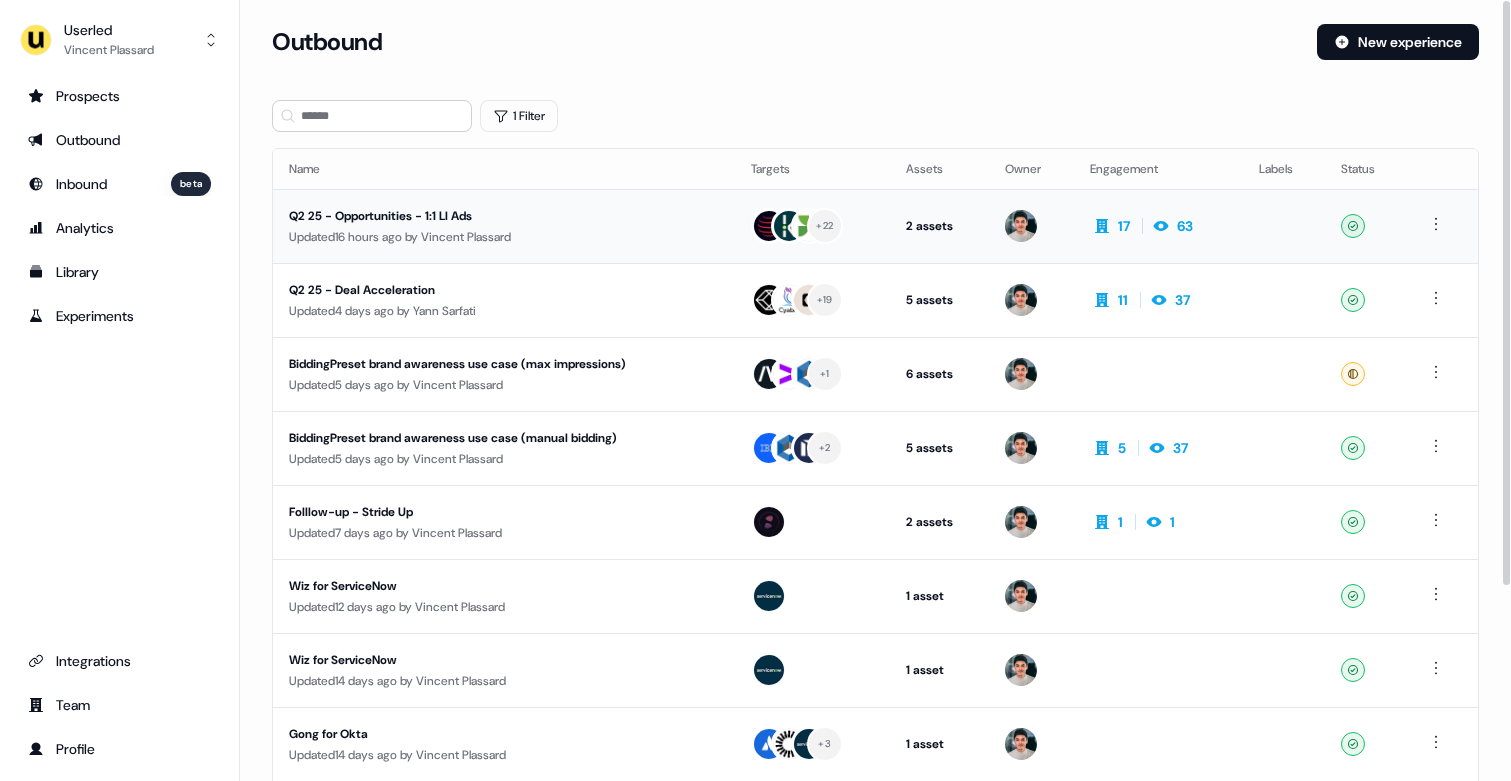 click on "Updated  16 hours ago   by   [FIRST] [LAST]" at bounding box center [504, 237] 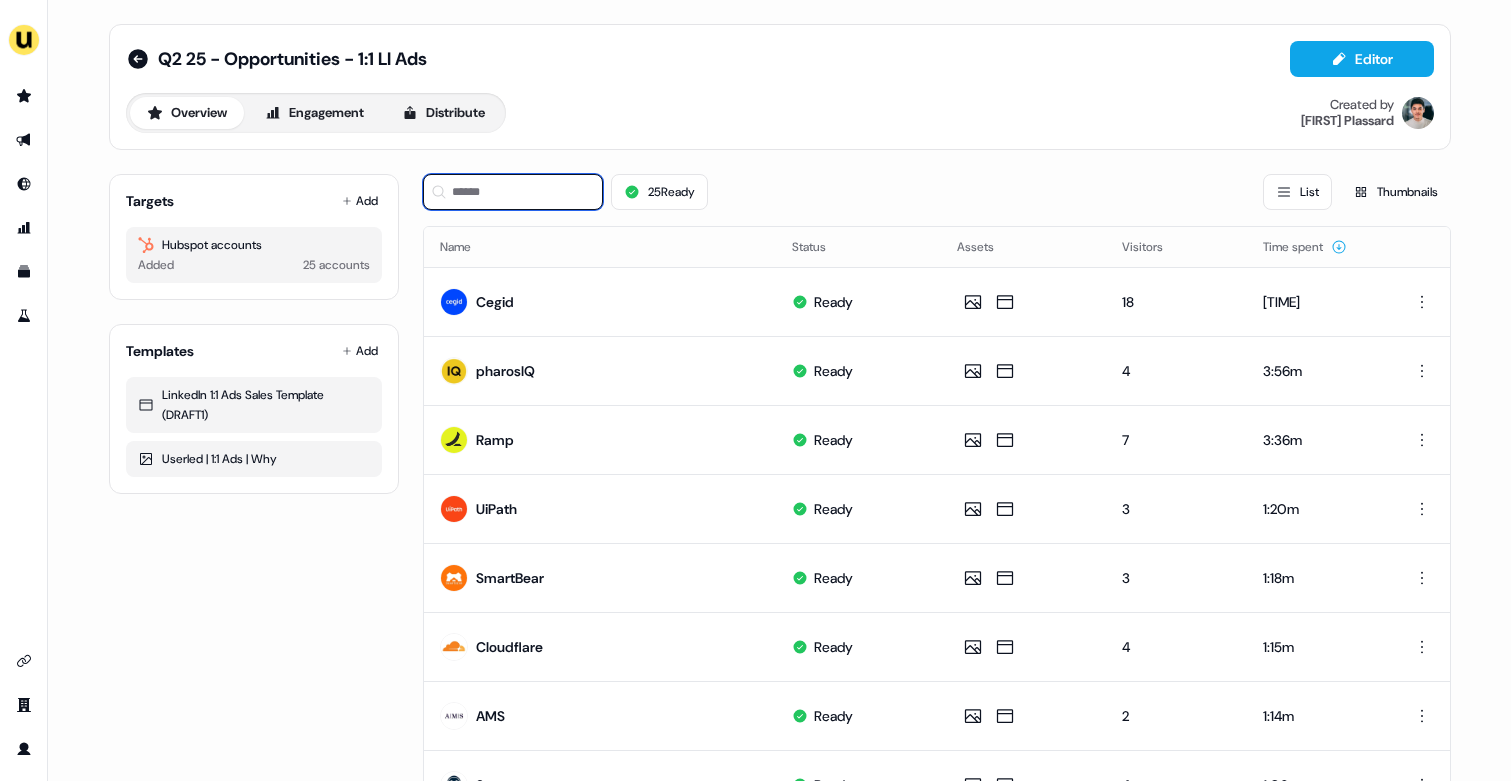 click at bounding box center [513, 192] 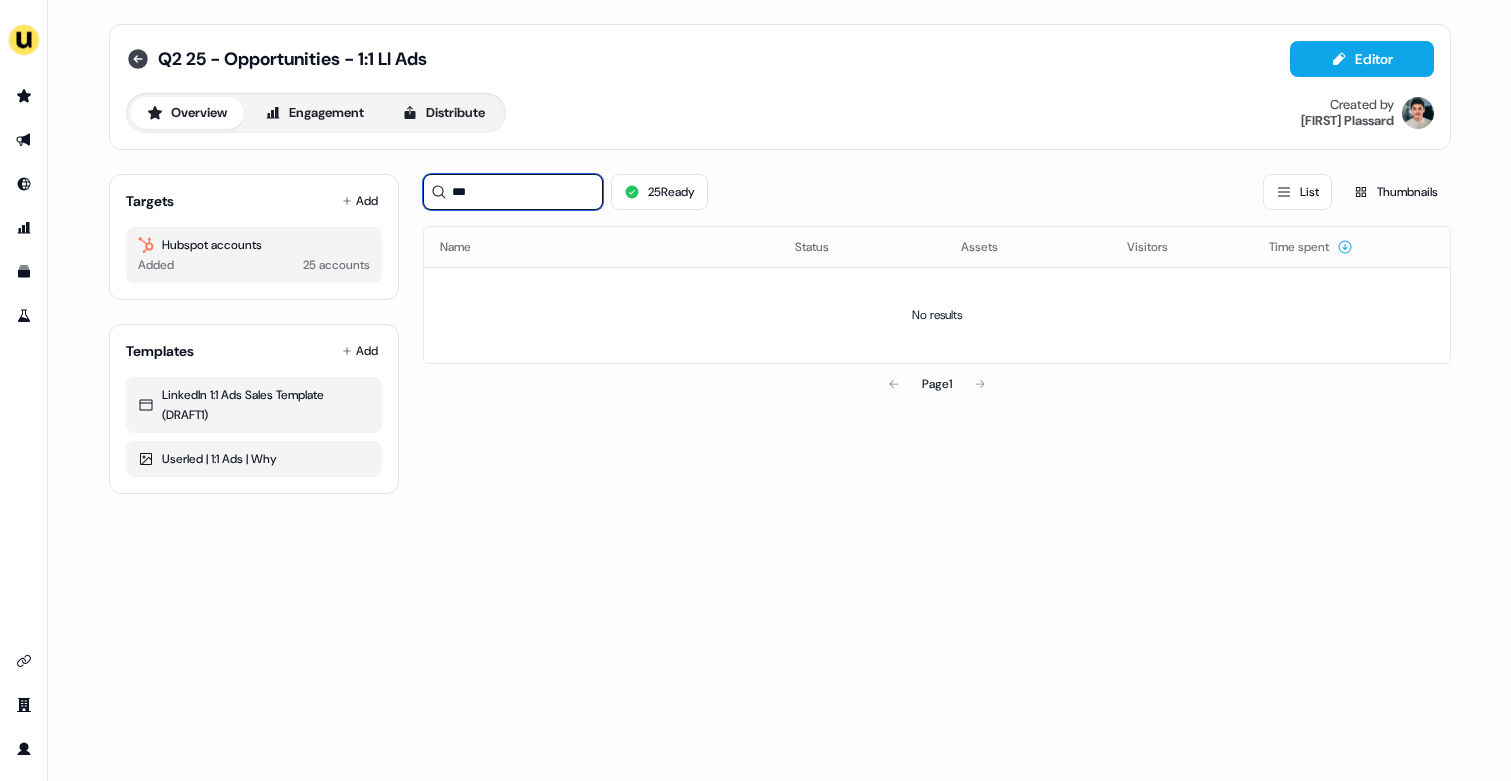 type on "***" 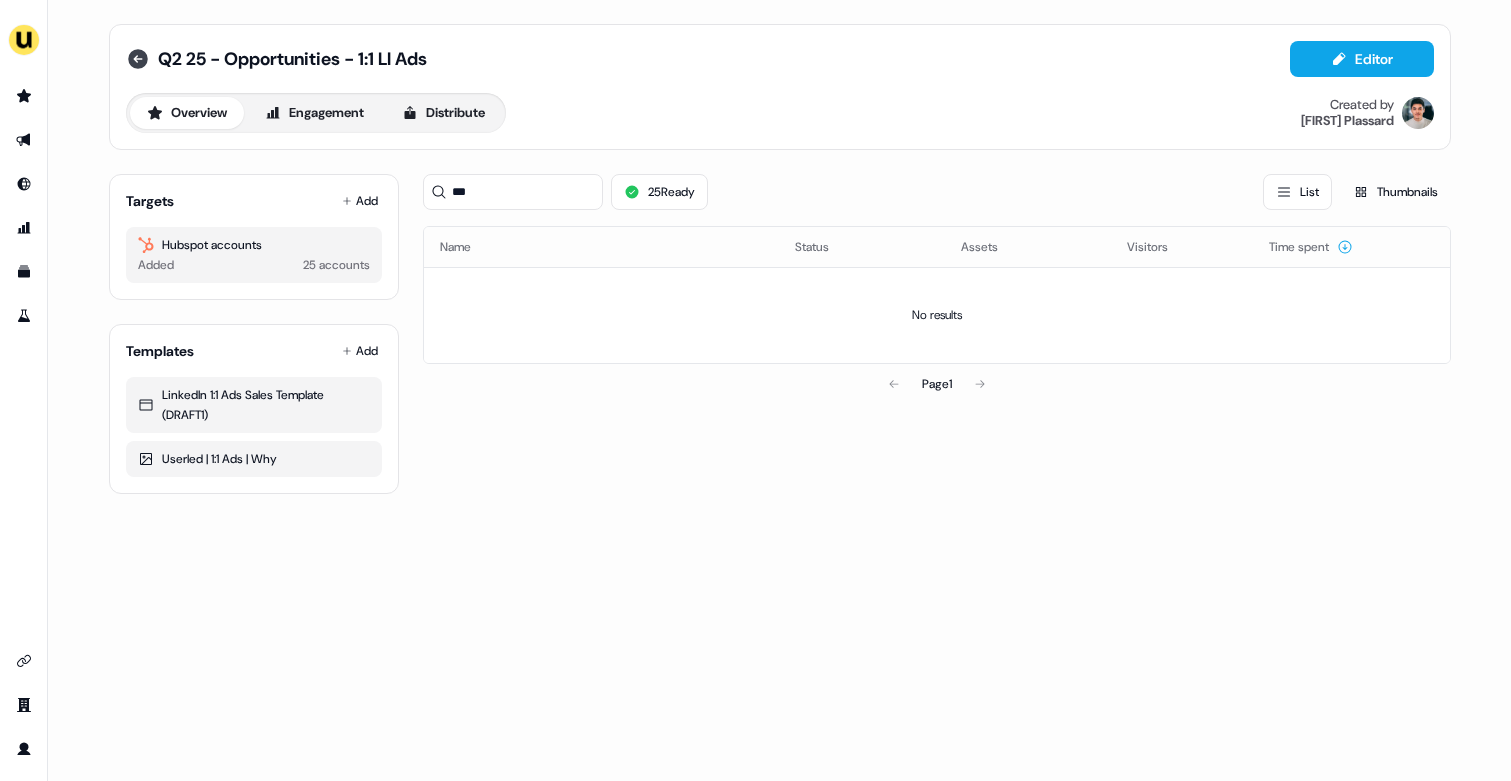 click 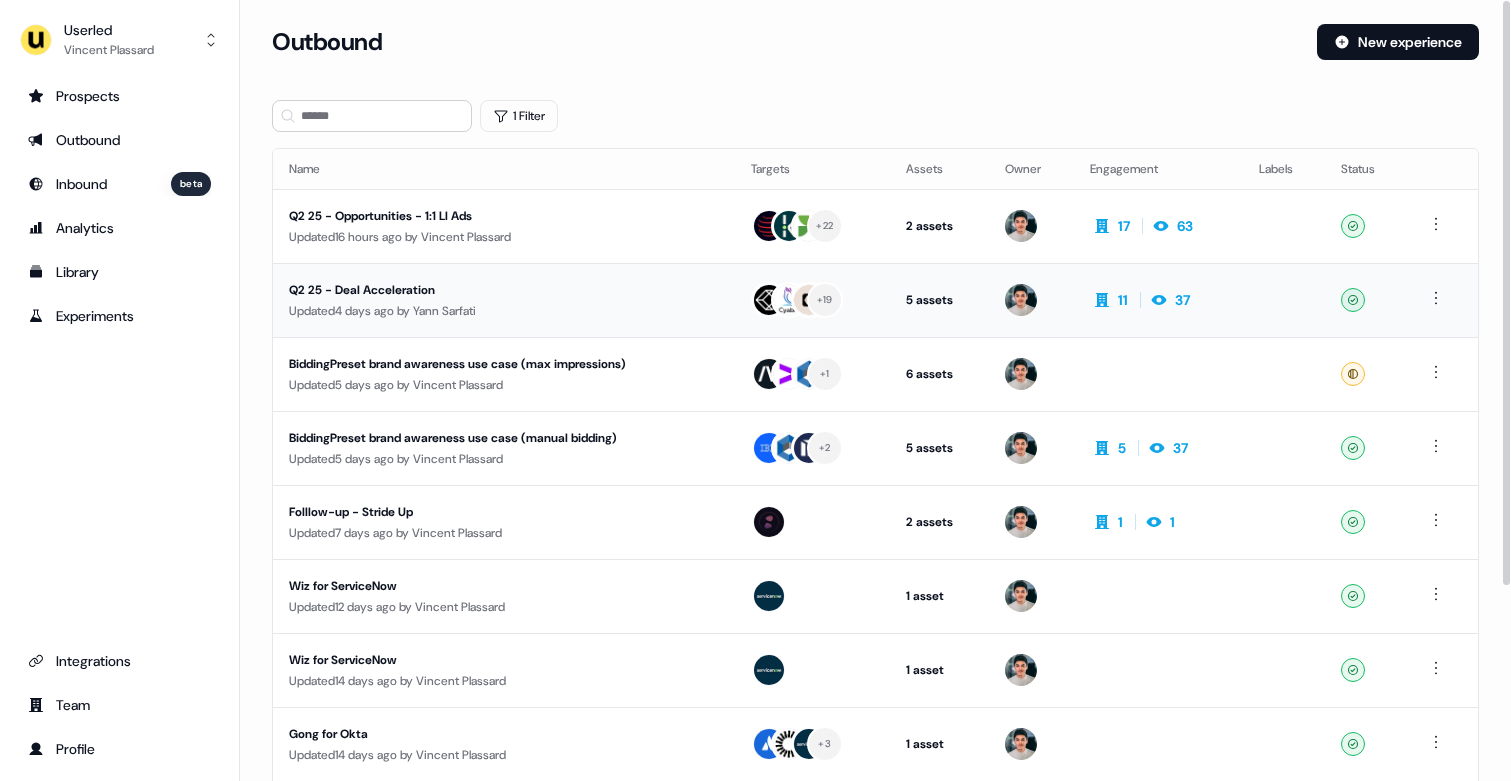 click on "Q2 25 - Deal Acceleration" at bounding box center (478, 290) 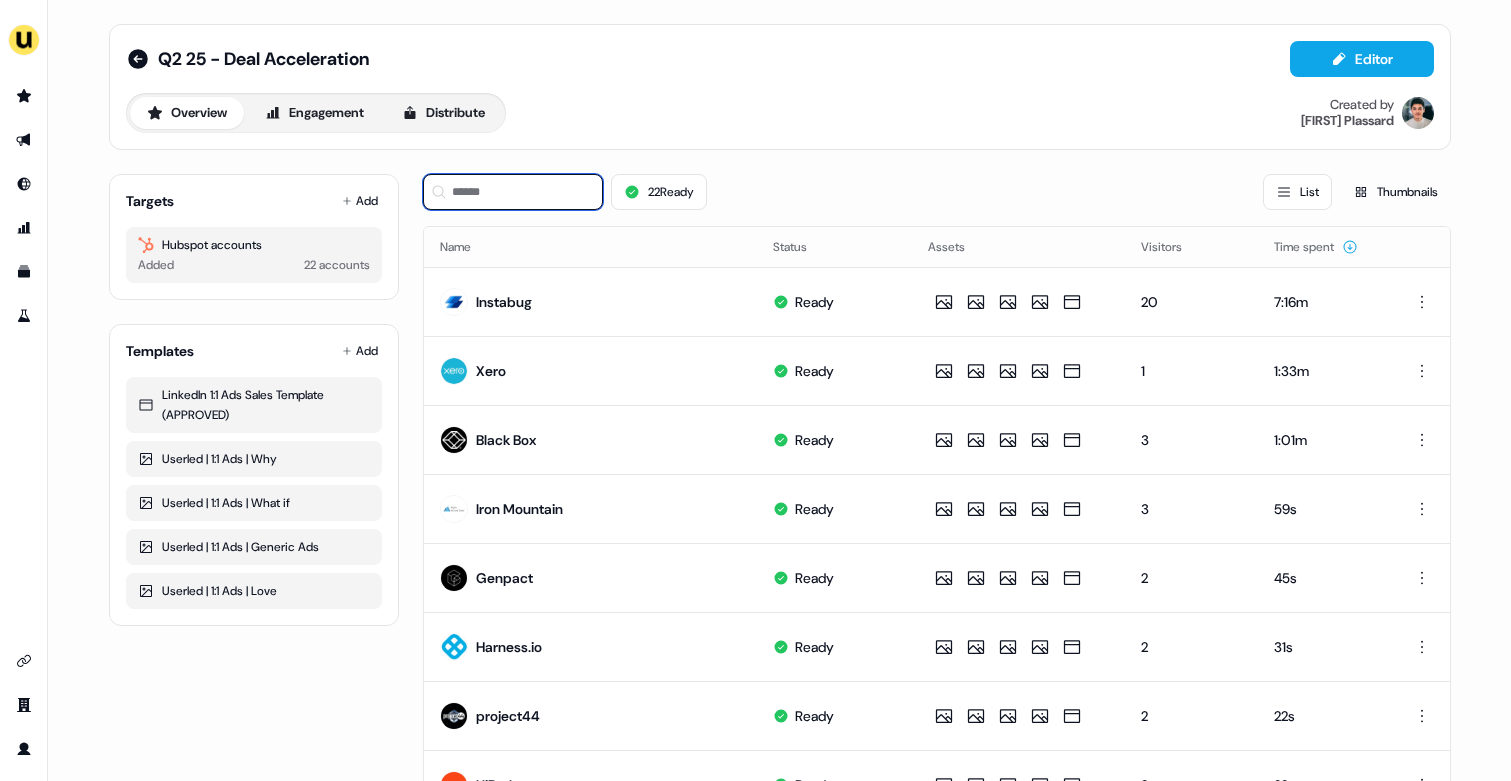 click at bounding box center (513, 192) 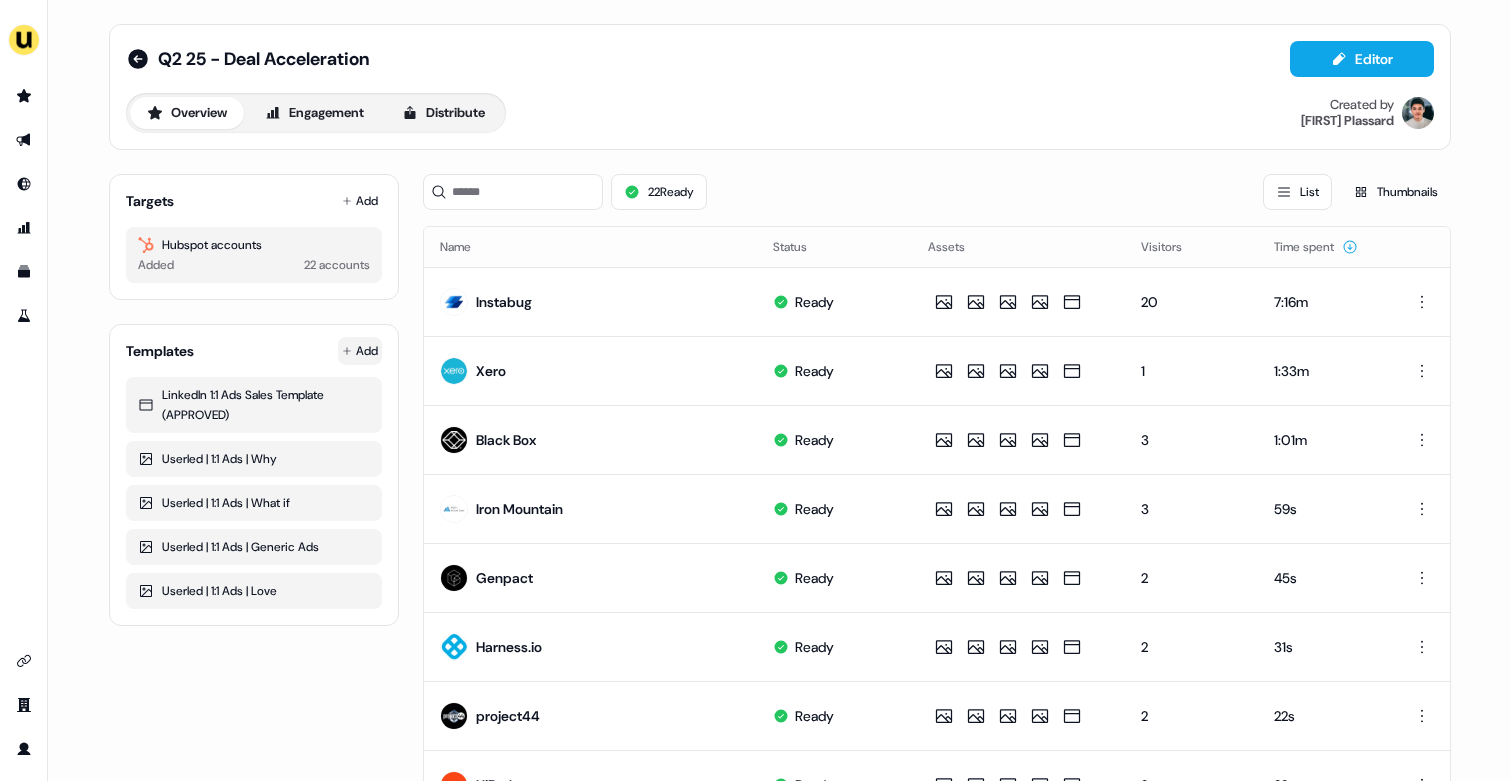 click on "For the best experience switch devices to a bigger screen. Go to Userled.io Q2 25 - Deal Acceleration Editor Overview Engagement Distribute Created by [FIRST]   [LAST] Targets Add Hubspot   accounts Added 22   accounts Templates Add LinkedIn 1:1 Ads Sales Template (APPROVED) Userled | 1:1 Ads | Why Userled | 1:1 Ads | What if Userled | 1:1 Ads | Generic Ads Userled | 1:1 Ads | Love 22  Ready List Thumbnails Name Status Assets Visitors Time spent Instabug Ready 20 7:16m Xero Ready 1 1:33m Black Box Ready 3 1:01m Iron Mountain Ready 3 59s Genpact Ready 2 45s Harness.io Ready 2 31s project44 Ready 2 22s UiPath Ready 2 22s AlertMedia Ready 2 21s Procore Technologies Ready Spryker Ready 1 Cycode Ready Scaleway Ready Labcorp Ready 1 Marcura Ready Anaplan Ready ADP Ready Galileo Ready Greenhouse Software Ready Cyabra Ready Page  1  of 2" at bounding box center [755, 390] 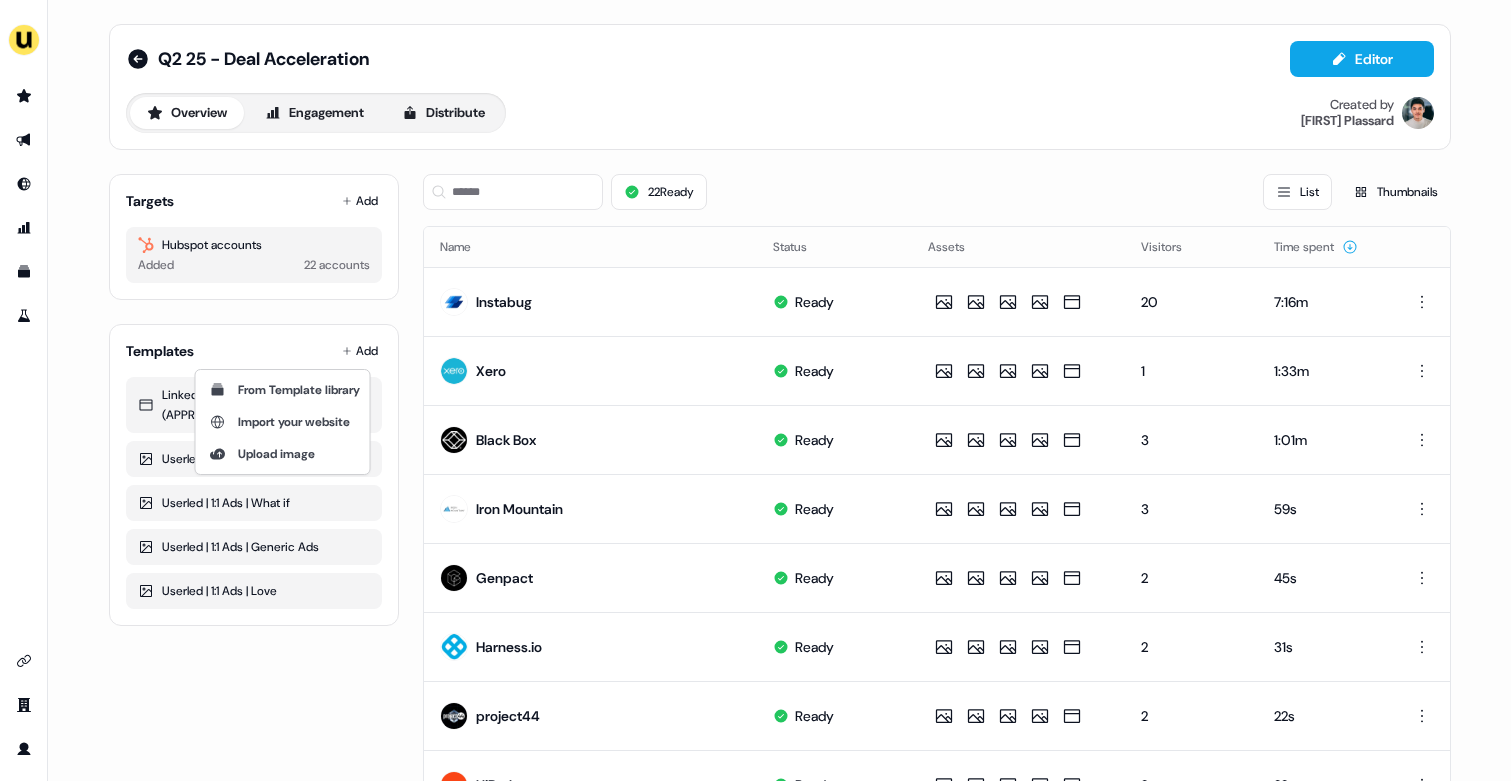 click on "For the best experience switch devices to a bigger screen. Go to Userled.io Q2 25 - Deal Acceleration Editor Overview Engagement Distribute Created by [FIRST]   [LAST] Targets Add Hubspot   accounts Added 22   accounts Templates Add LinkedIn 1:1 Ads Sales Template (APPROVED) Userled | 1:1 Ads | Why Userled | 1:1 Ads | What if Userled | 1:1 Ads | Generic Ads Userled | 1:1 Ads | Love 22  Ready List Thumbnails Name Status Assets Visitors Time spent Instabug Ready 20 7:16m Xero Ready 1 1:33m Black Box Ready 3 1:01m Iron Mountain Ready 3 59s Genpact Ready 2 45s Harness.io Ready 2 31s project44 Ready 2 22s UiPath Ready 2 22s AlertMedia Ready 2 21s Procore Technologies Ready Spryker Ready 1 Cycode Ready Scaleway Ready Labcorp Ready 1 Marcura Ready Anaplan Ready ADP Ready Galileo Ready Greenhouse Software Ready Cyabra Ready Page  1  of 2 From Template library Import your website Upload image" at bounding box center [755, 390] 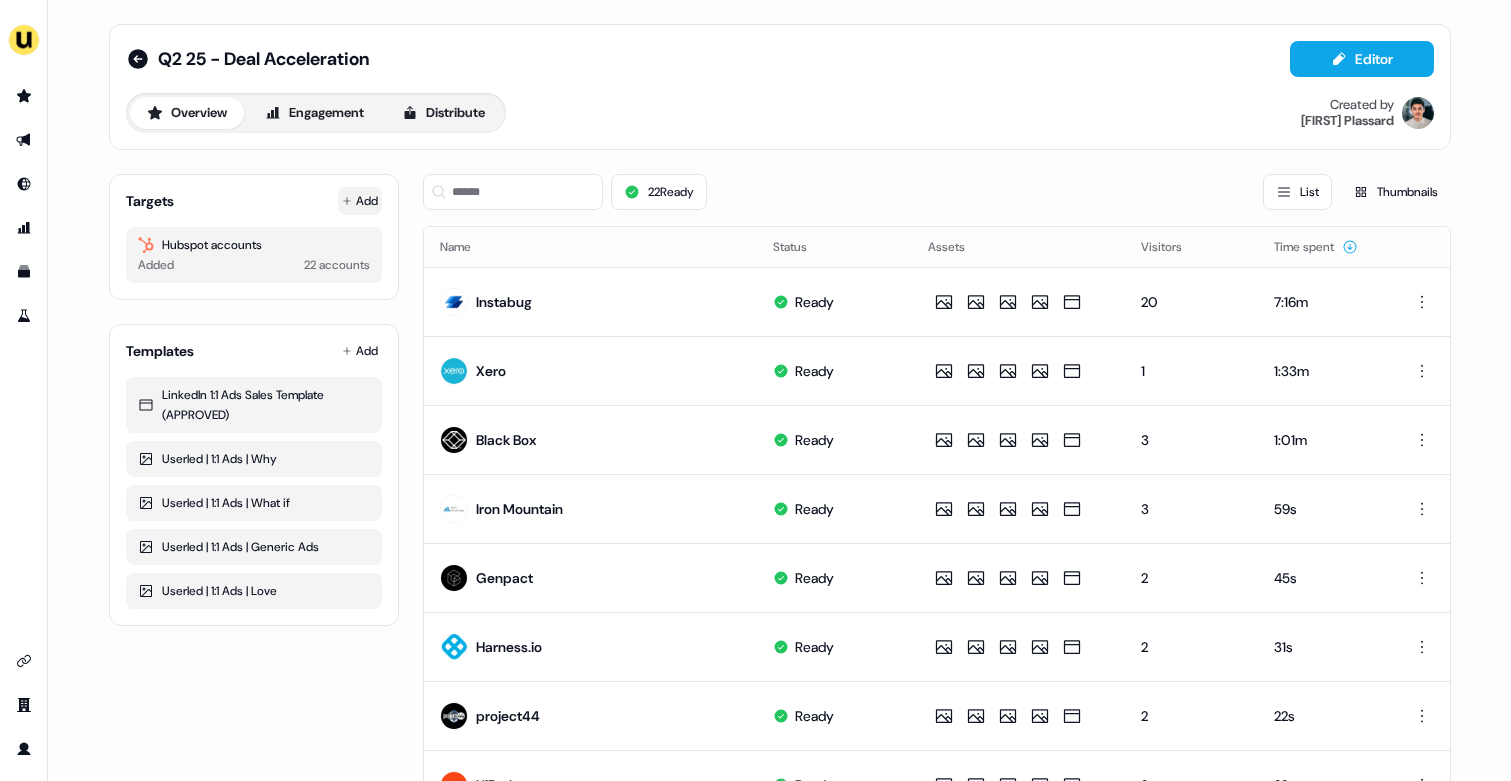 click on "Add" at bounding box center (360, 201) 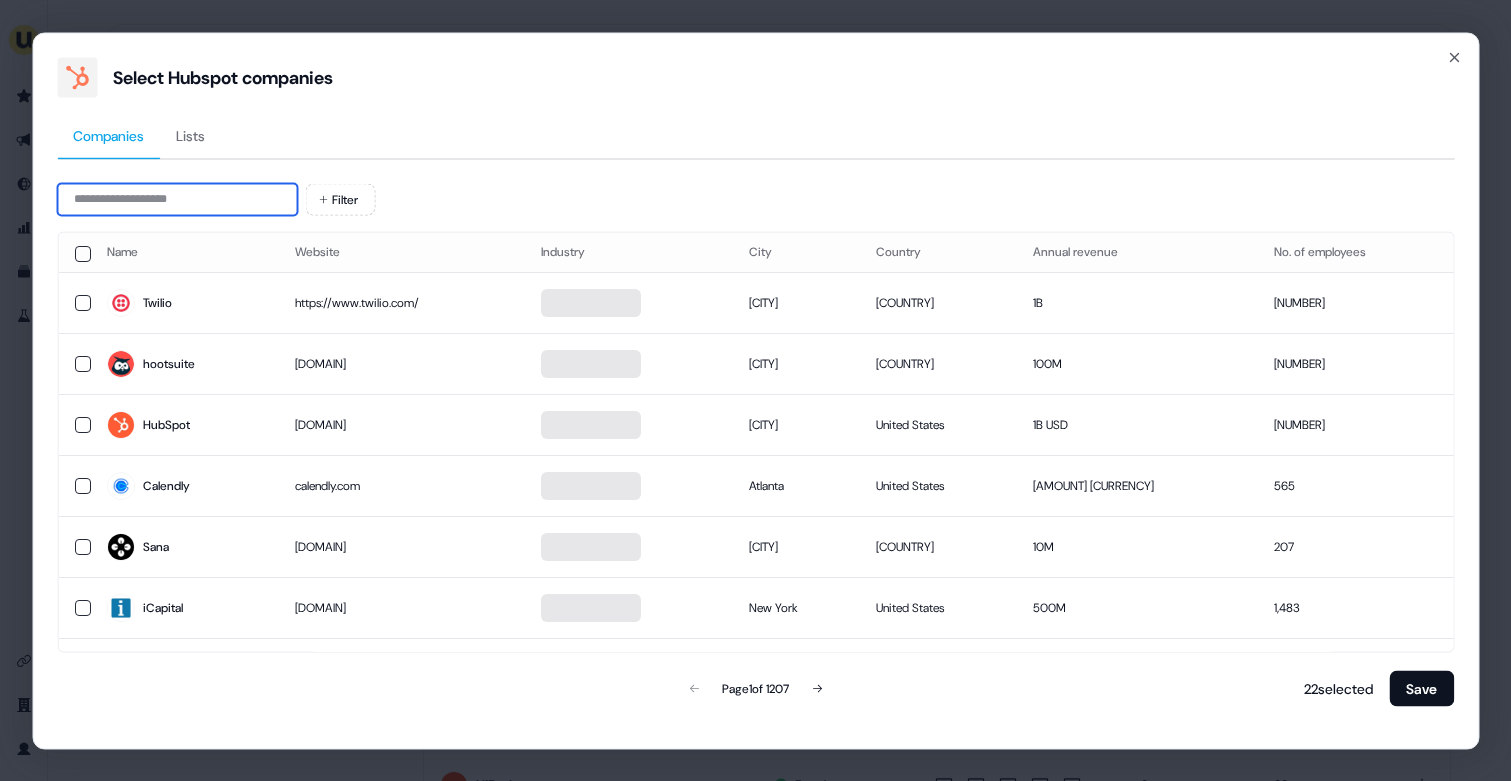 click at bounding box center [177, 199] 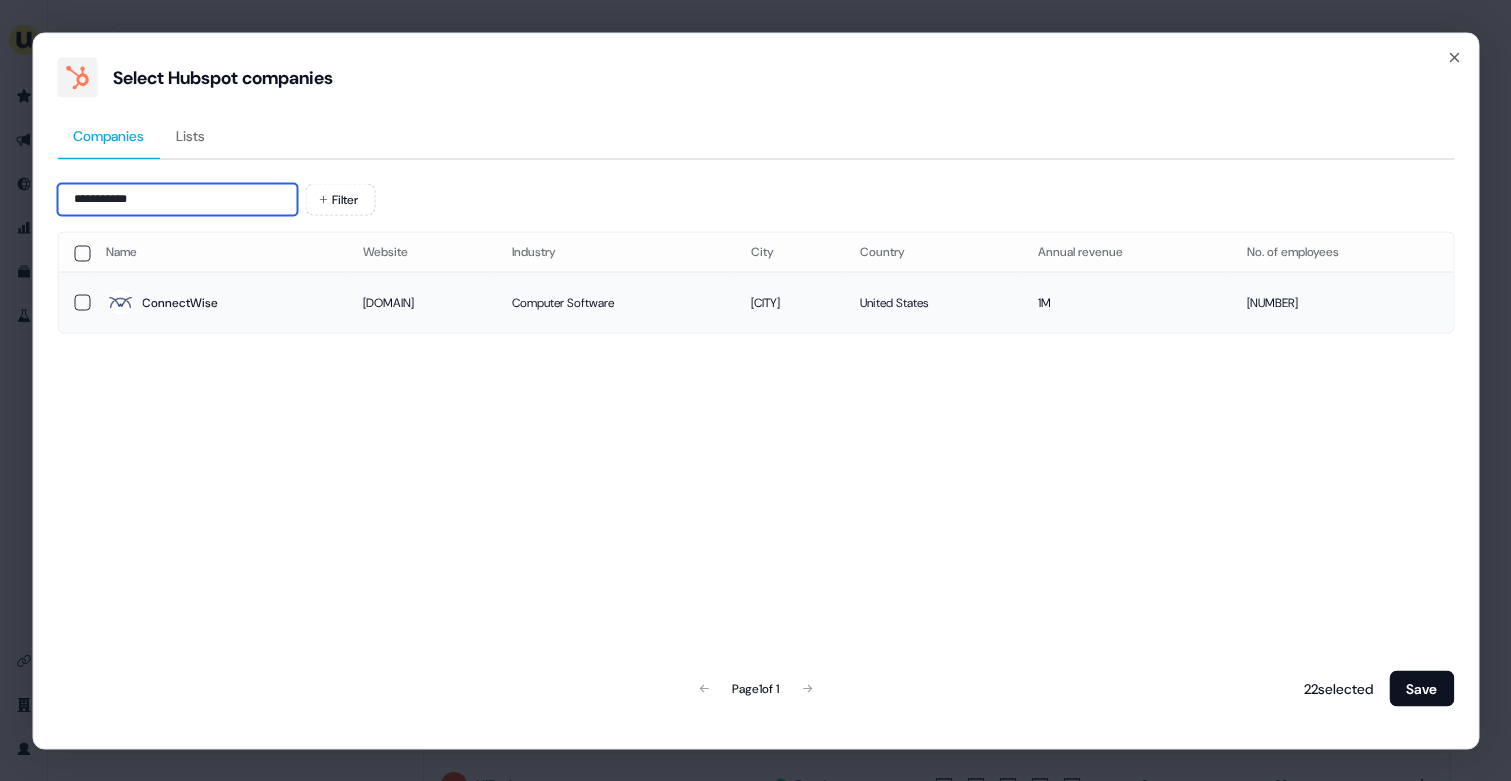 type on "**********" 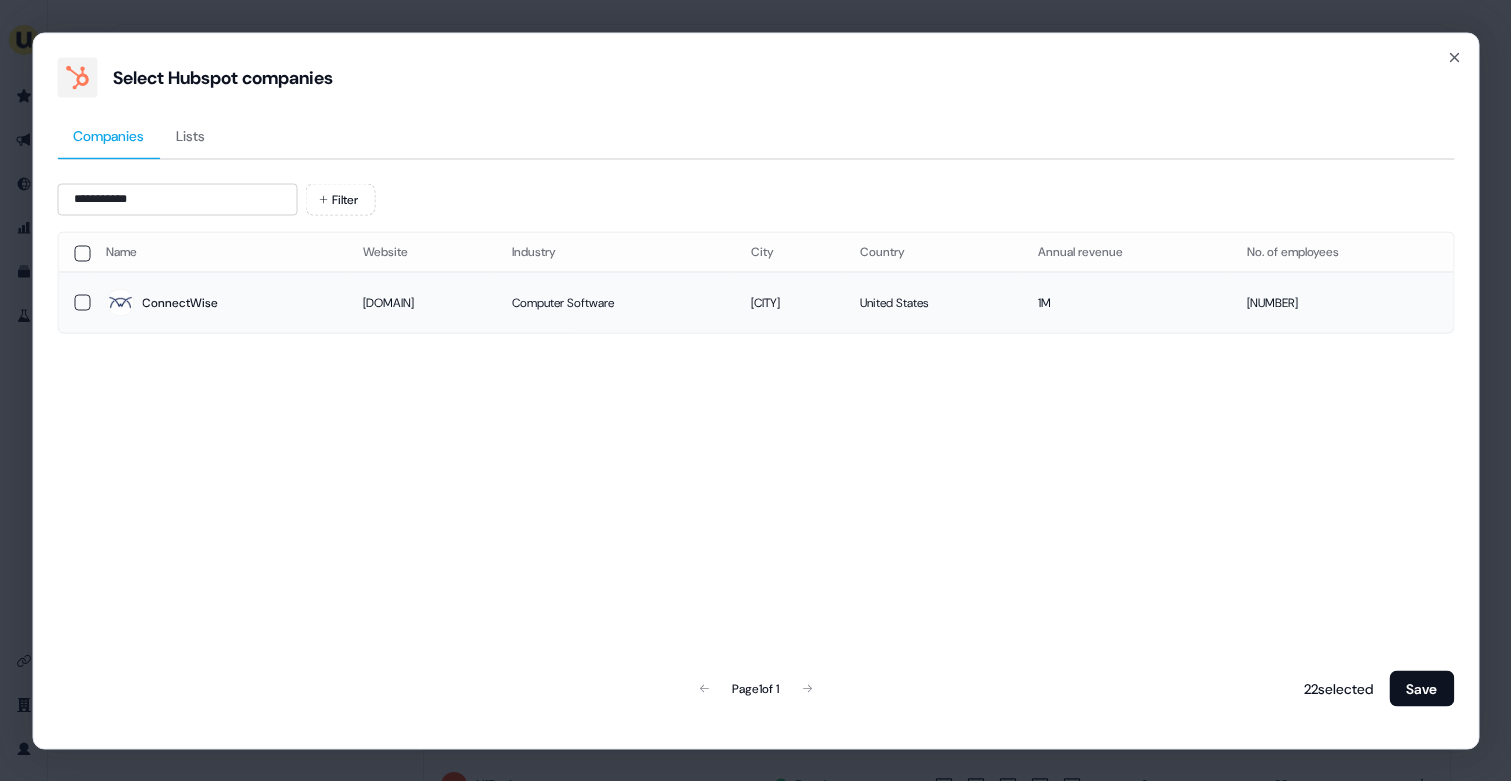 click on "ConnectWise" at bounding box center [180, 303] 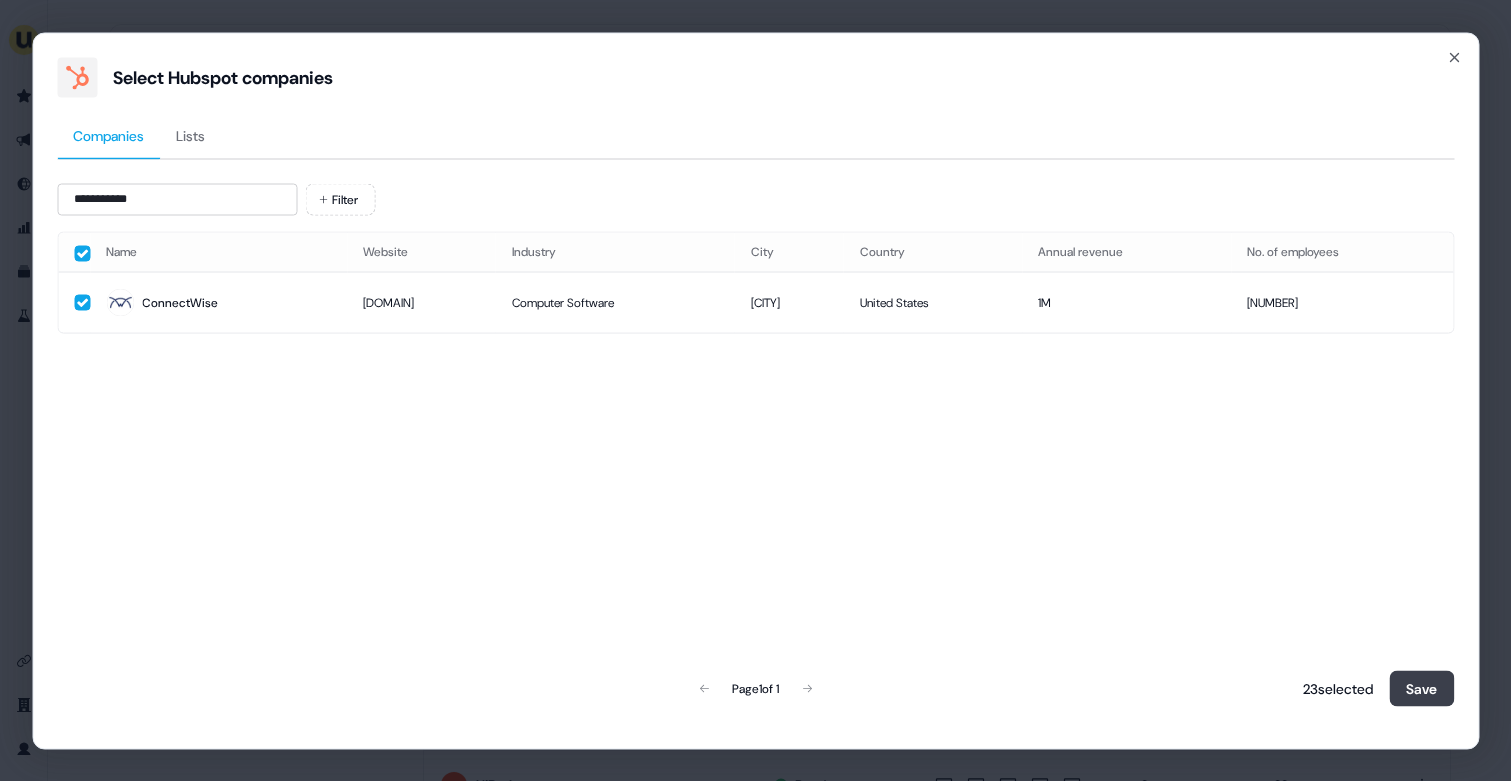 click on "Save" at bounding box center (1421, 688) 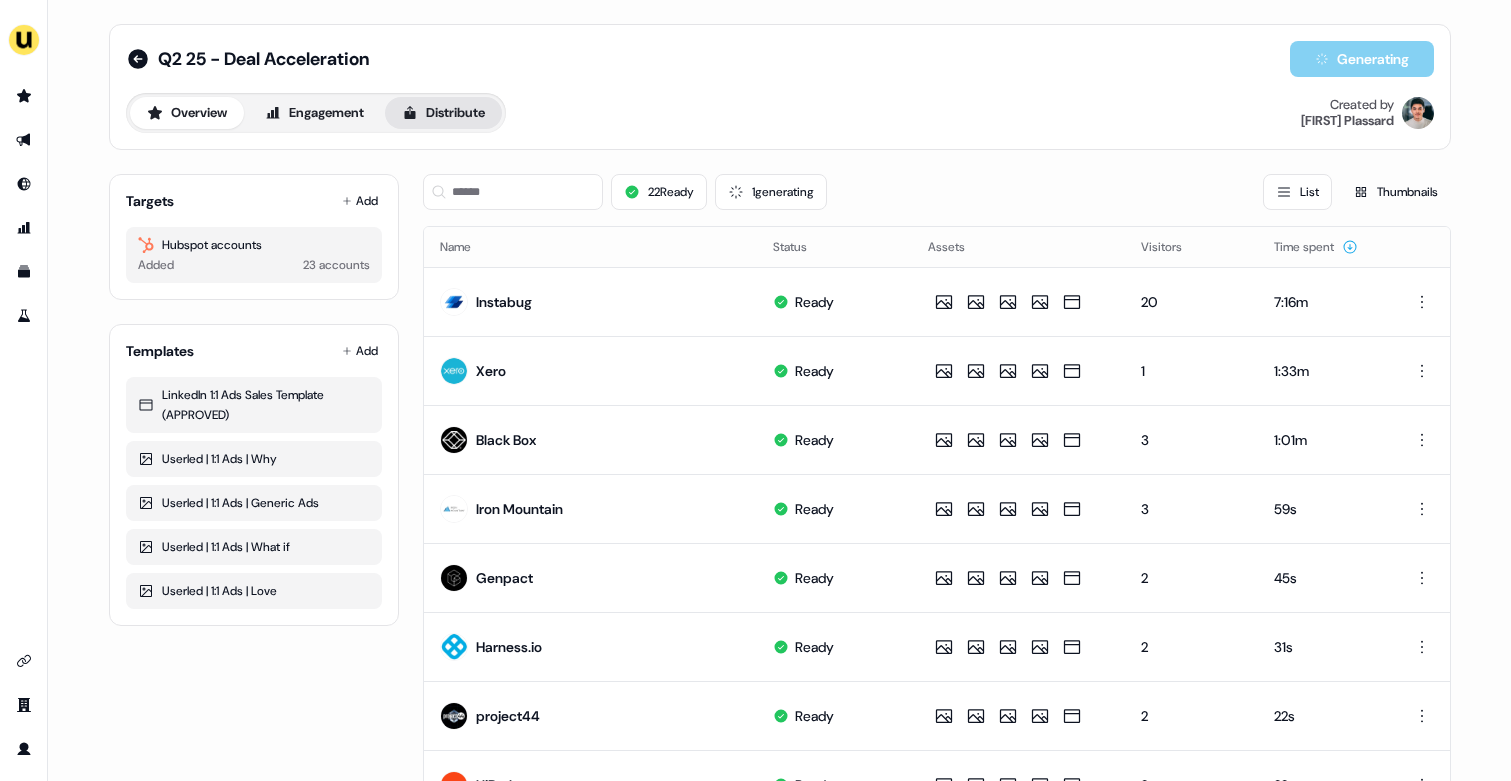 click on "Distribute" at bounding box center [443, 113] 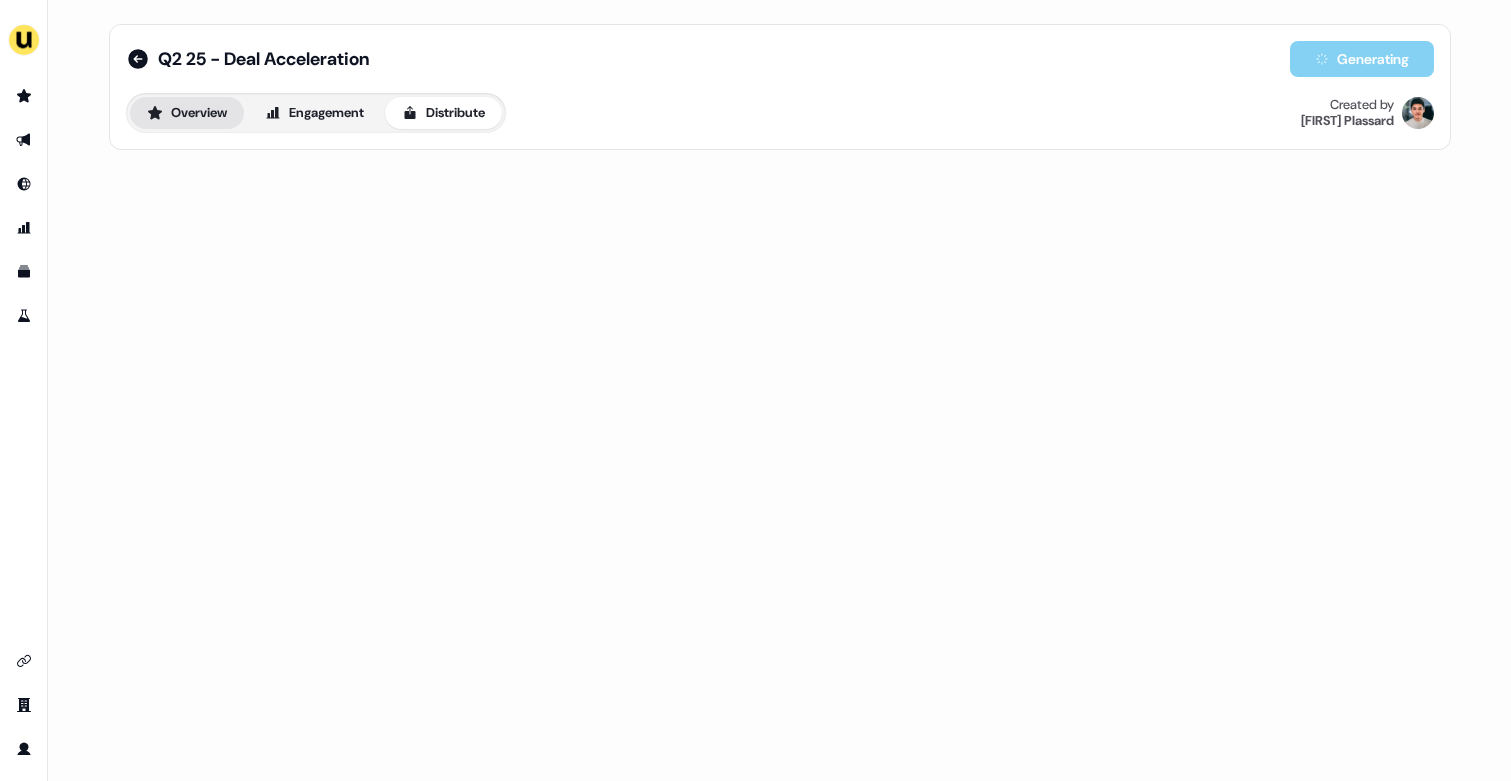 click on "Overview" at bounding box center [187, 113] 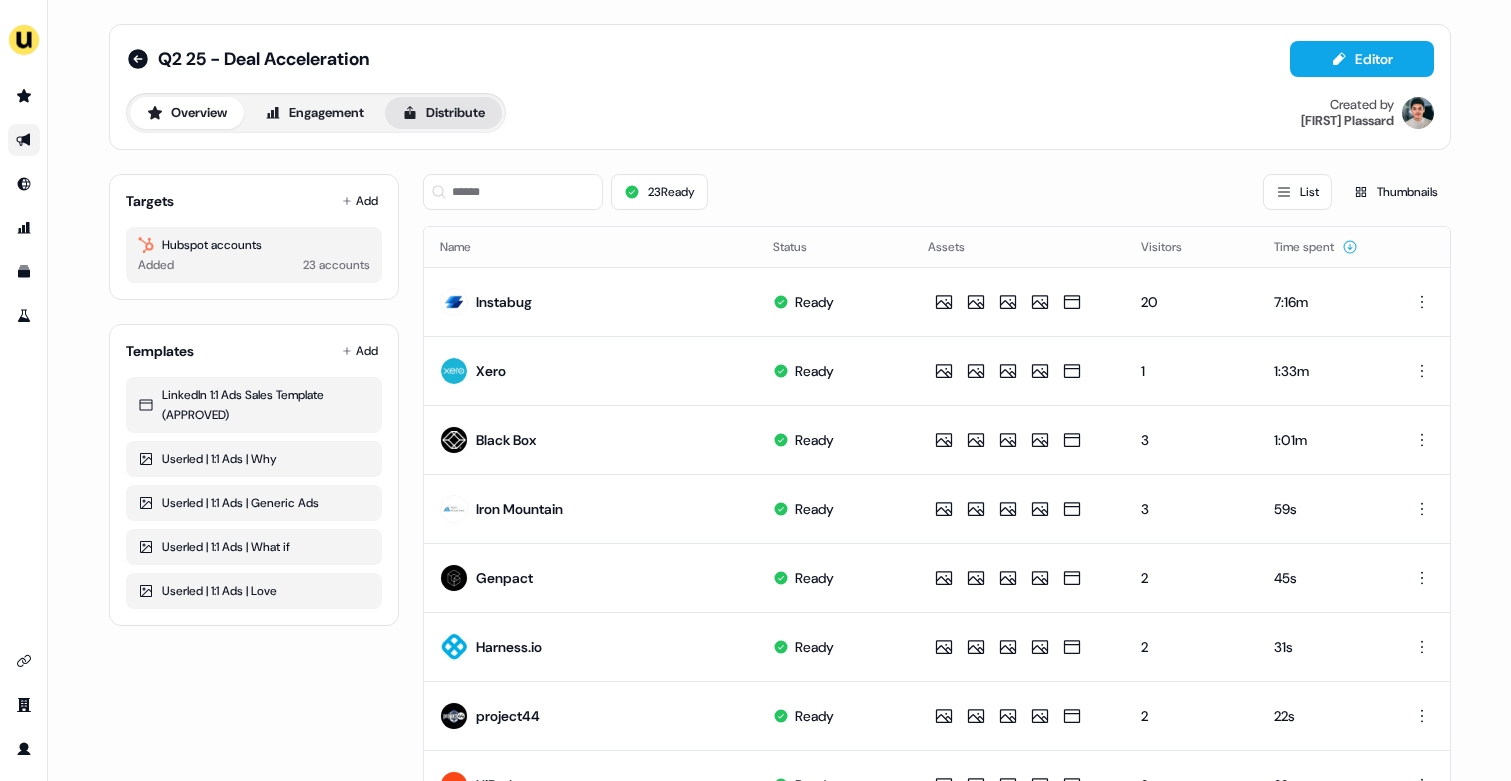 click on "Distribute" at bounding box center (443, 113) 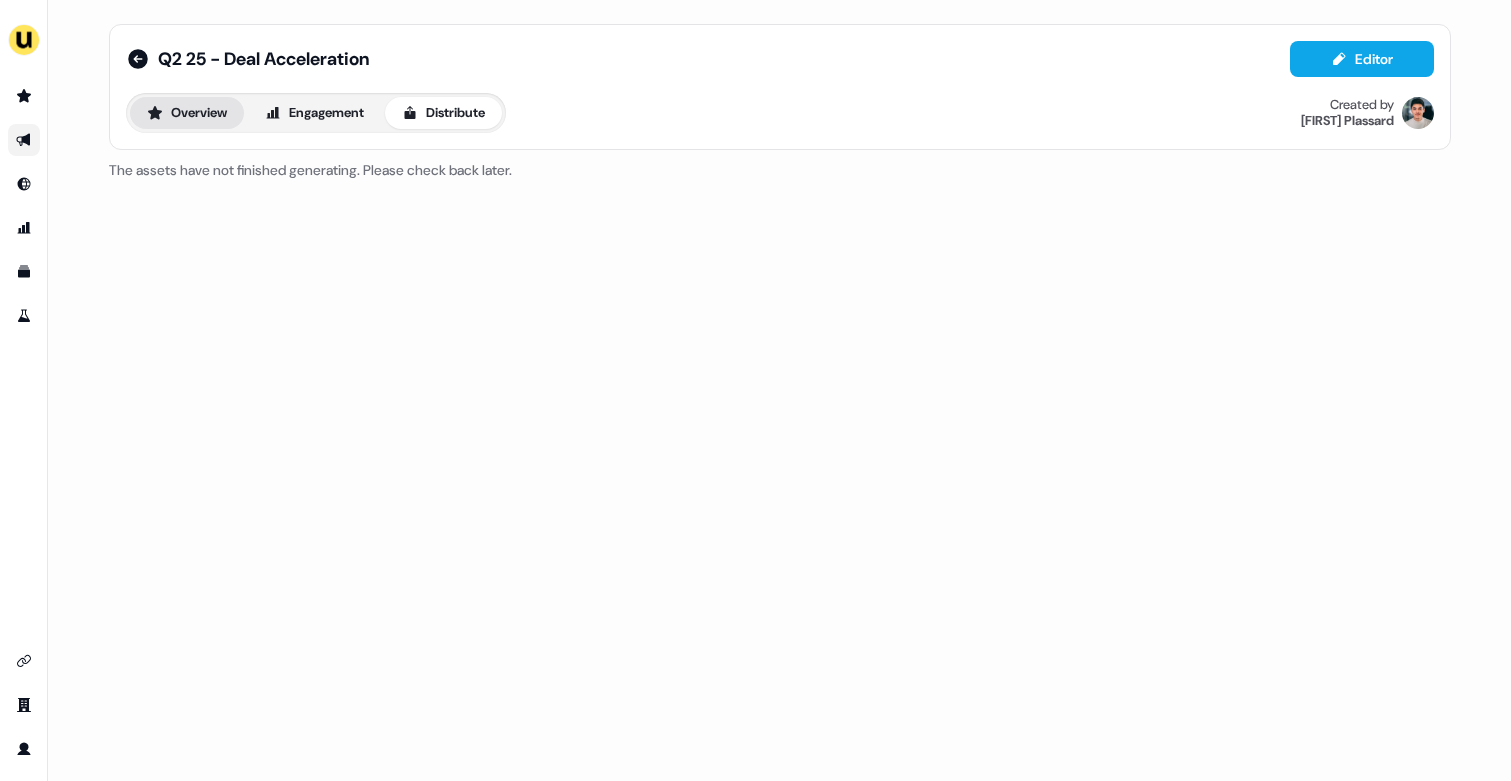 click on "Overview" at bounding box center [187, 113] 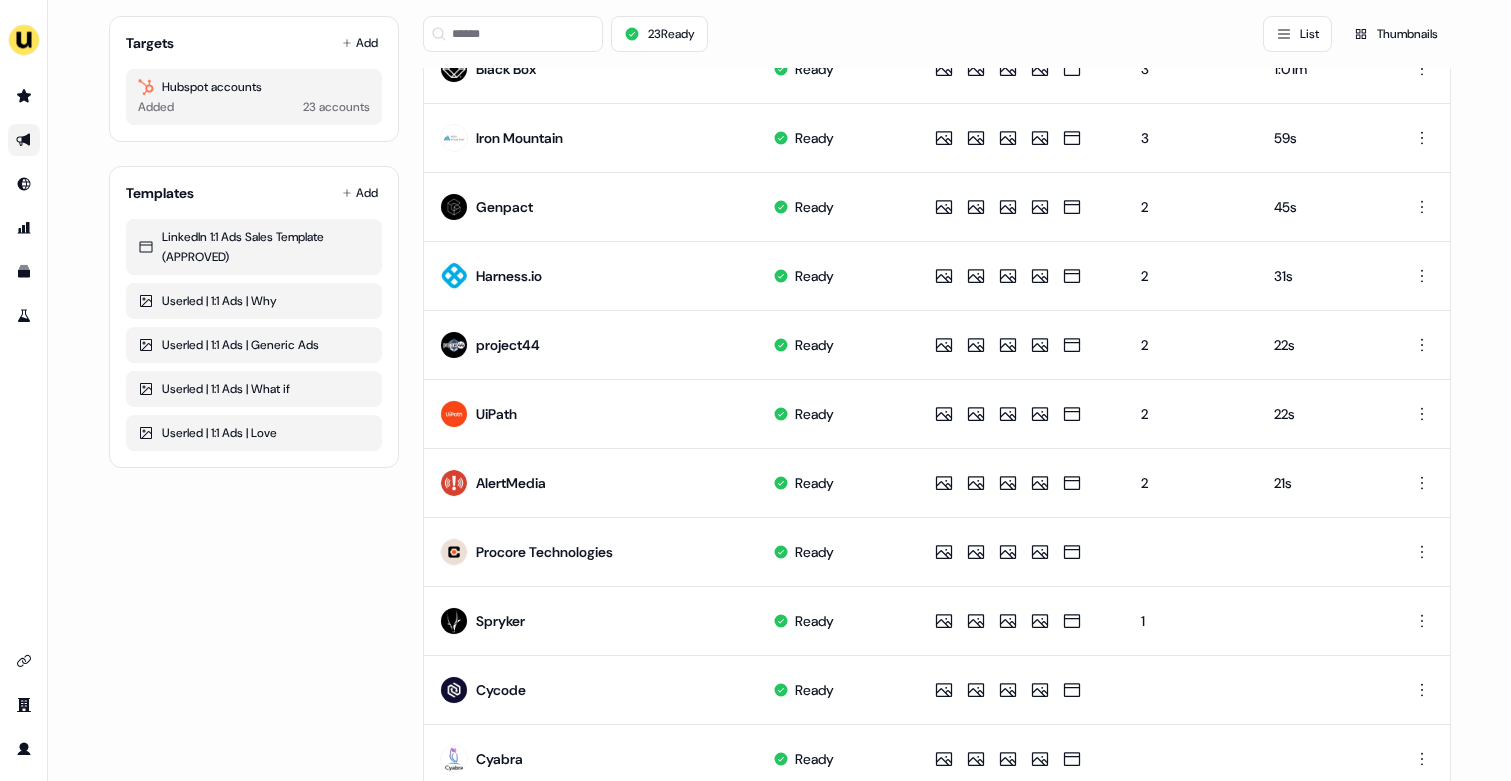 scroll, scrollTop: 930, scrollLeft: 0, axis: vertical 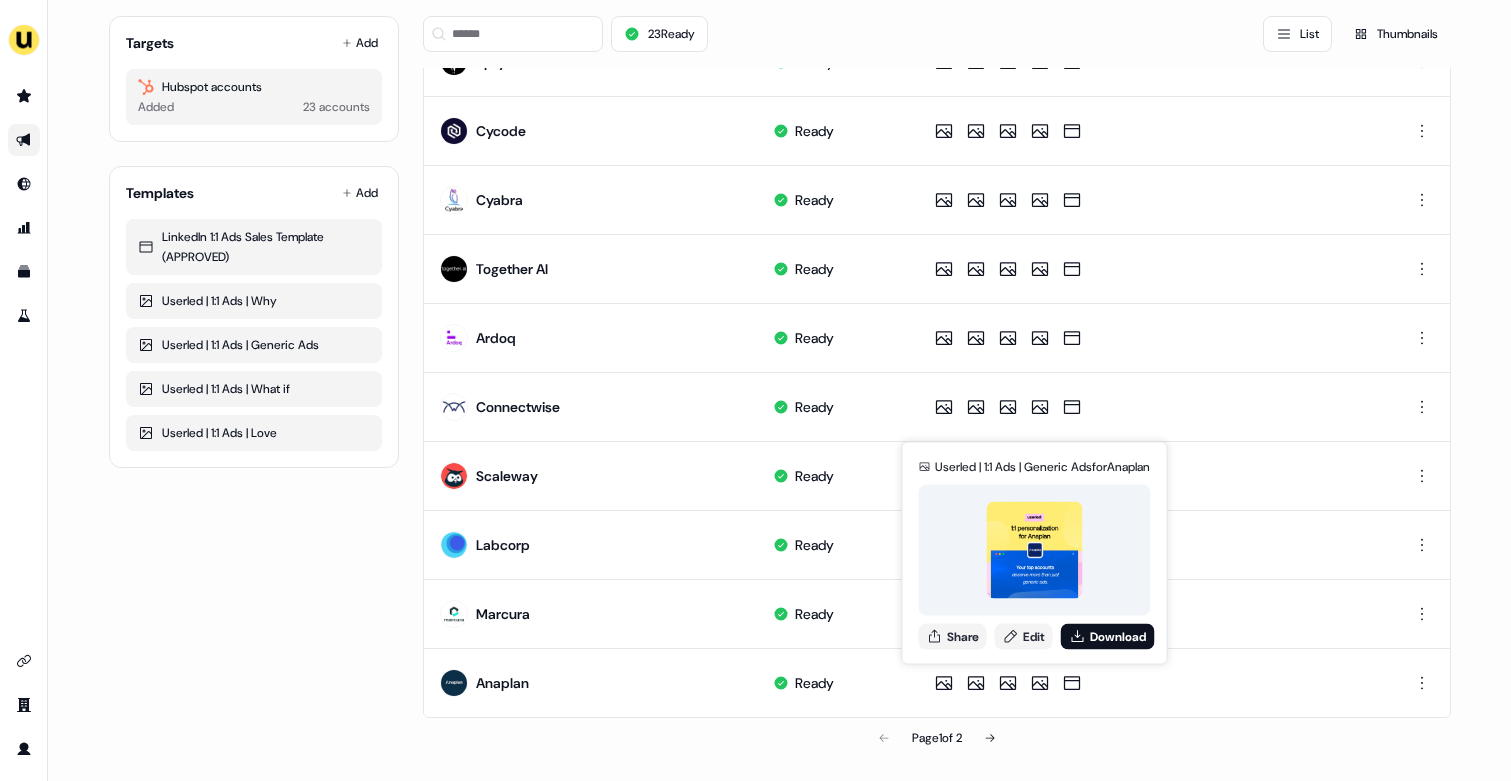 click on "Q2 25 - Deal Acceleration Editor Overview Engagement Distribute Created by [FIRST]   [LAST] Targets Add Hubspot   accounts Added 23   accounts Templates Add LinkedIn 1:1 Ads Sales Template (APPROVED) Userled | 1:1 Ads | Why Userled | 1:1 Ads | Generic Ads Userled | 1:1 Ads | What if Userled | 1:1 Ads | Love 23  Ready List Thumbnails Name Status Assets Visitors Time spent Instabug Ready 20 7:16m Xero Ready 1 1:33m Black Box Ready 3 1:01m Iron Mountain Ready 3 59s Genpact Ready 2 45s Harness.io Ready 2 31s project44 Ready 2 22s UiPath Ready 2 22s AlertMedia Ready 2 21s Procore Technologies Ready Spryker Ready 1 Cycode Ready Cyabra Ready Together AI Ready Ardoq Ready Connectwise Ready Scaleway Ready Labcorp Ready 1 Marcura Ready Anaplan Ready Userled | 1:1 Ads | Generic Ads  for  Anaplan Share Edit Download Userled | 1:1 Ads | Generic Ads  for  Anaplan Share Edit Download Page  1  of 2" at bounding box center [780, -74] 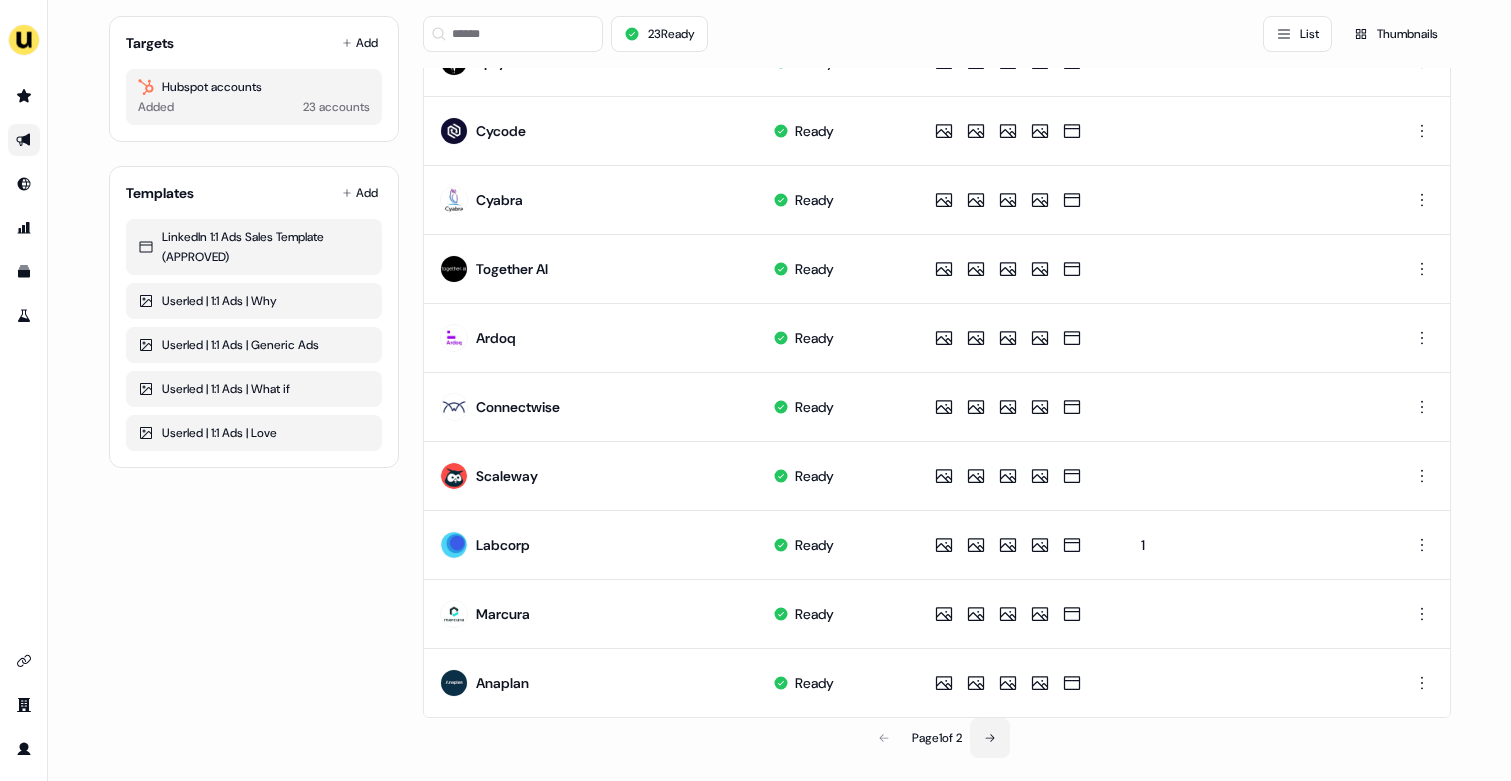 click at bounding box center (990, 738) 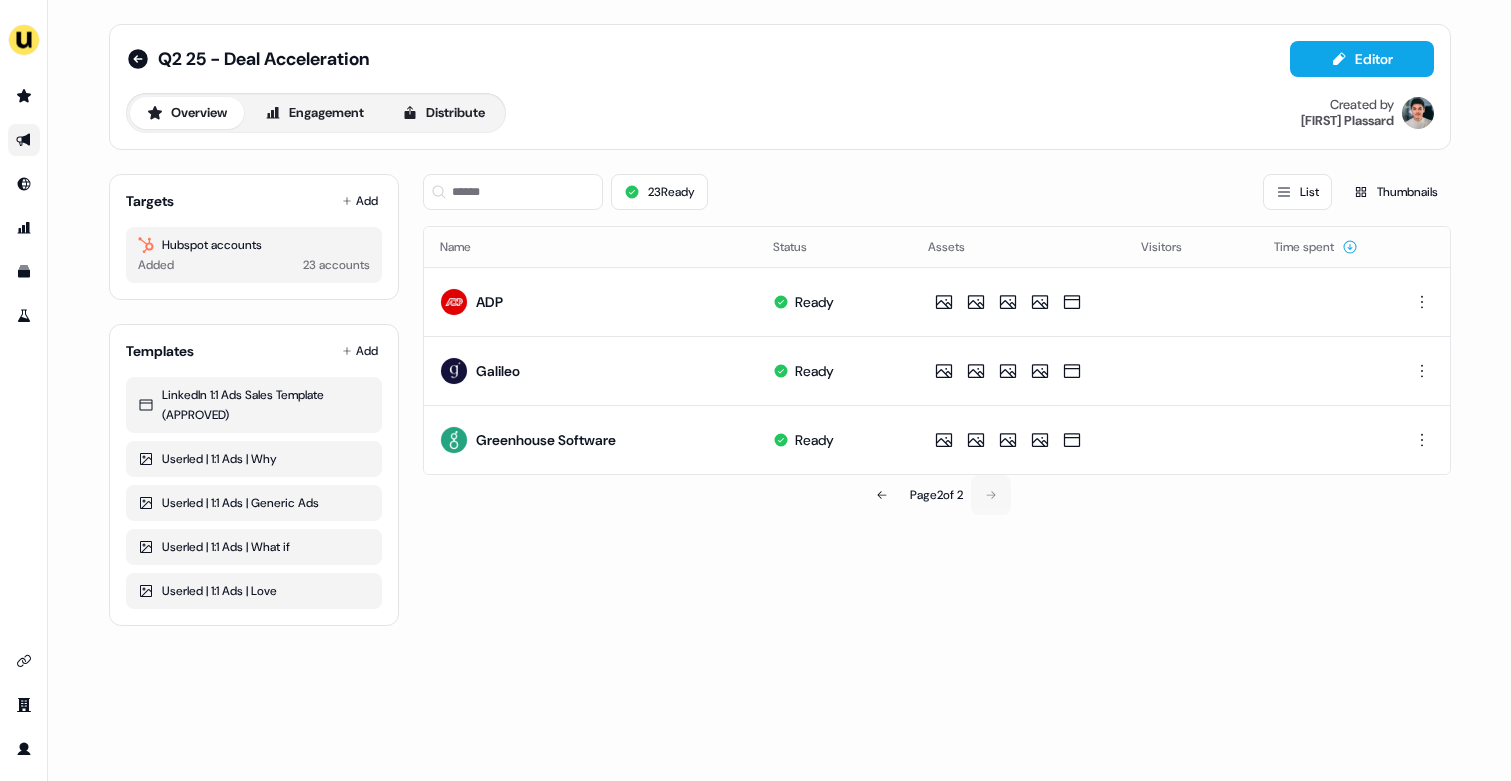 scroll, scrollTop: 0, scrollLeft: 0, axis: both 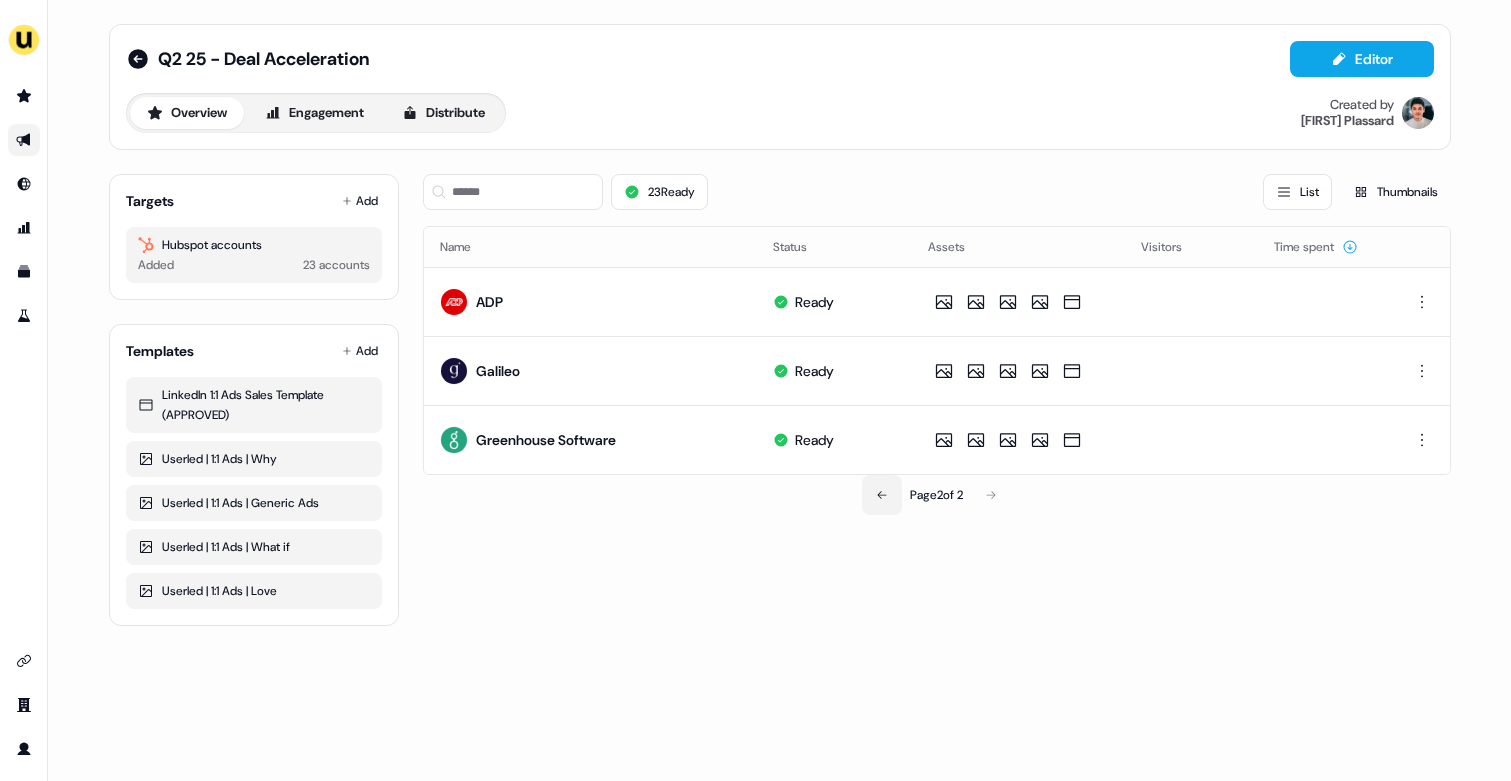 click at bounding box center (882, 495) 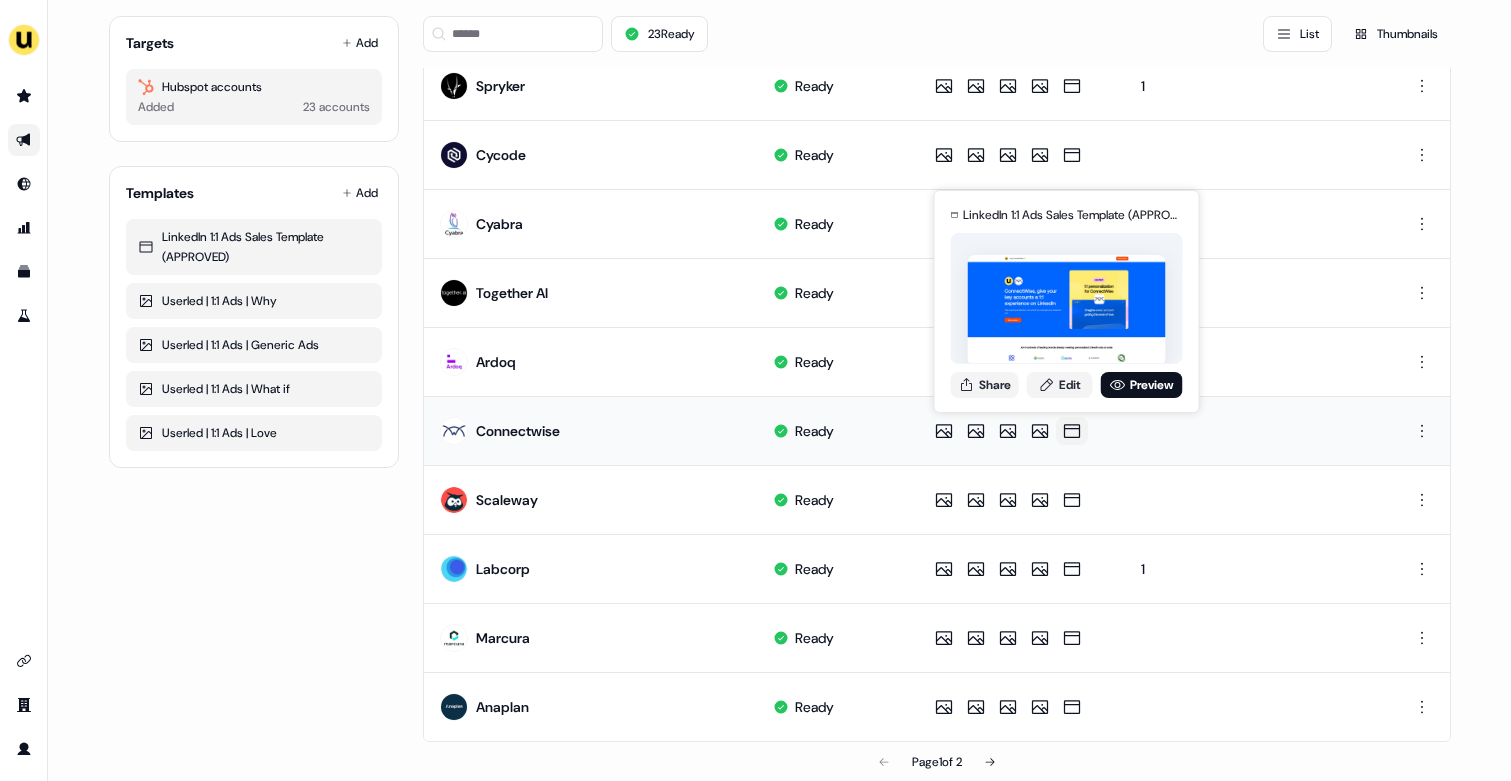 scroll, scrollTop: 0, scrollLeft: 0, axis: both 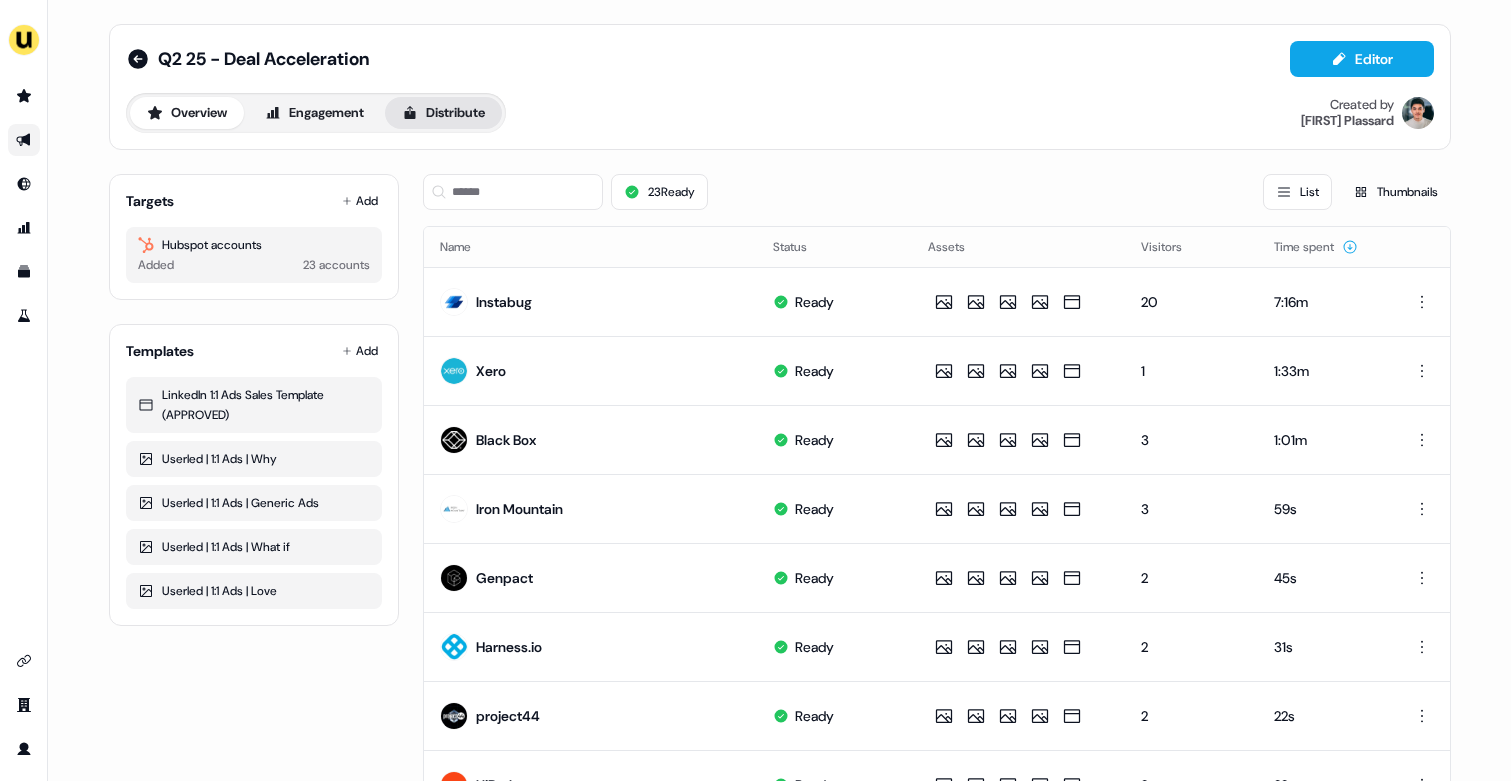 click on "Distribute" at bounding box center (443, 113) 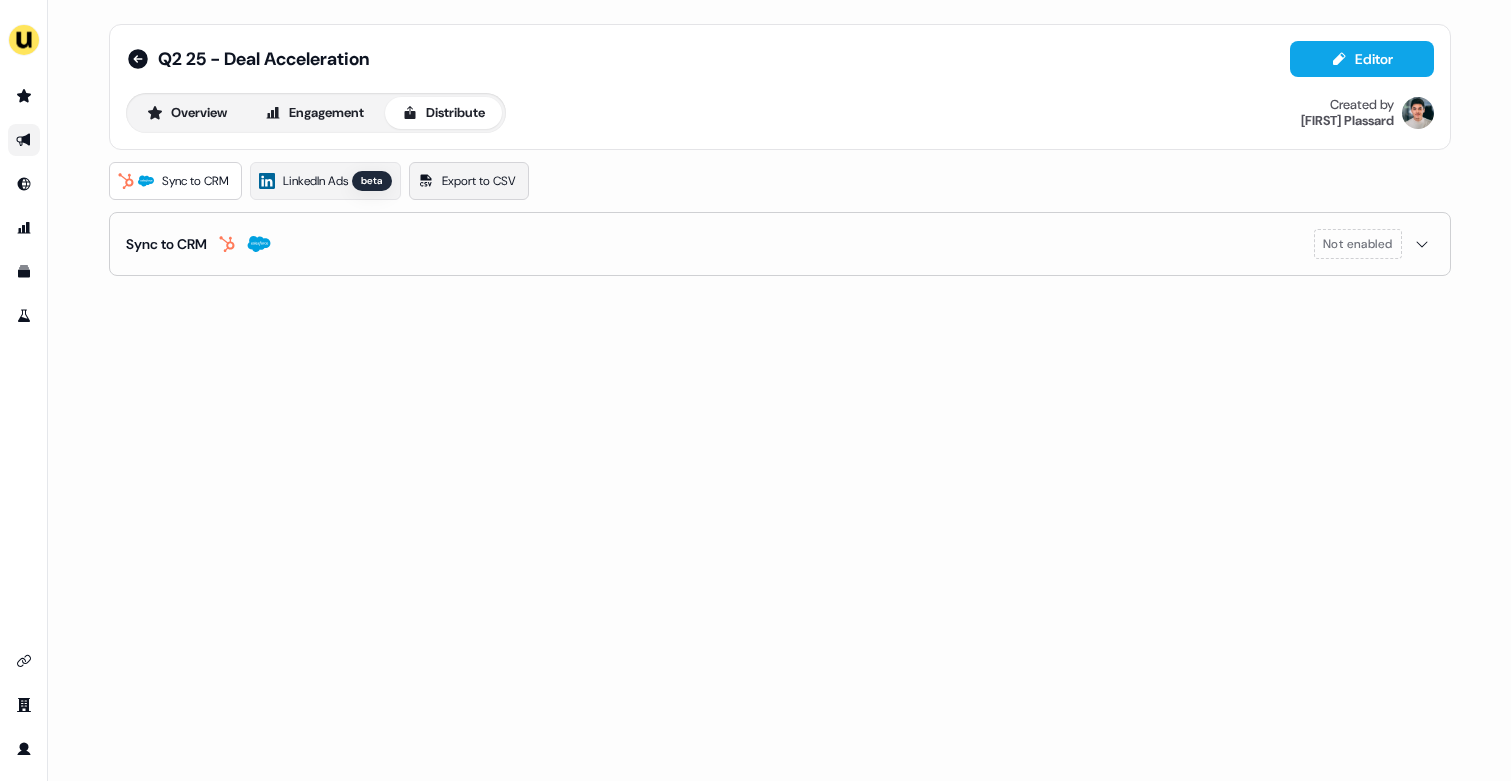 click on "Export to CSV" at bounding box center [469, 181] 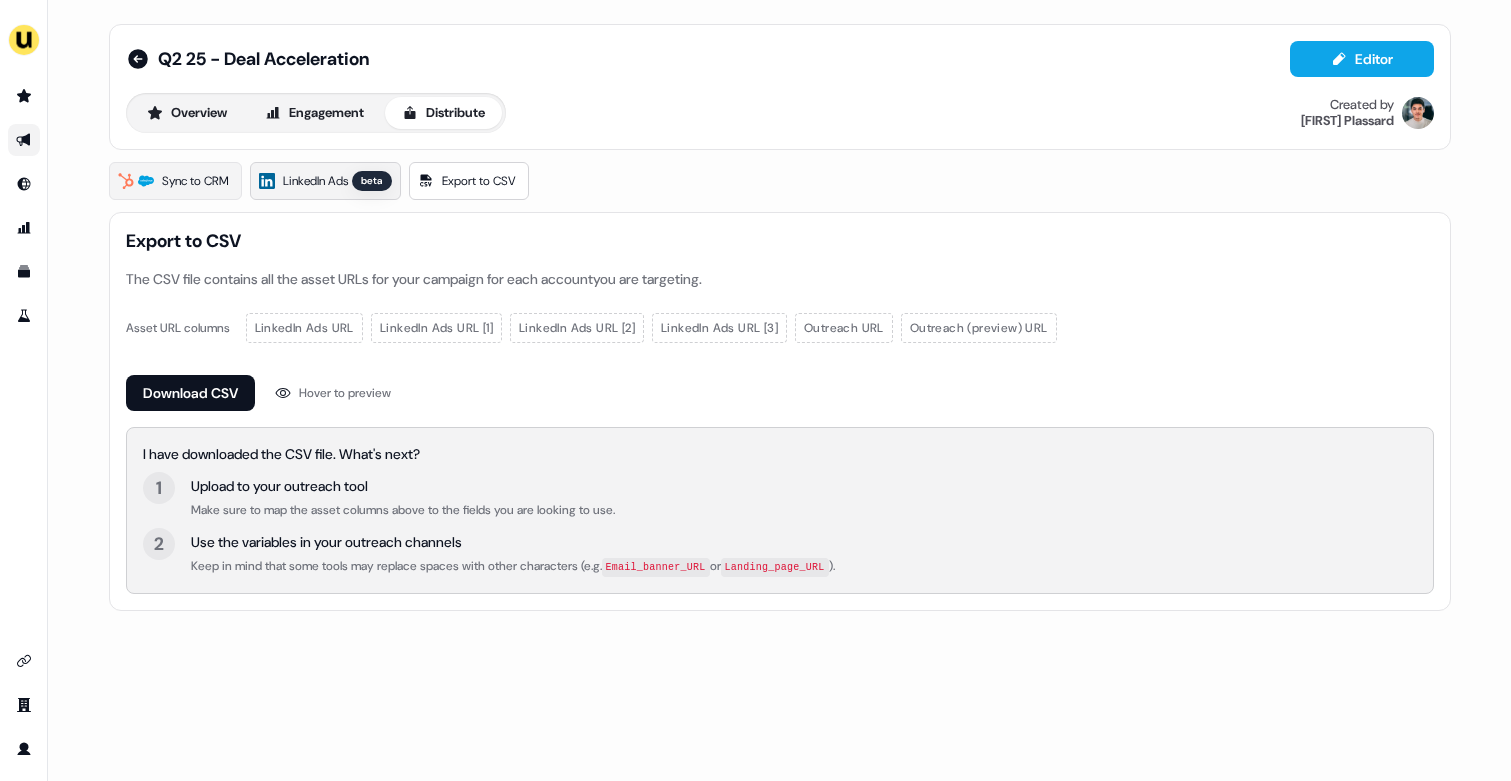 click on "beta" at bounding box center (372, 181) 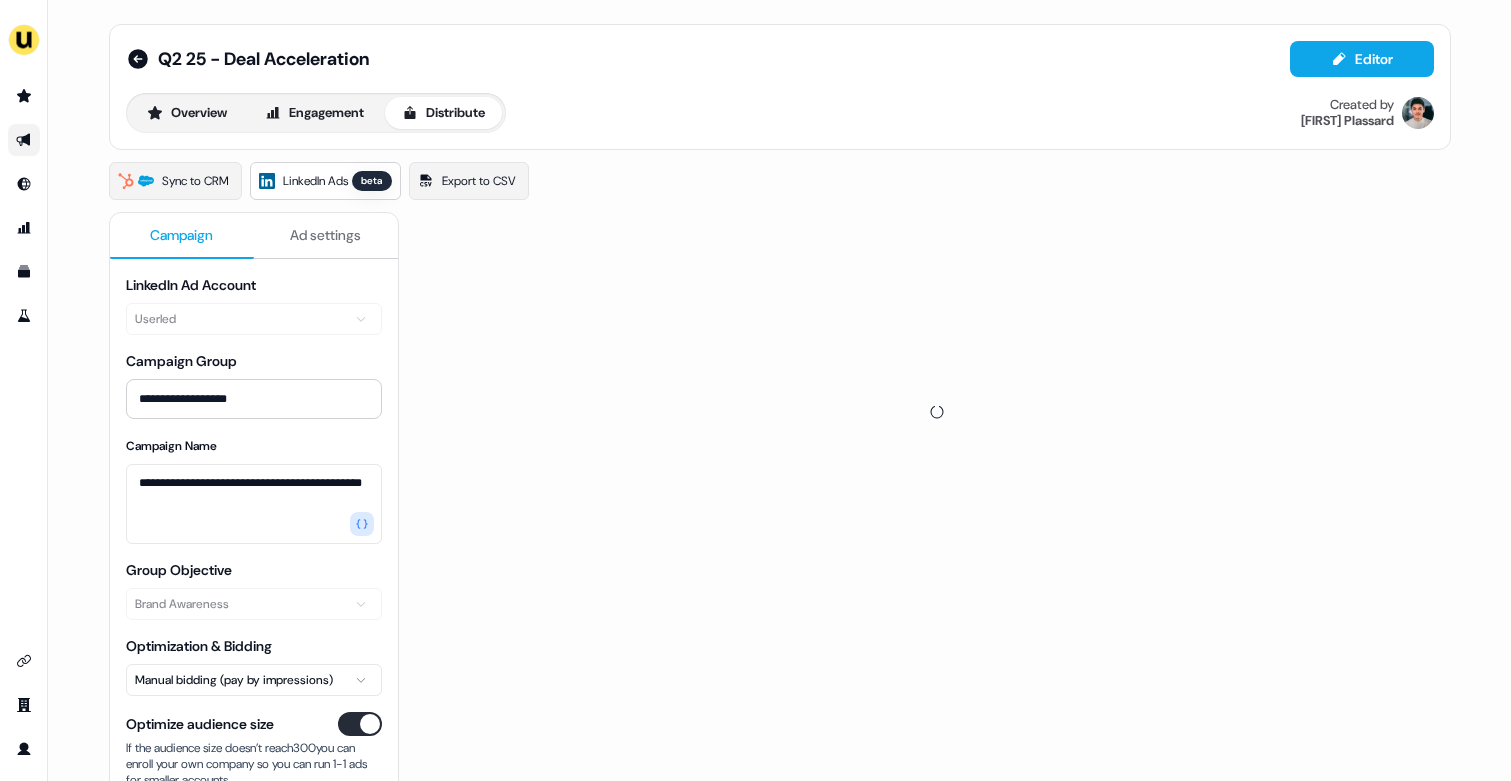click on "Ad settings" at bounding box center (326, 236) 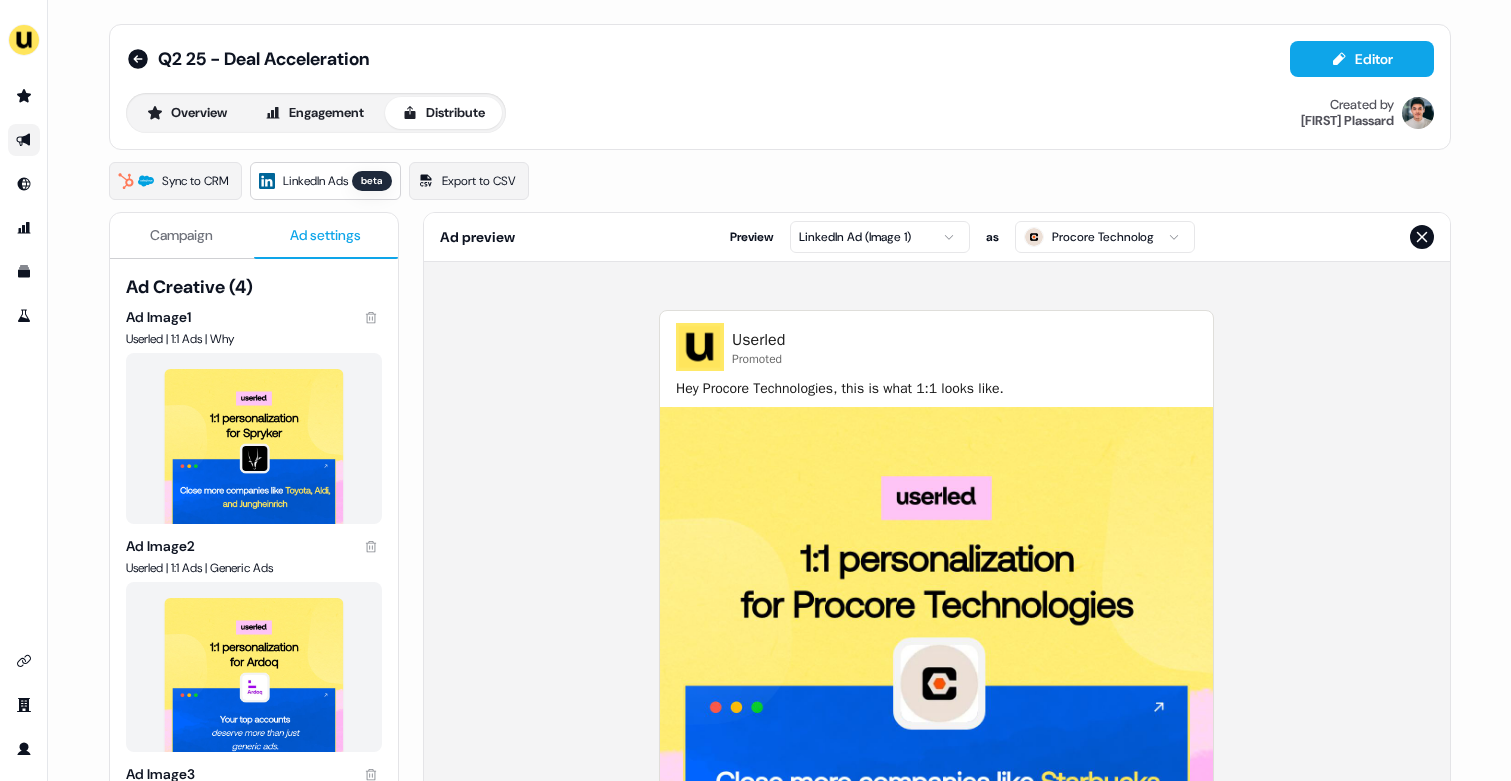 click on "Campaign" at bounding box center [181, 235] 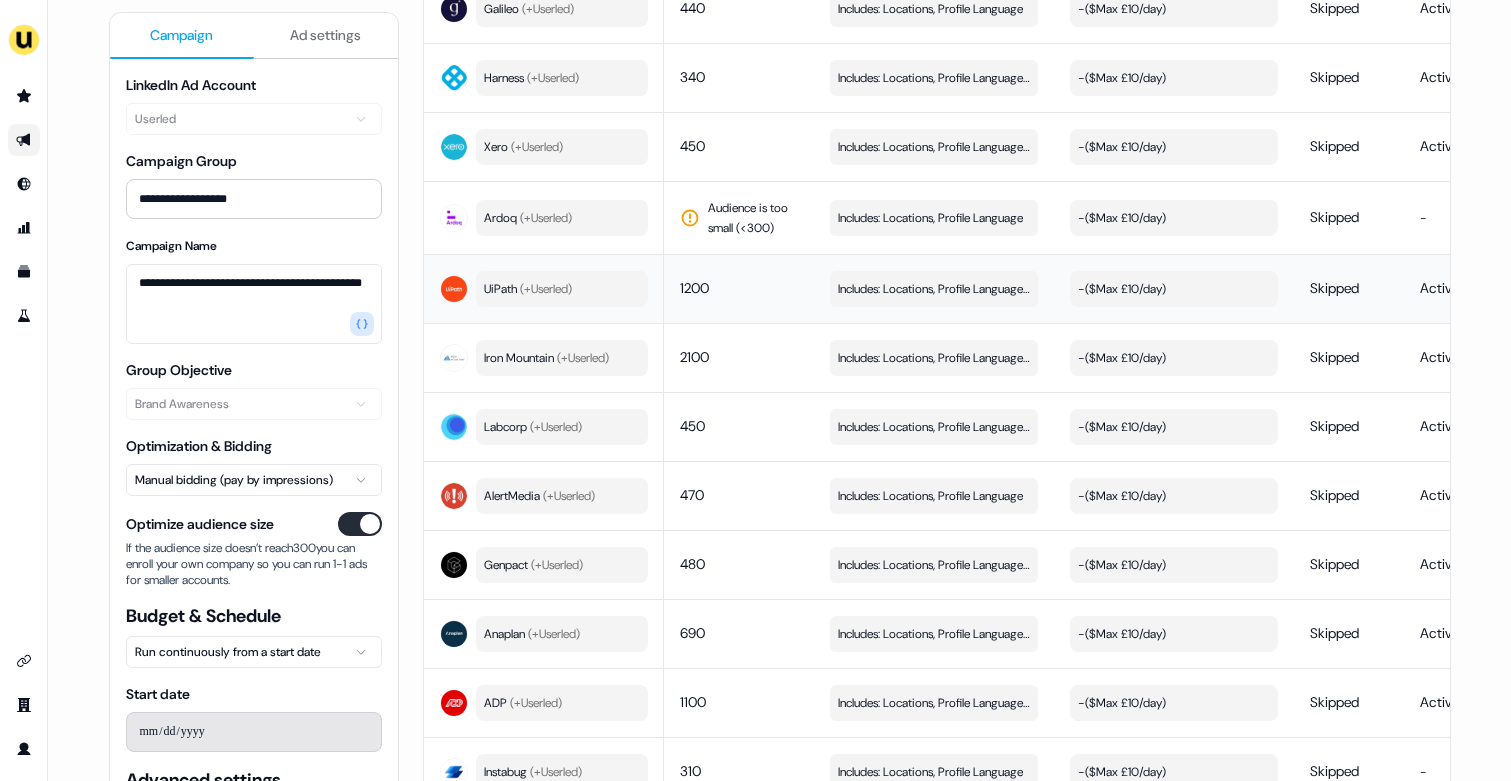 scroll, scrollTop: 1206, scrollLeft: 0, axis: vertical 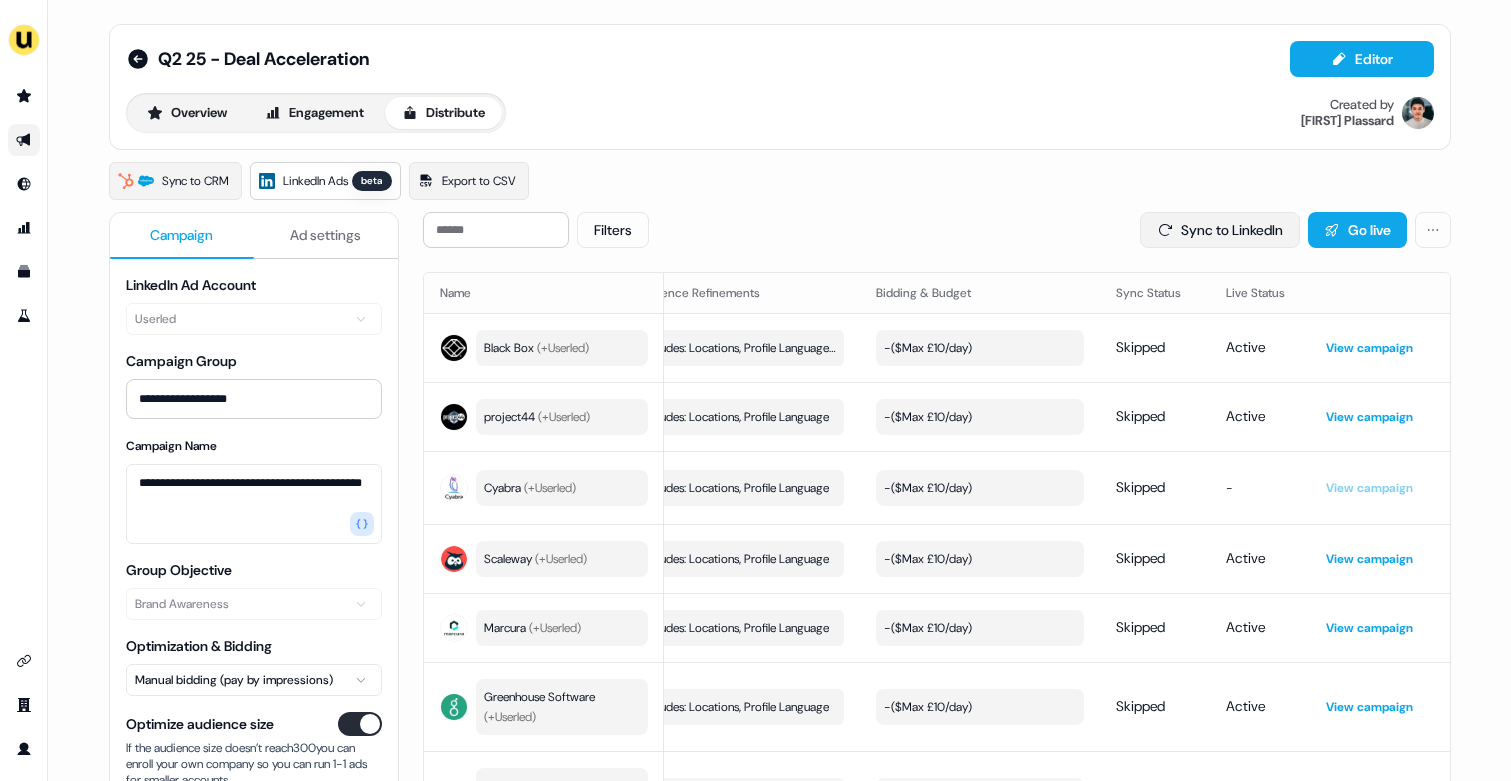 click on "Sync to LinkedIn" at bounding box center [1220, 230] 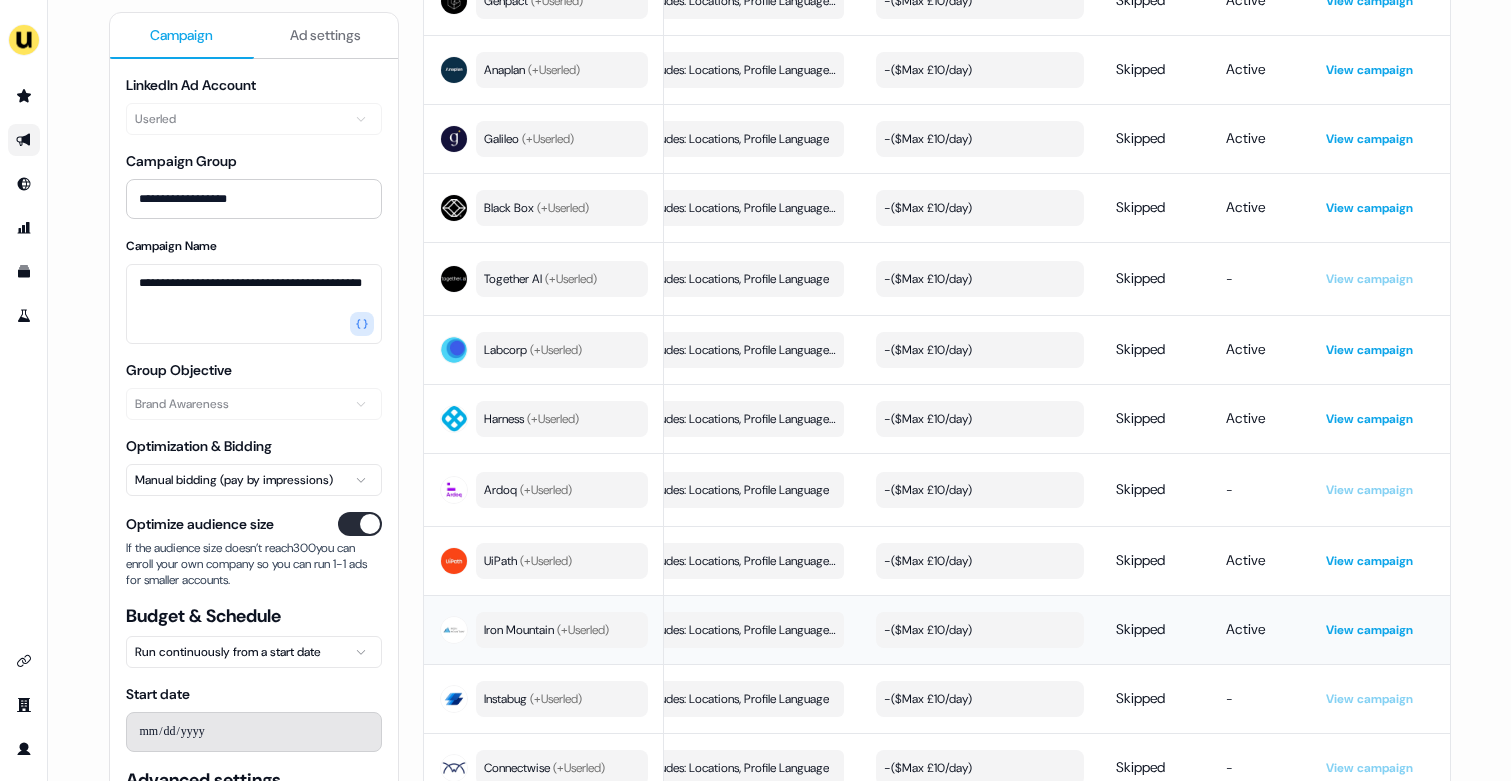 scroll, scrollTop: 1206, scrollLeft: 0, axis: vertical 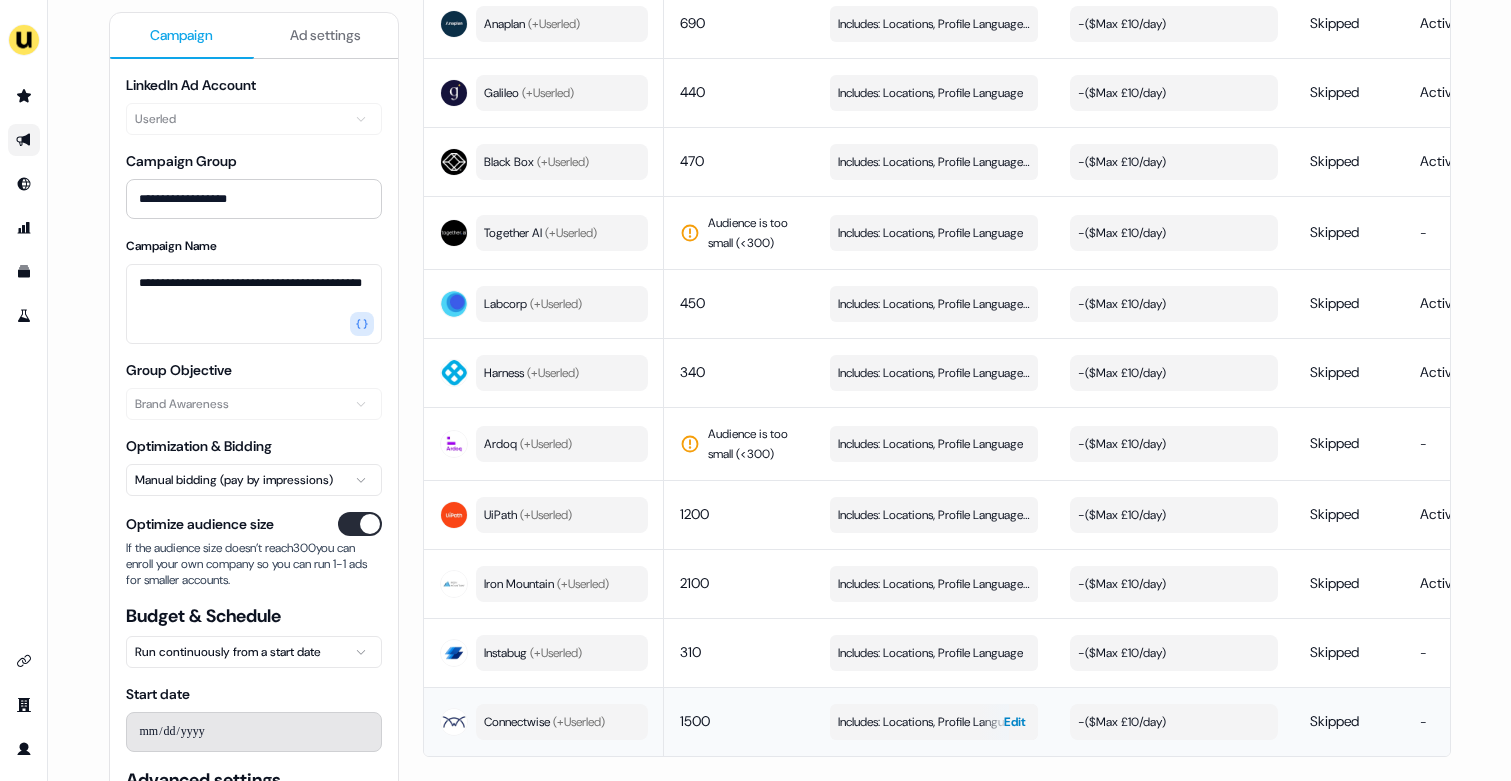 click on "Includes: Locations, Profile Language" at bounding box center (930, 722) 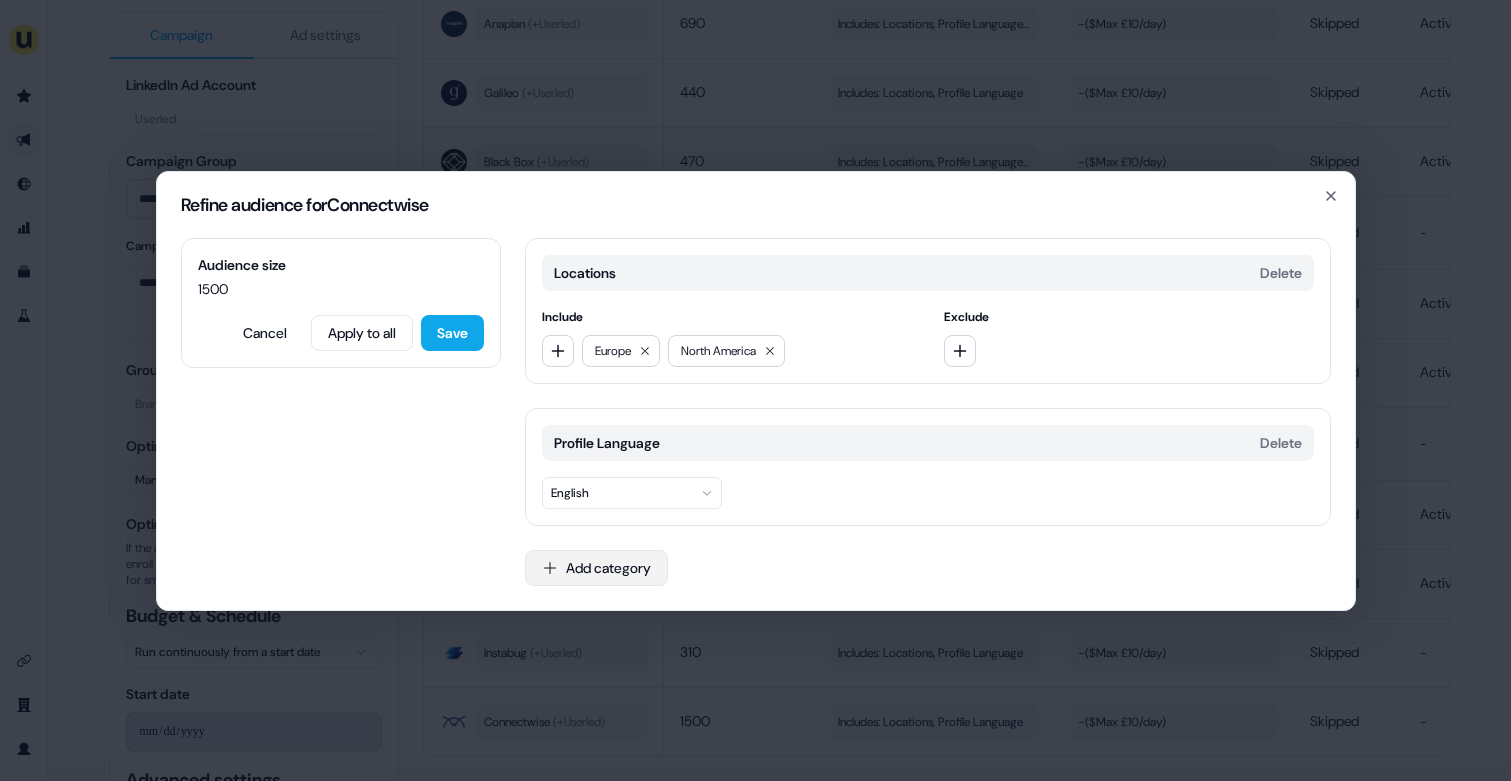click on "Add category" at bounding box center [596, 568] 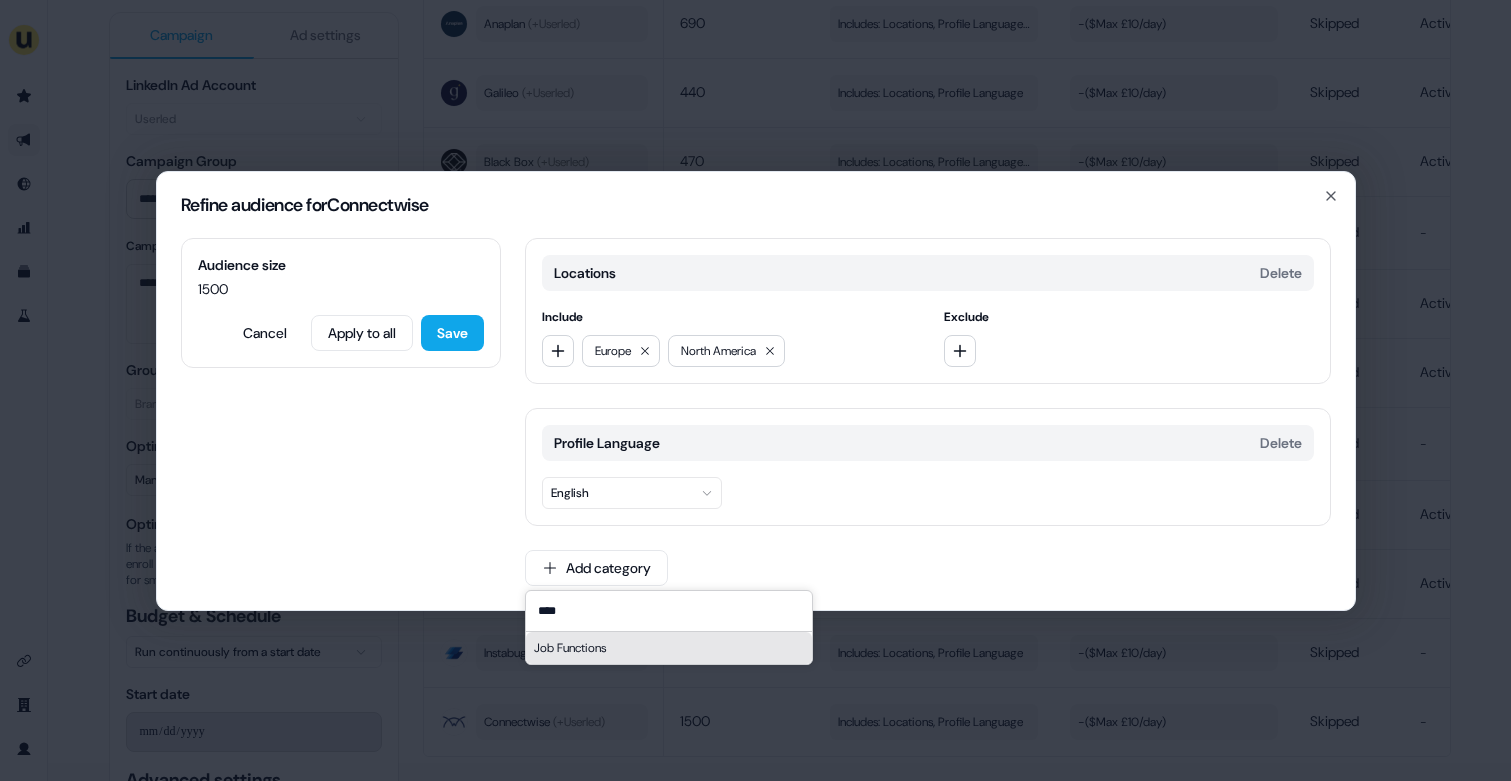 type on "****" 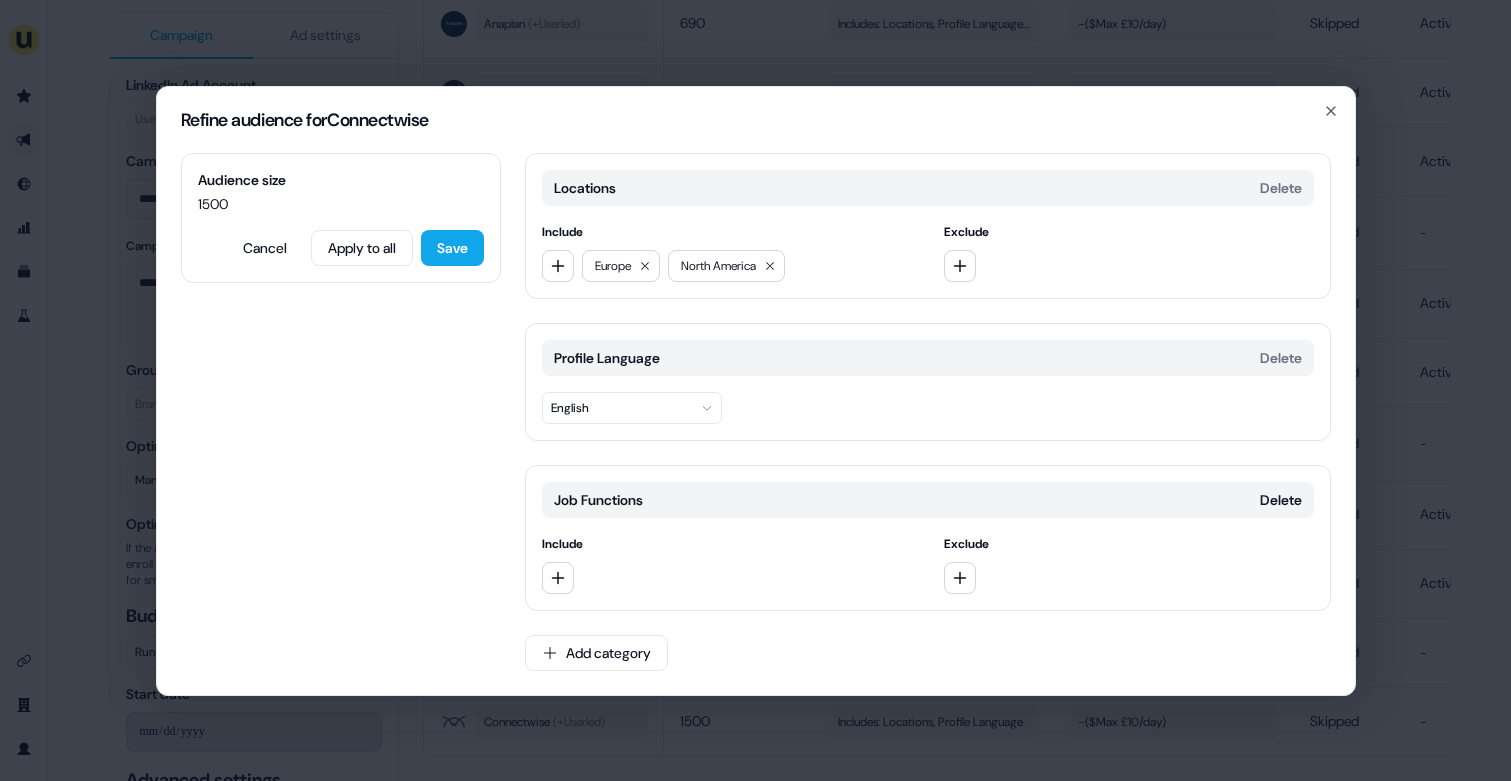 type 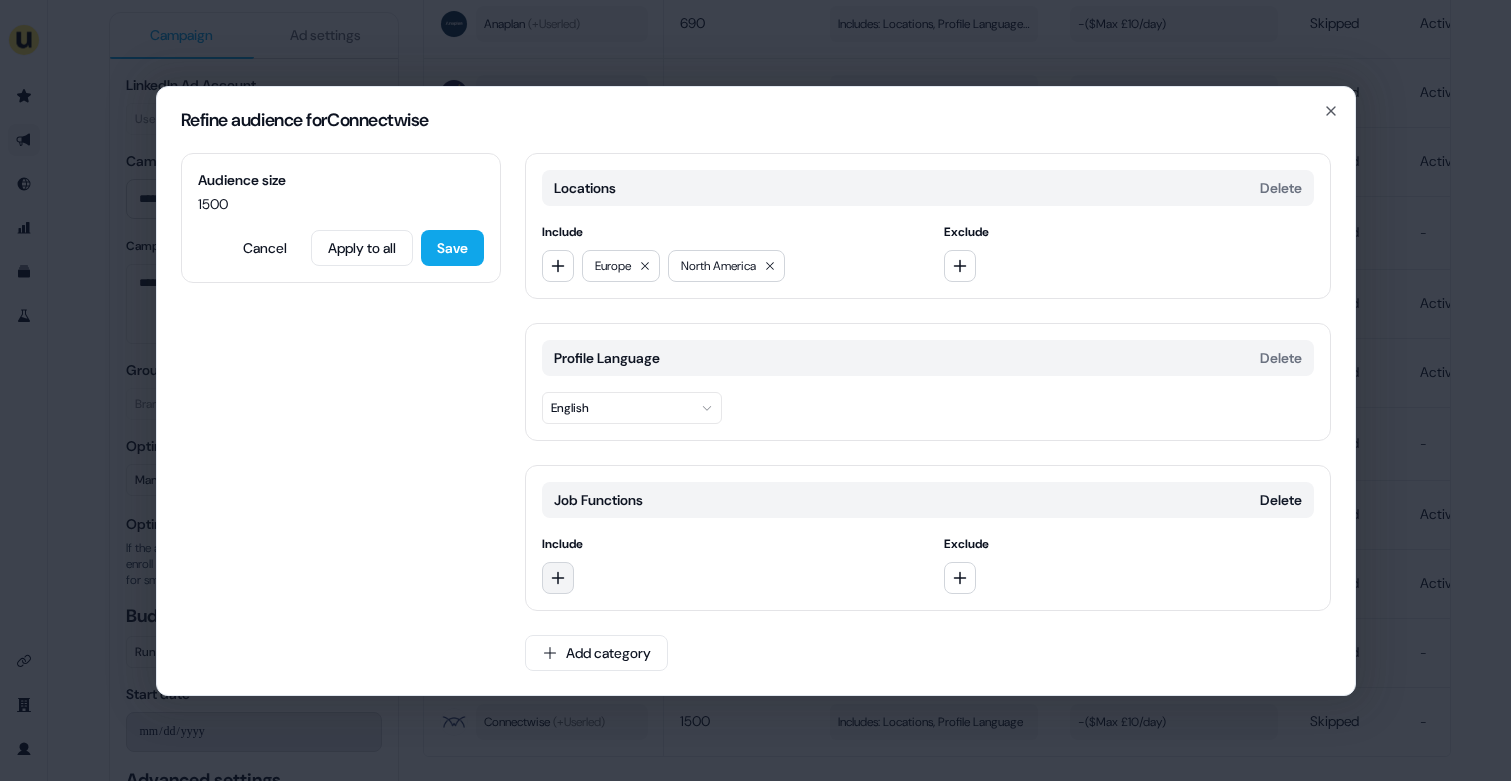 click at bounding box center [558, 578] 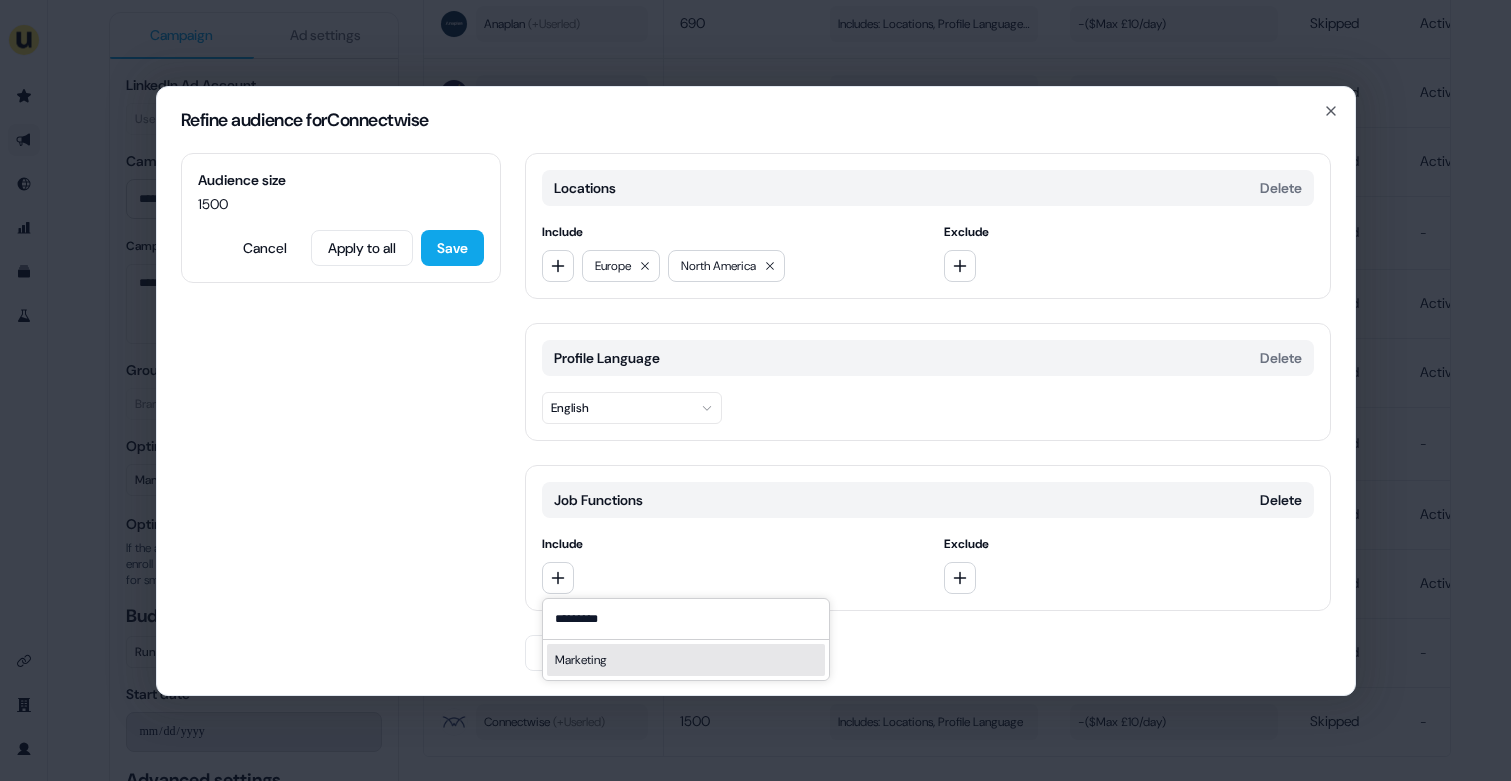 type on "*********" 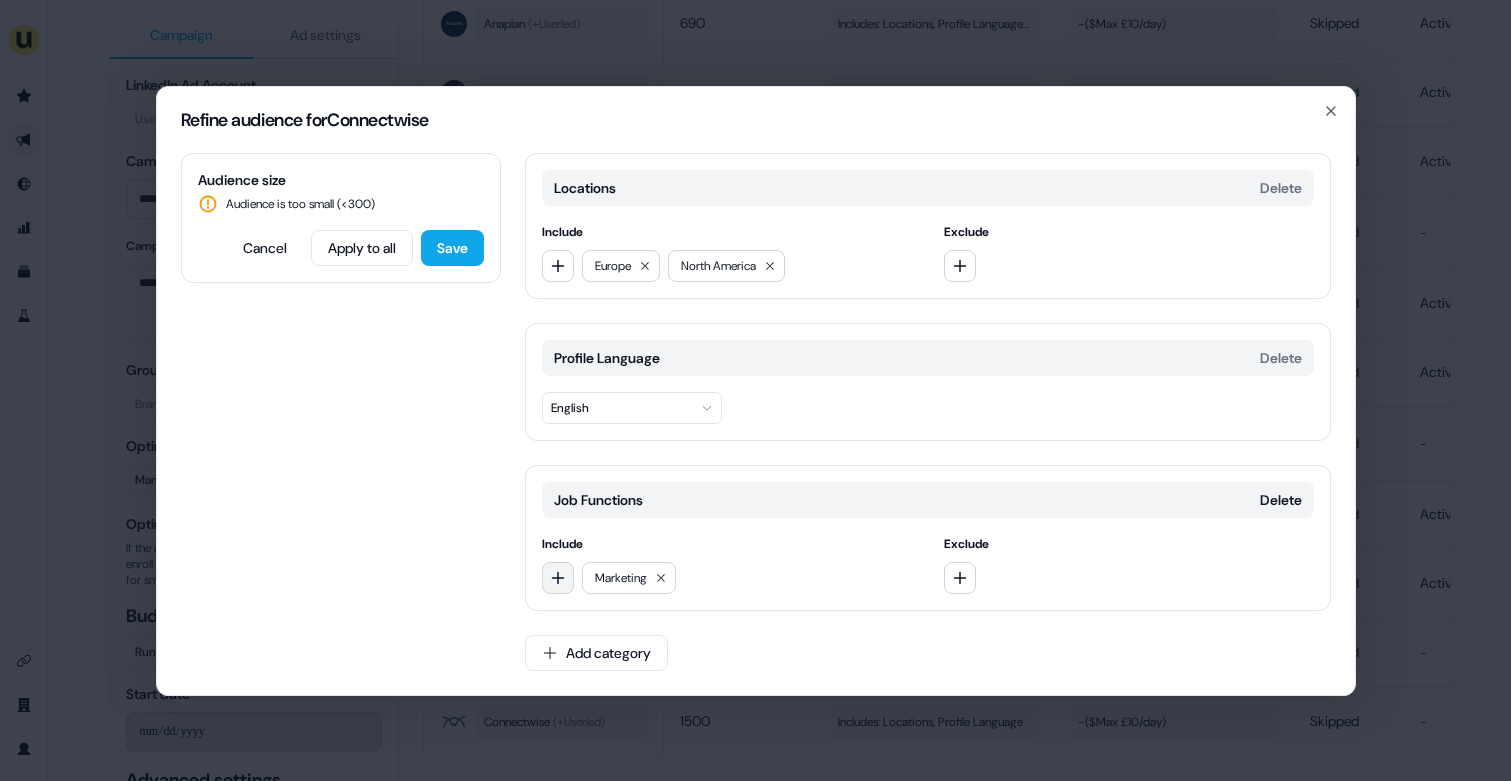 click at bounding box center (558, 578) 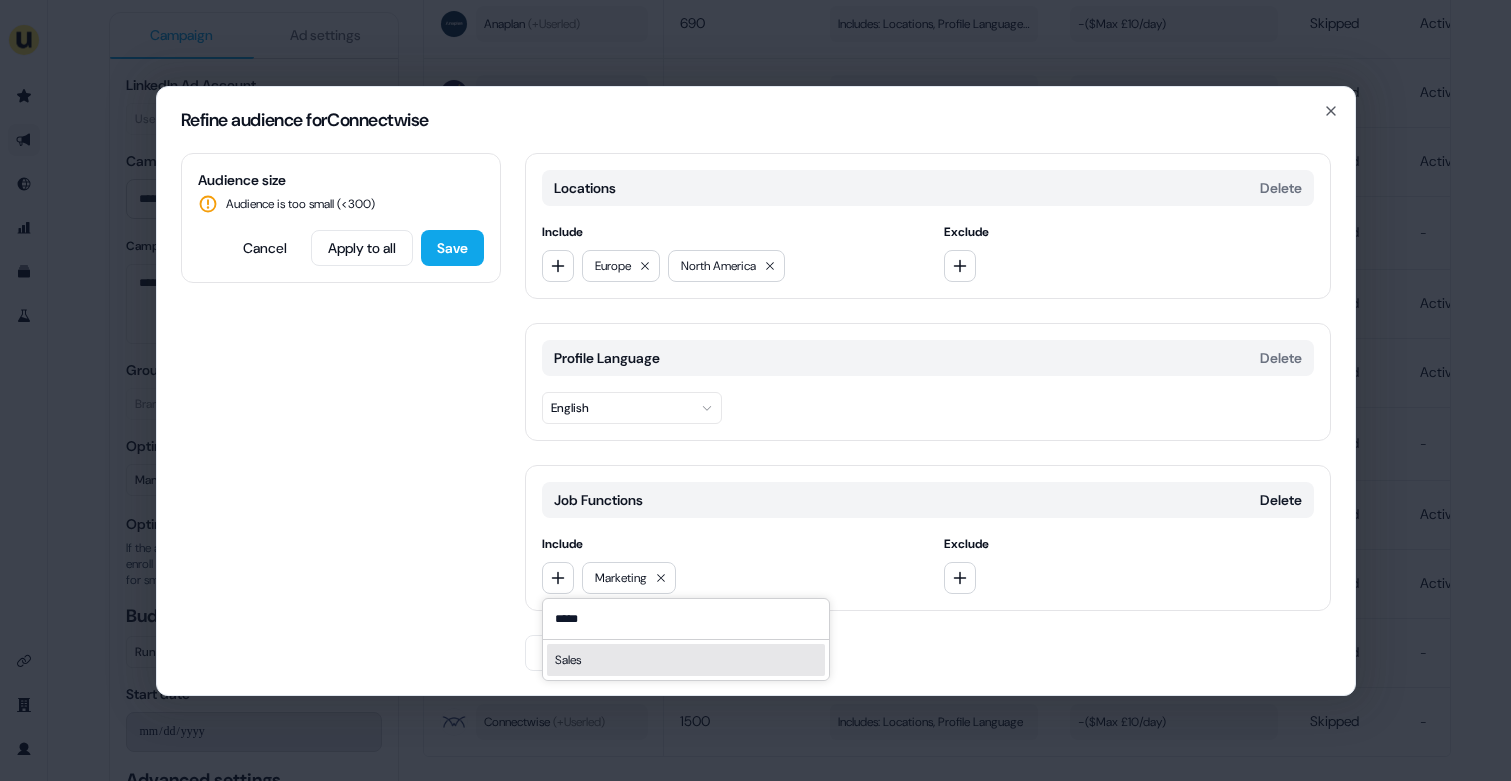 type on "*****" 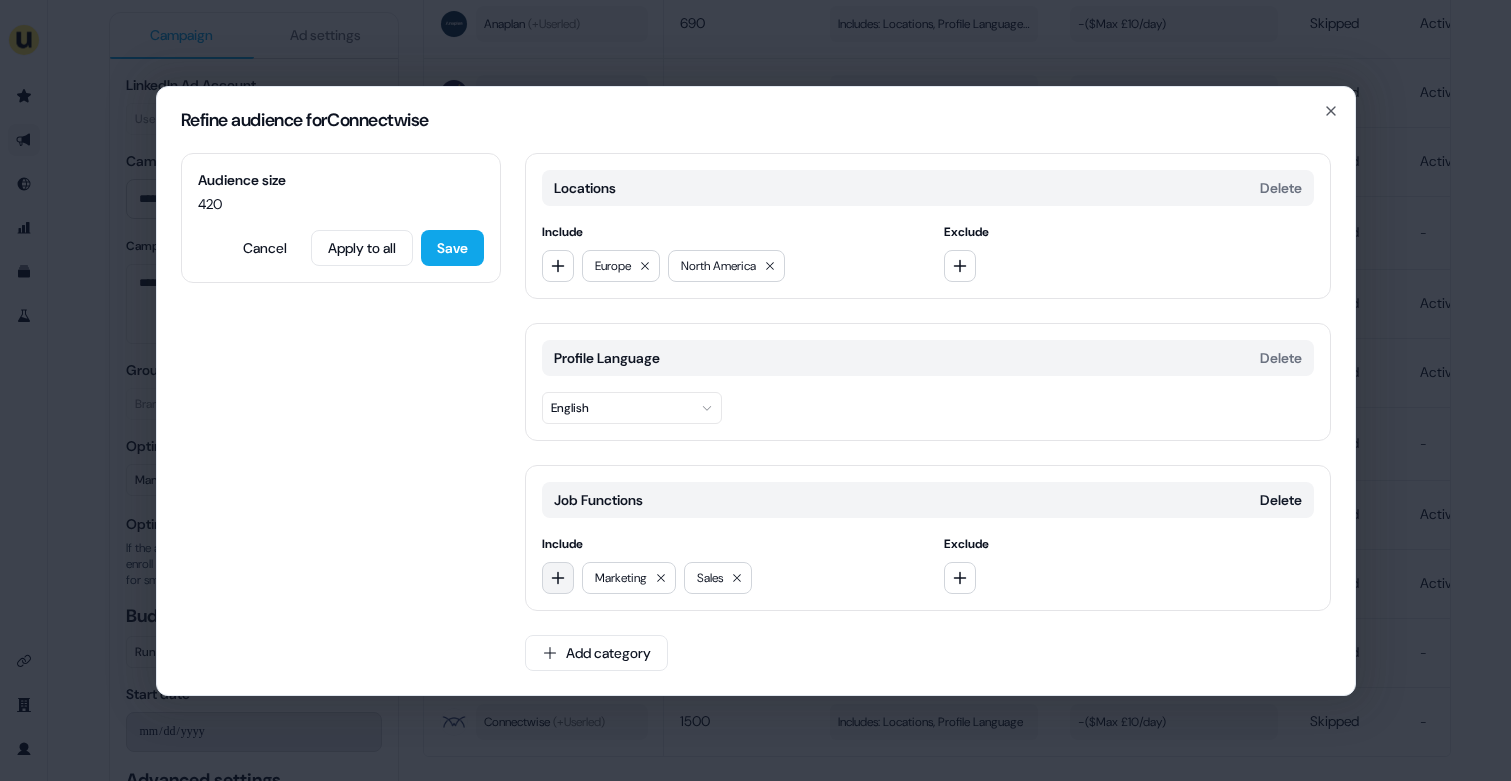 click at bounding box center (558, 578) 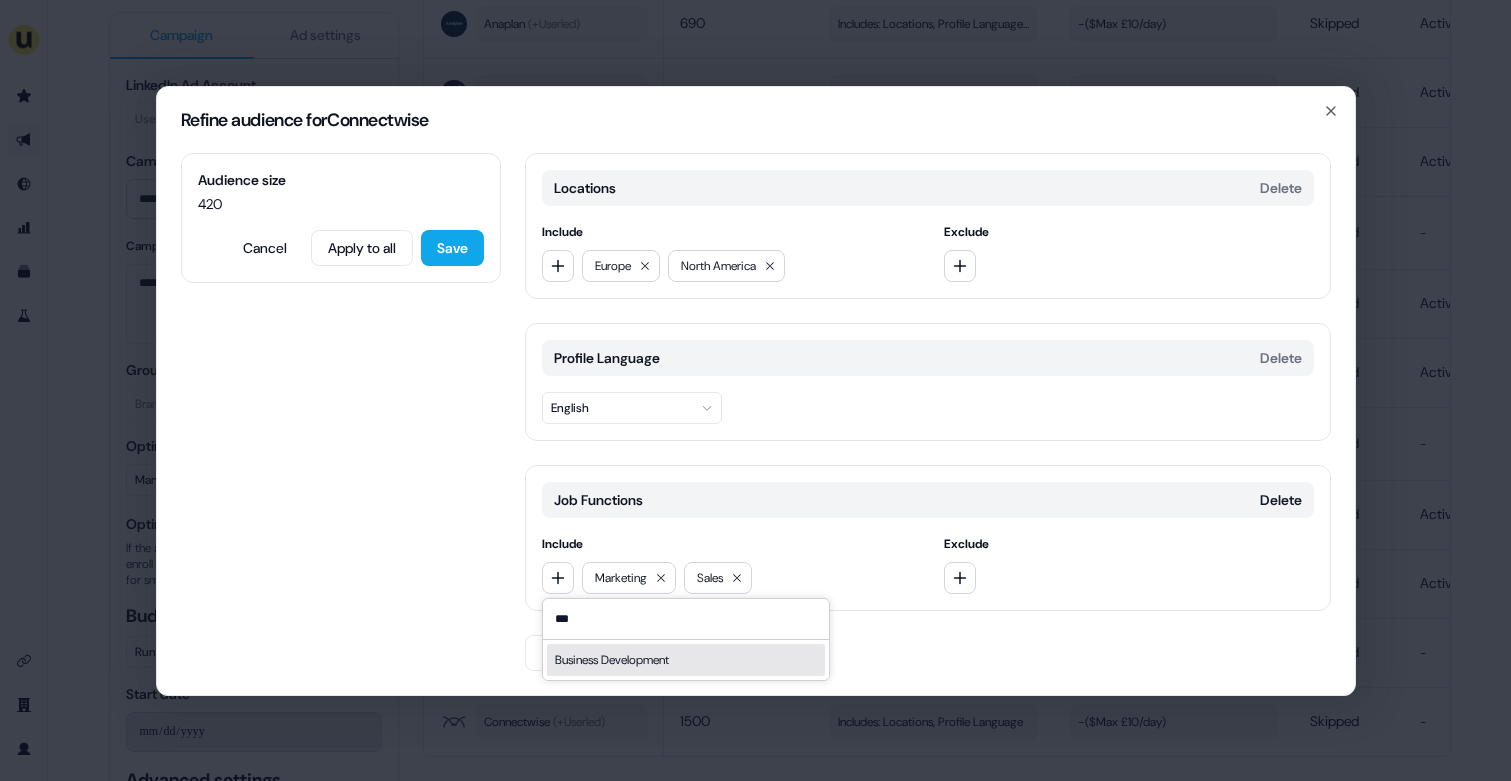 type on "***" 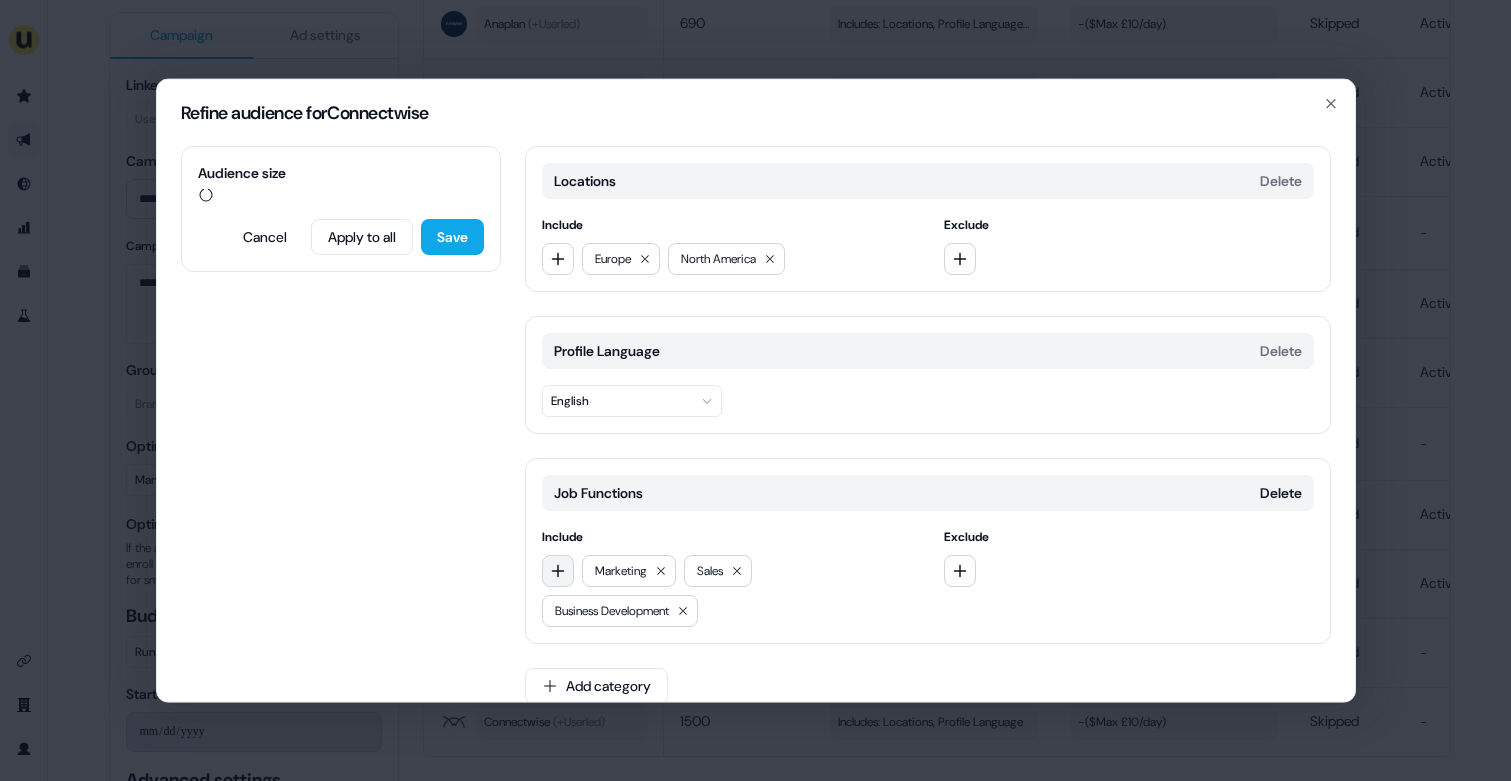 click 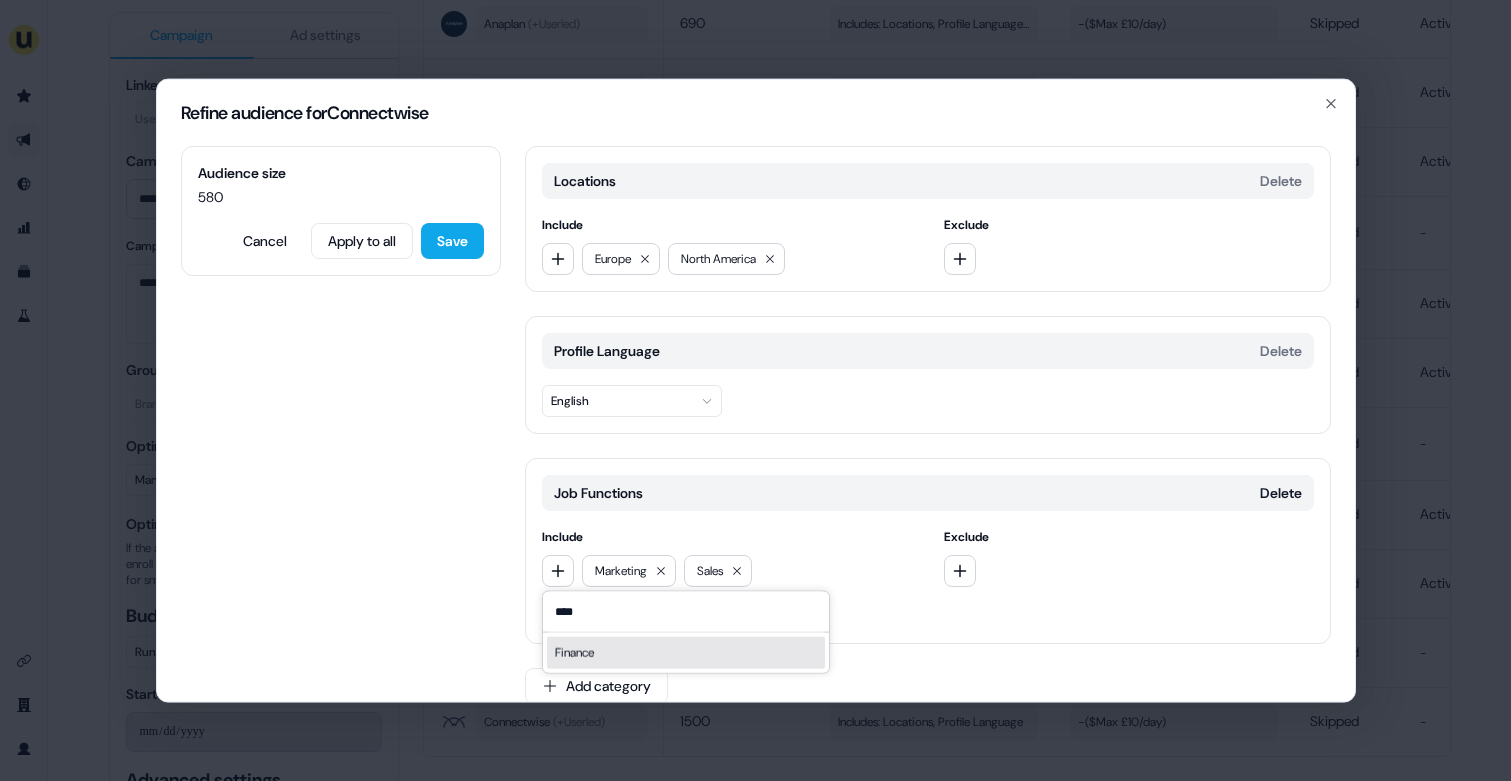 type on "****" 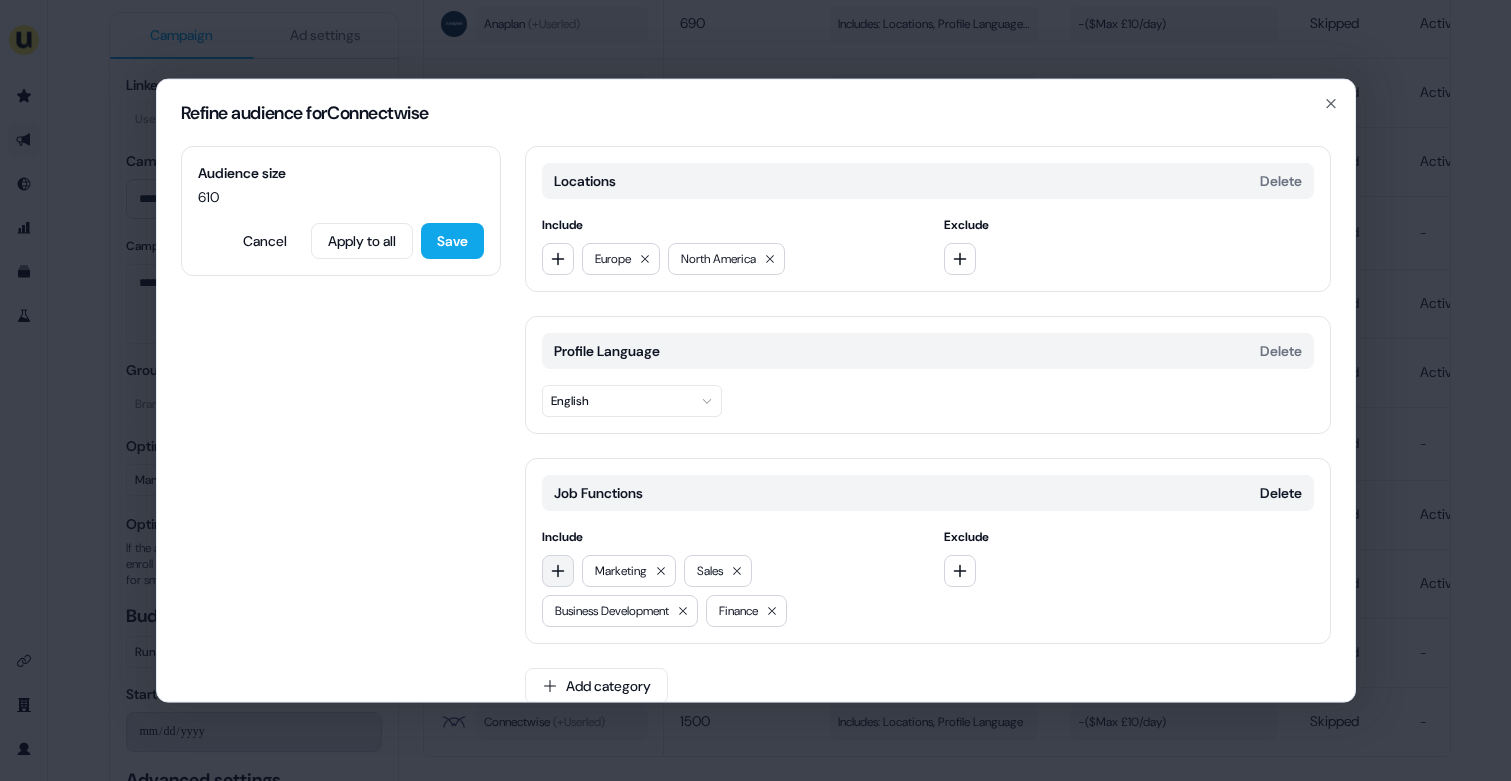 click at bounding box center (558, 570) 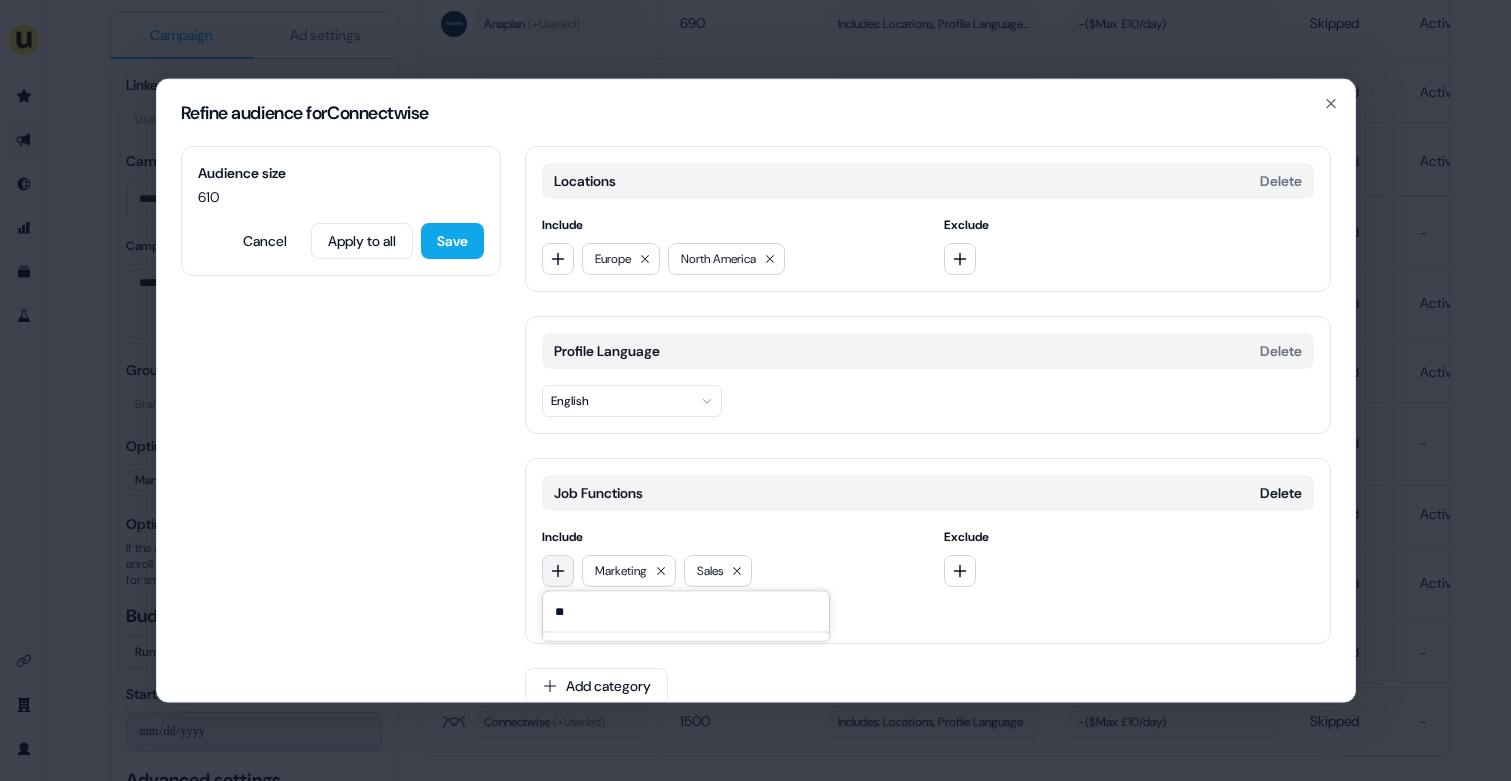 type on "*" 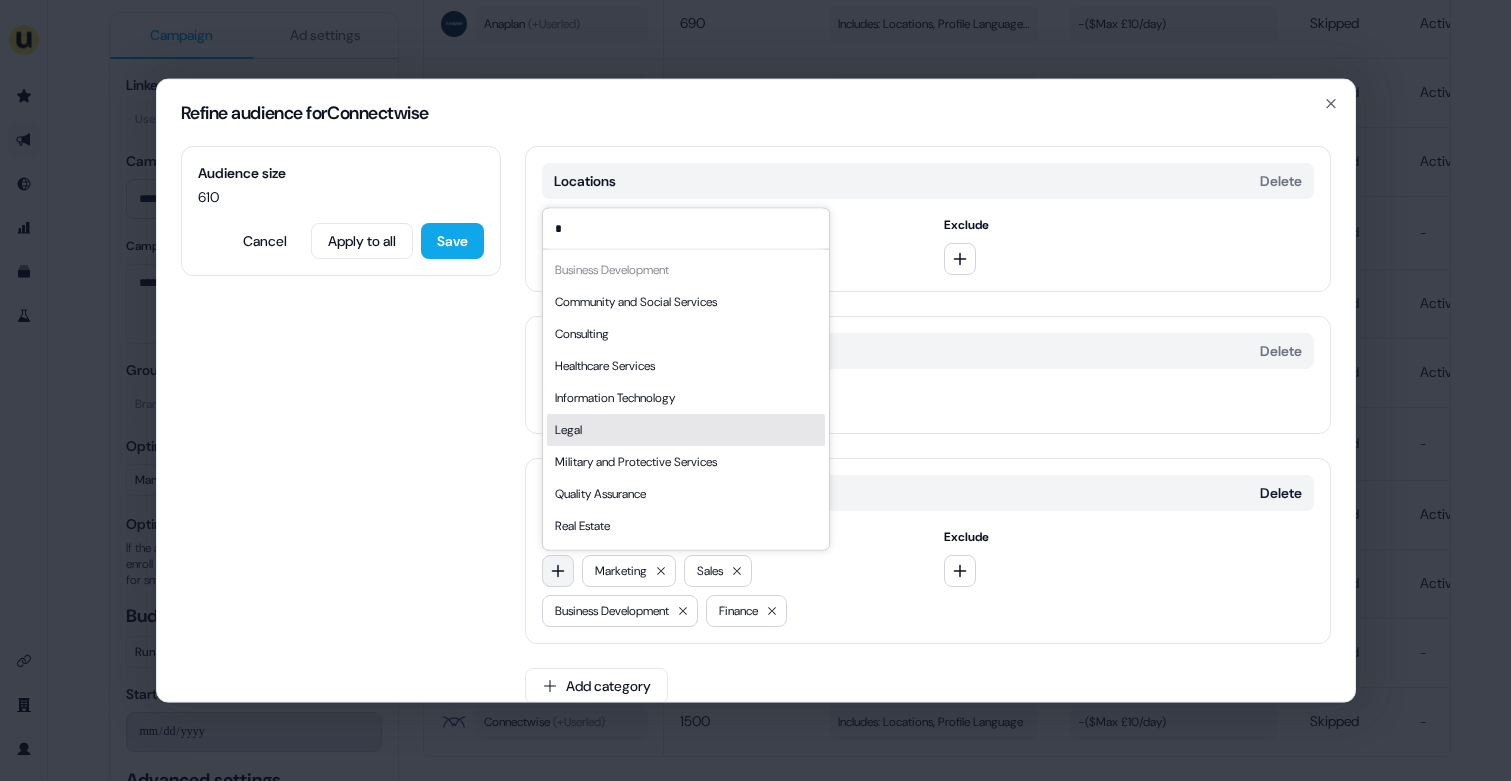 type 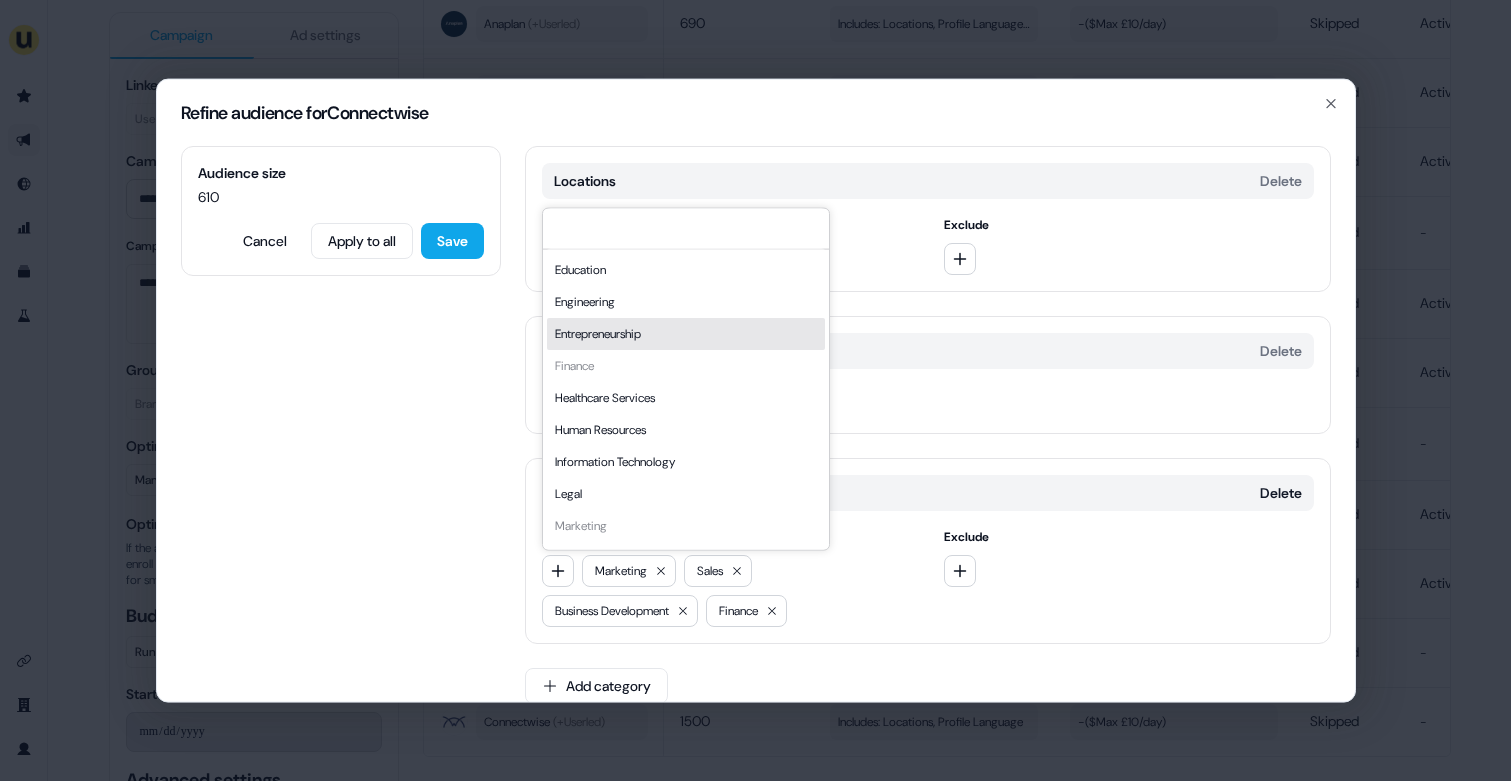 scroll, scrollTop: 191, scrollLeft: 0, axis: vertical 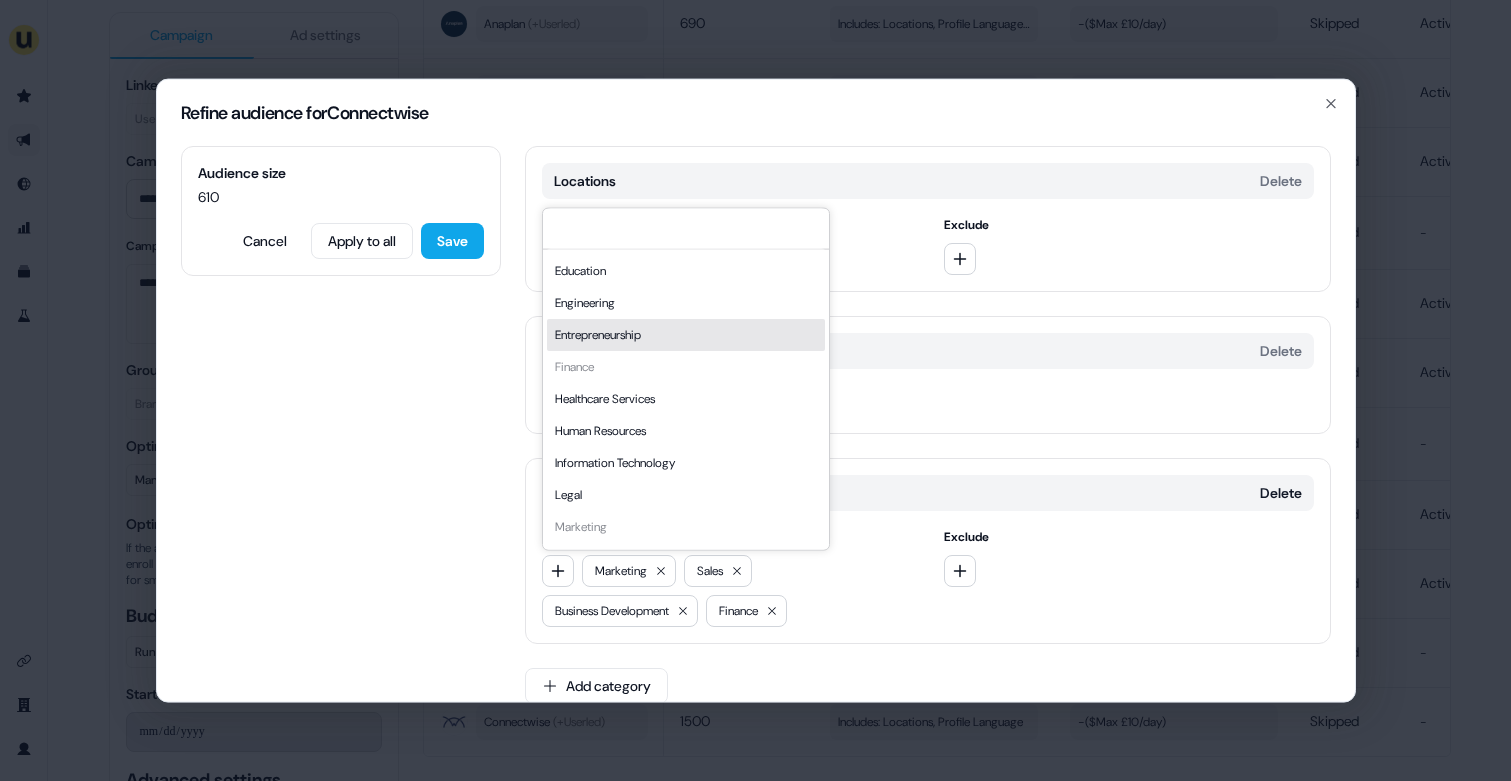 click on "Entrepreneurship" at bounding box center [686, 334] 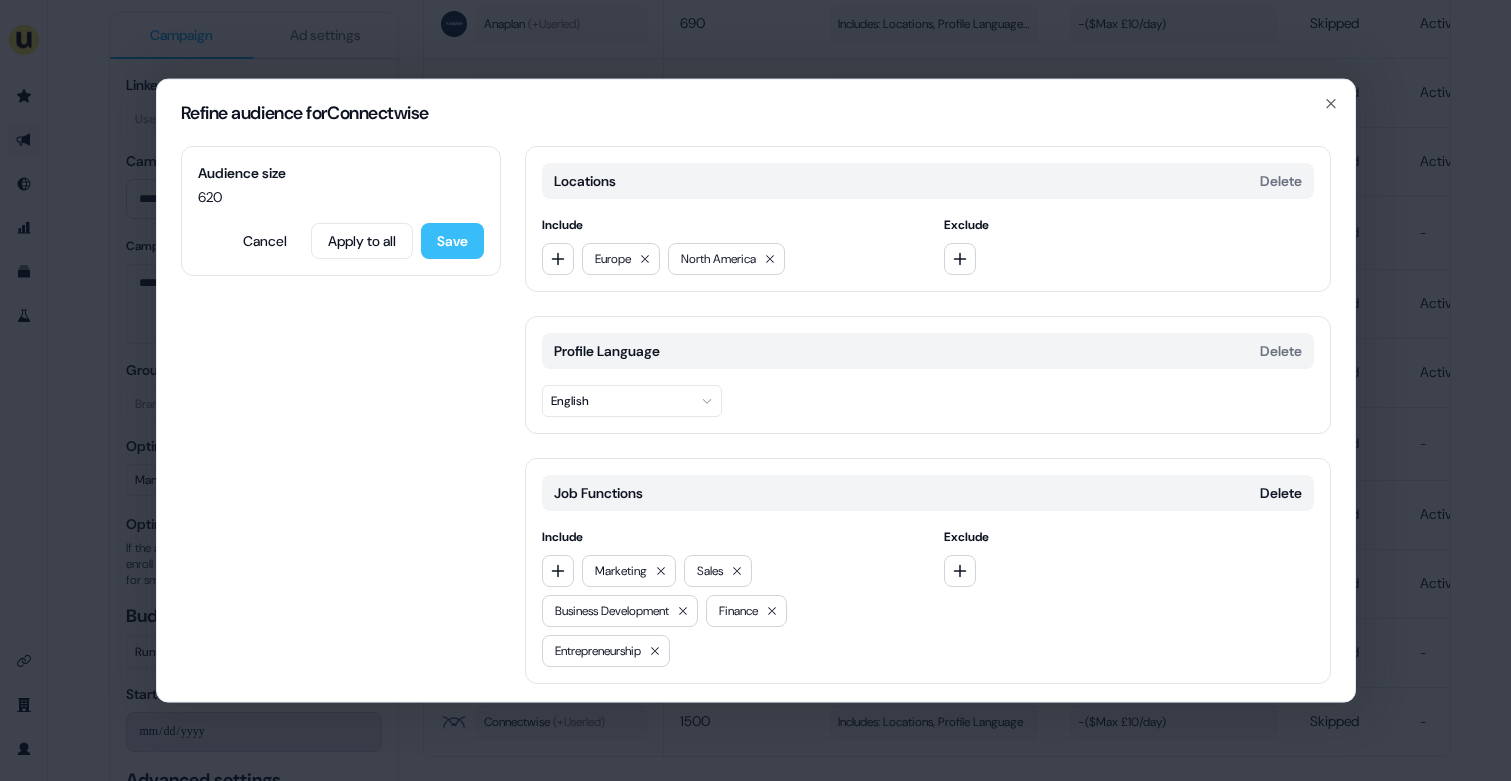 click on "Save" at bounding box center (452, 240) 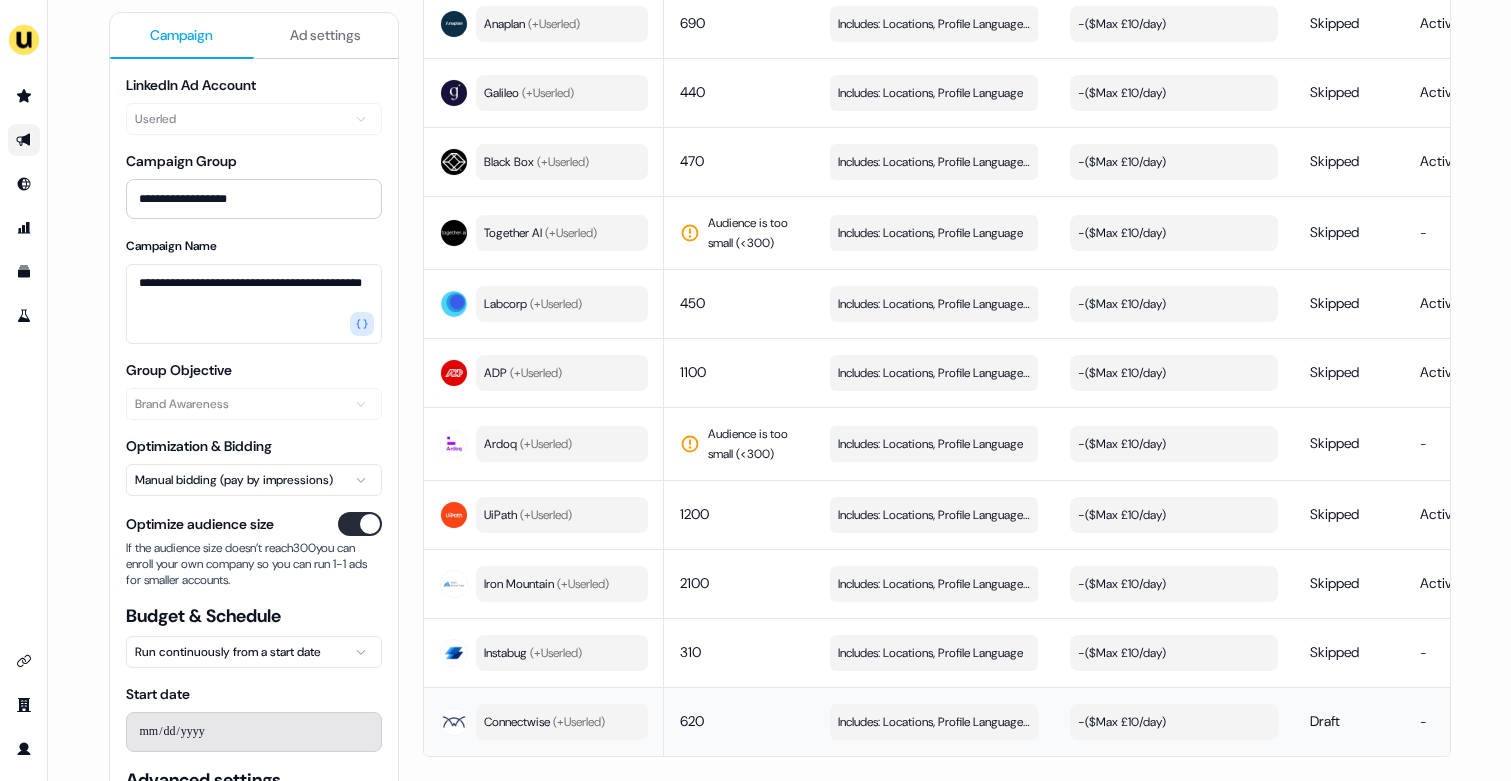 scroll, scrollTop: 0, scrollLeft: 194, axis: horizontal 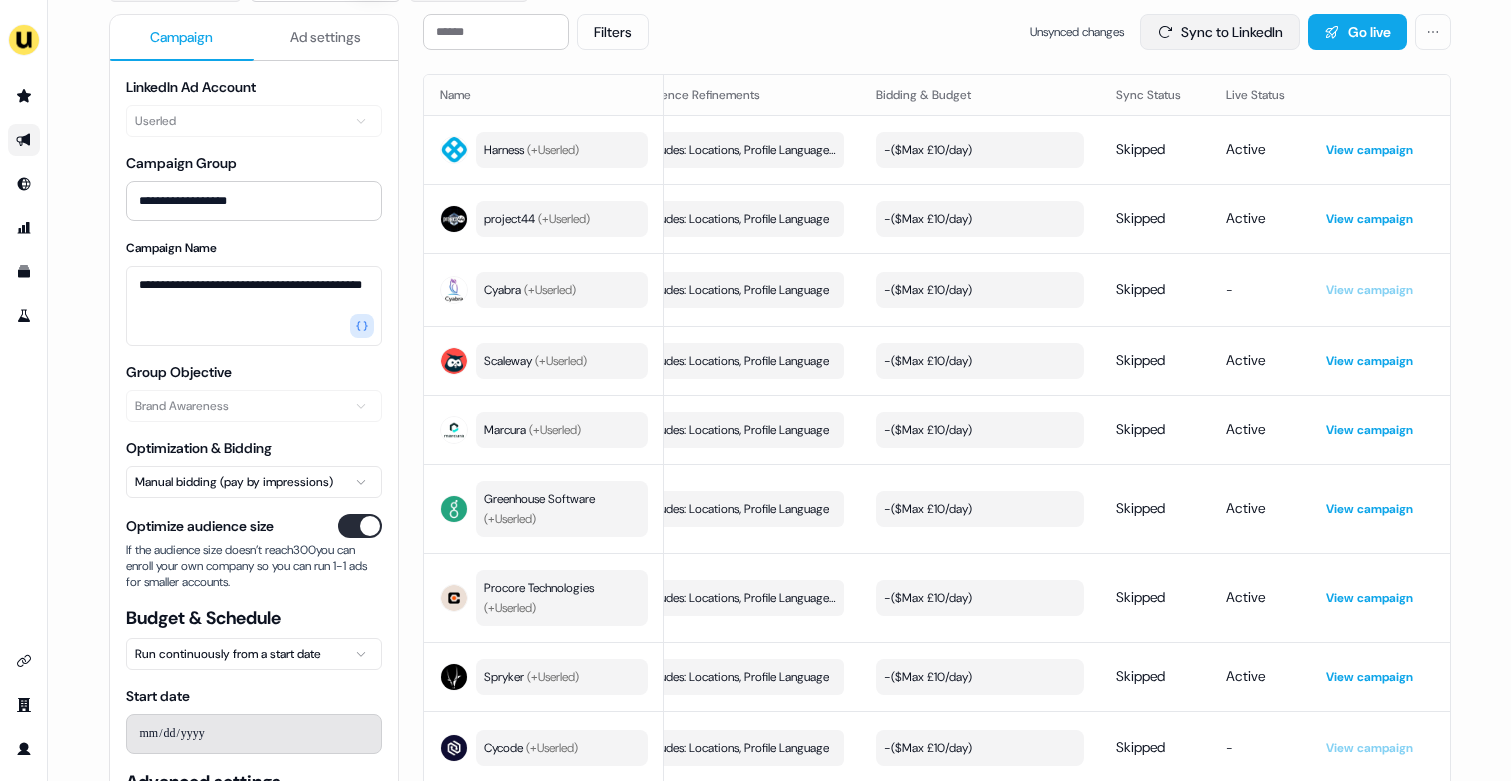 click on "Sync to LinkedIn" at bounding box center (1220, 32) 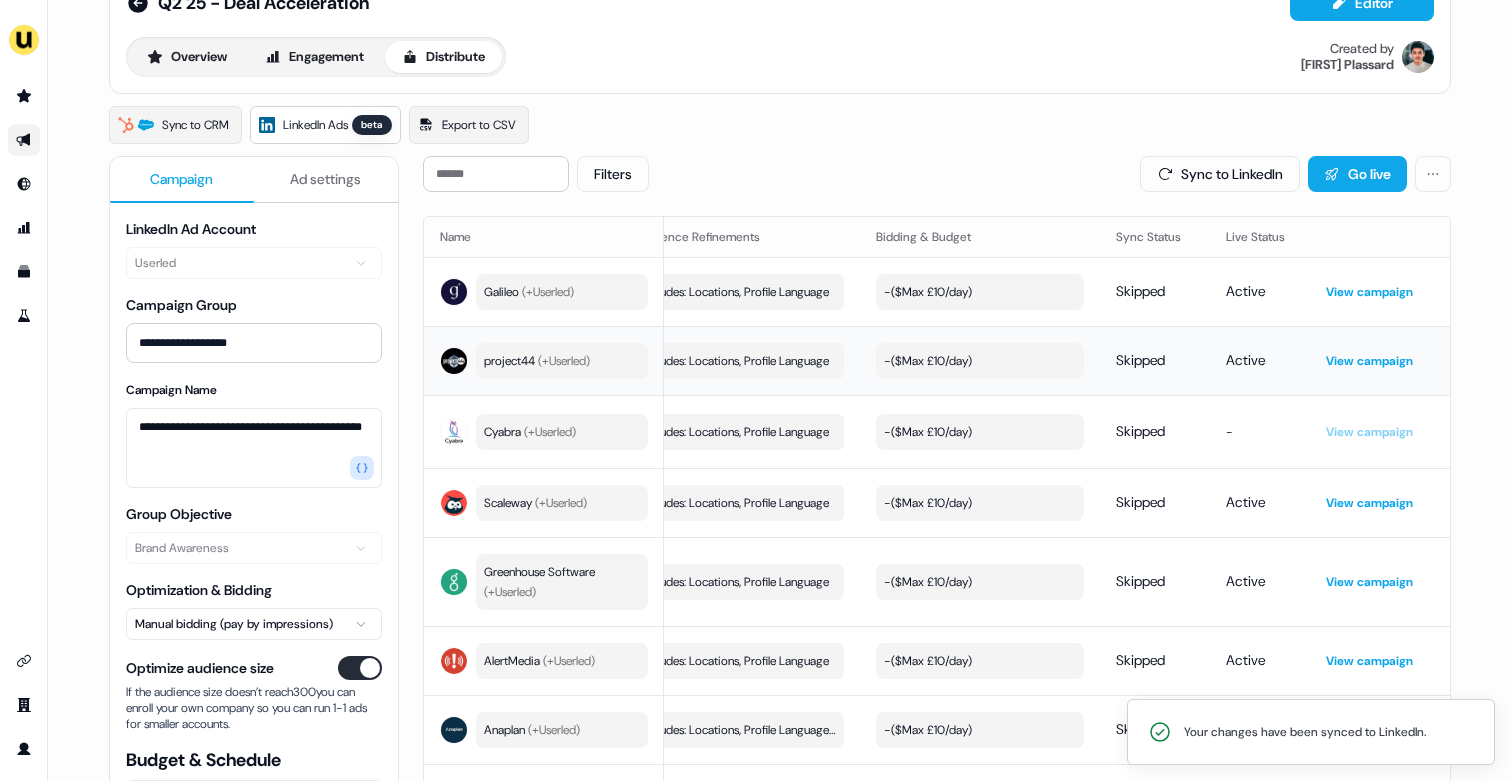scroll, scrollTop: 0, scrollLeft: 0, axis: both 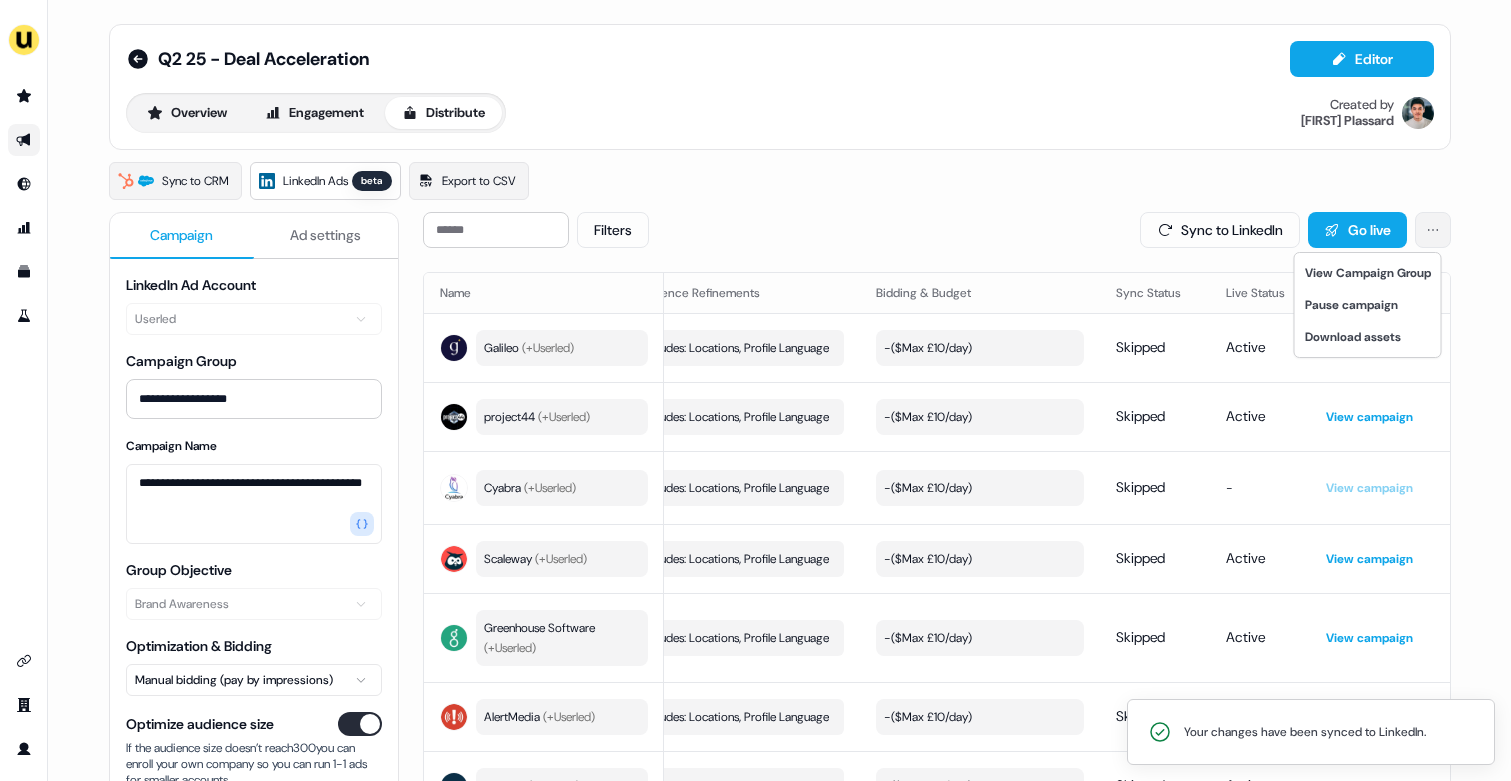 click on "Refine audience for  Connectwise Audience size 420 Cancel Apply to all Save Locations Delete Include Europe North America Exclude Profile Language Delete English Job Functions Delete Include *** Business Development Marketing Sales Exclude Add category Close" at bounding box center [755, 390] 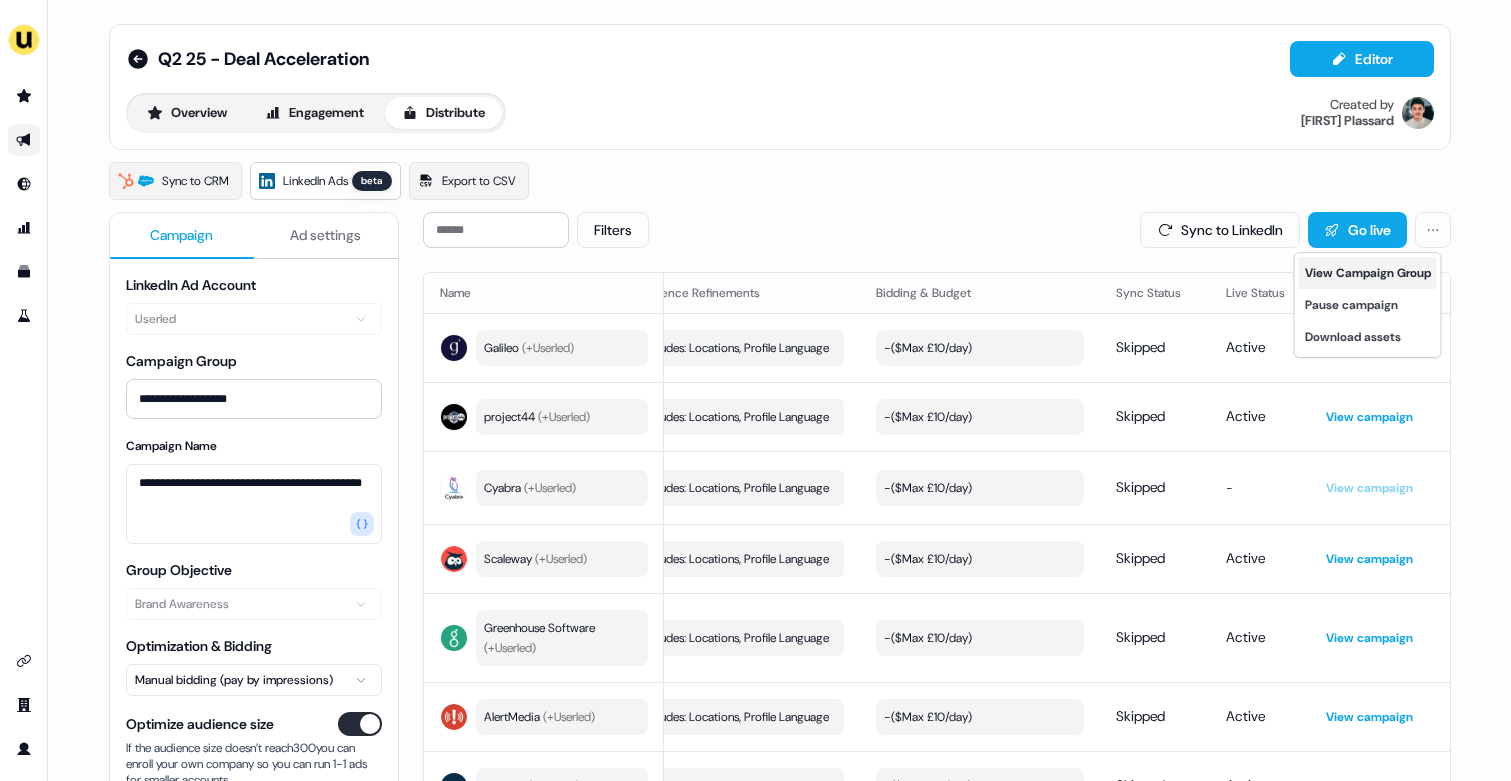 click on "View Campaign Group" at bounding box center [1368, 273] 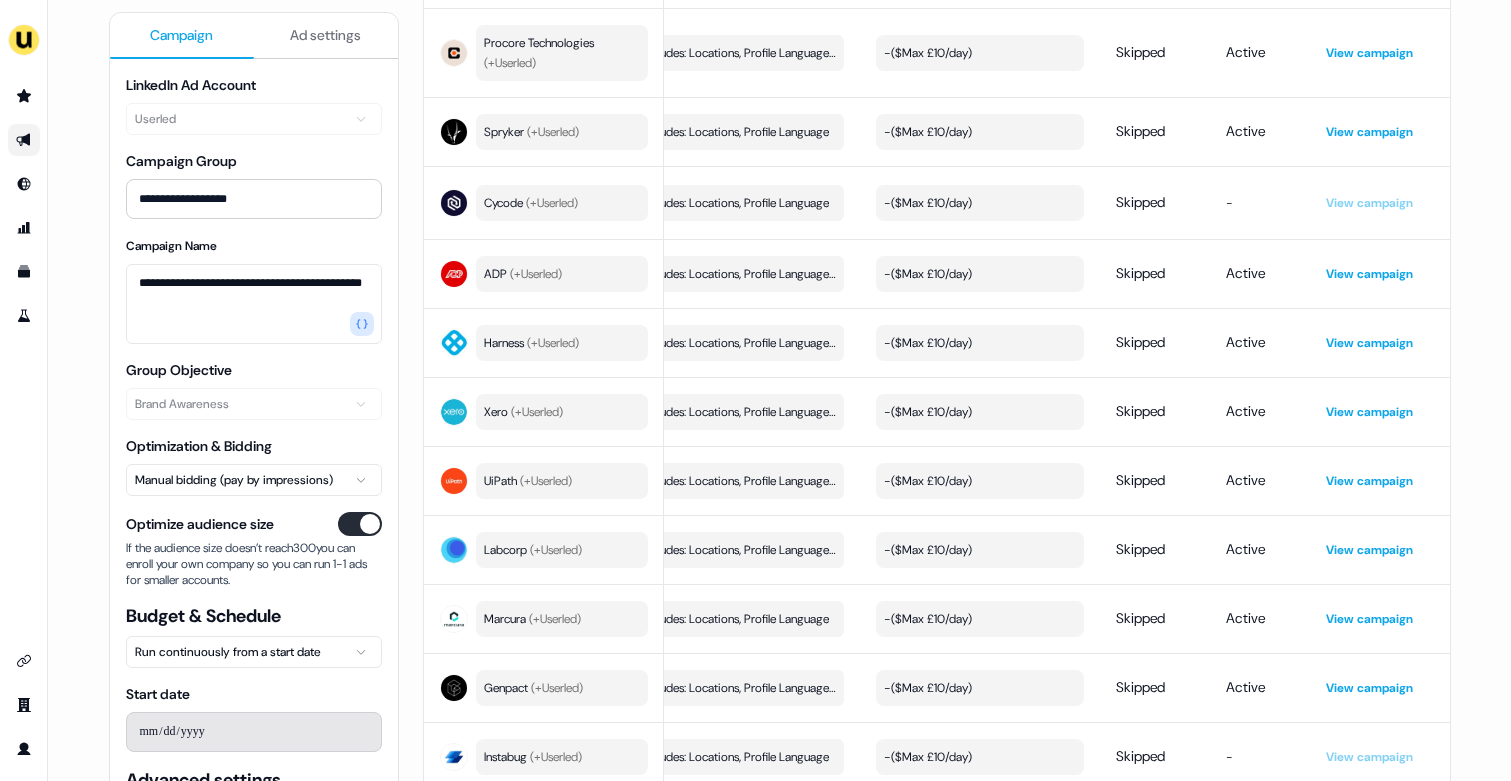 scroll, scrollTop: 1206, scrollLeft: 0, axis: vertical 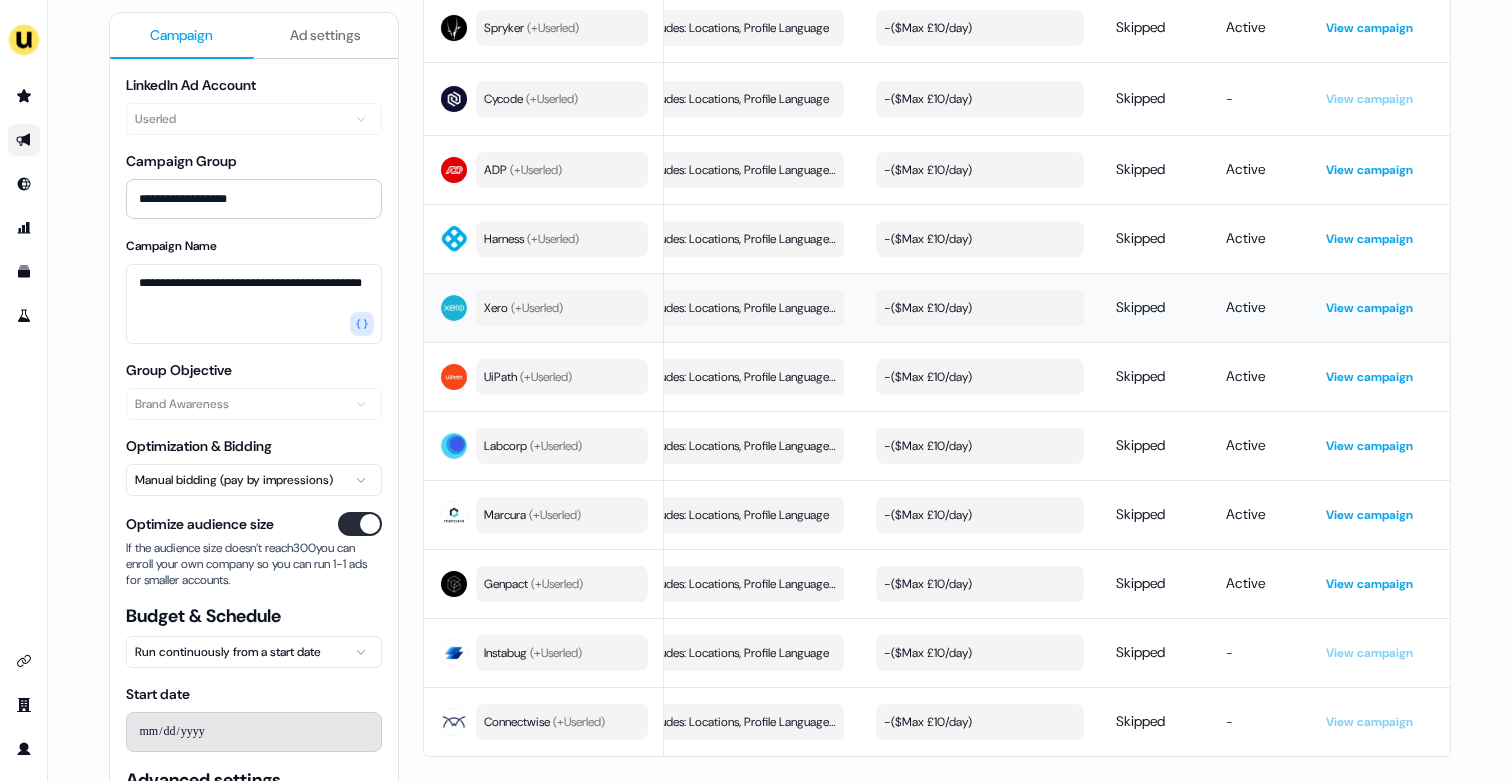 type 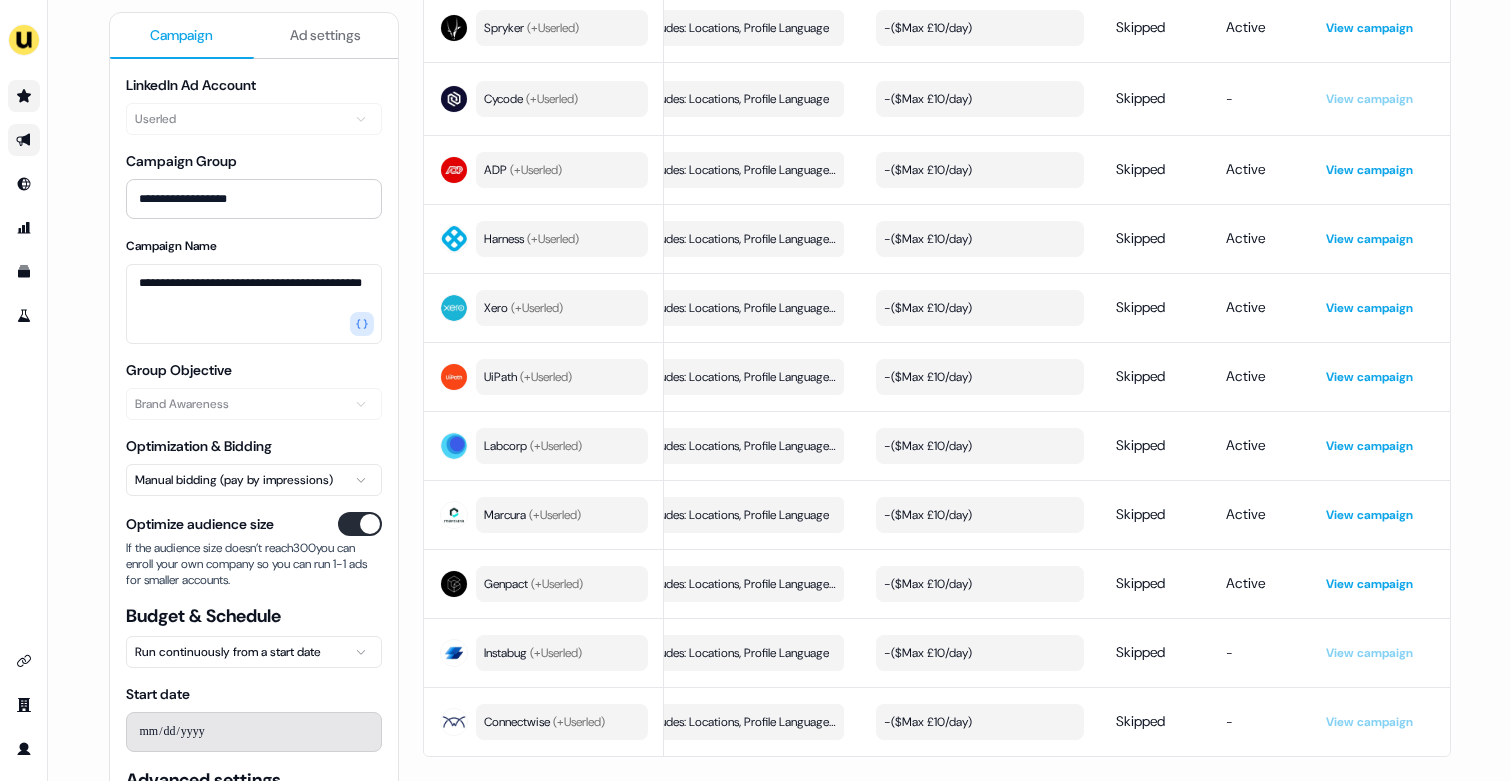click 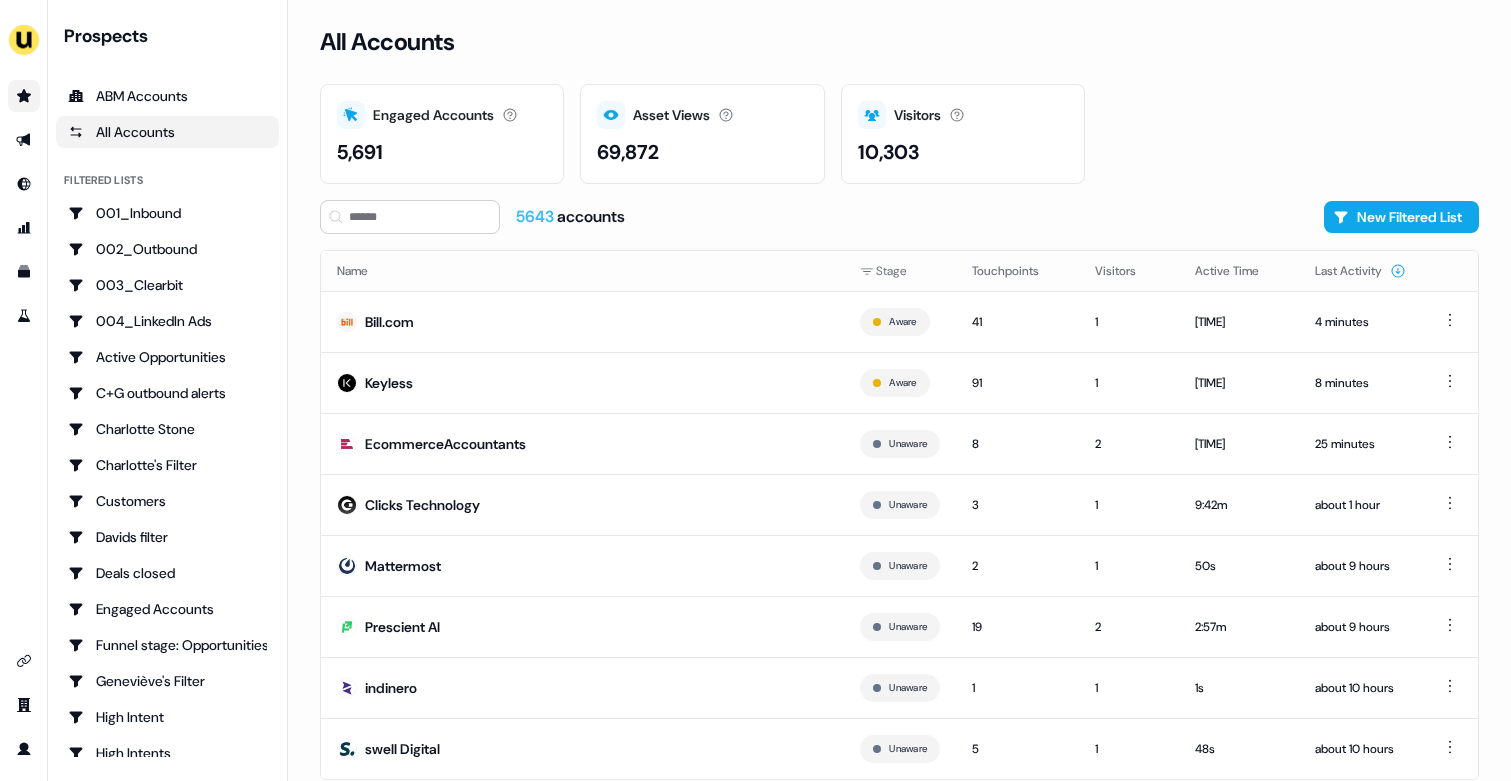 scroll, scrollTop: 0, scrollLeft: 0, axis: both 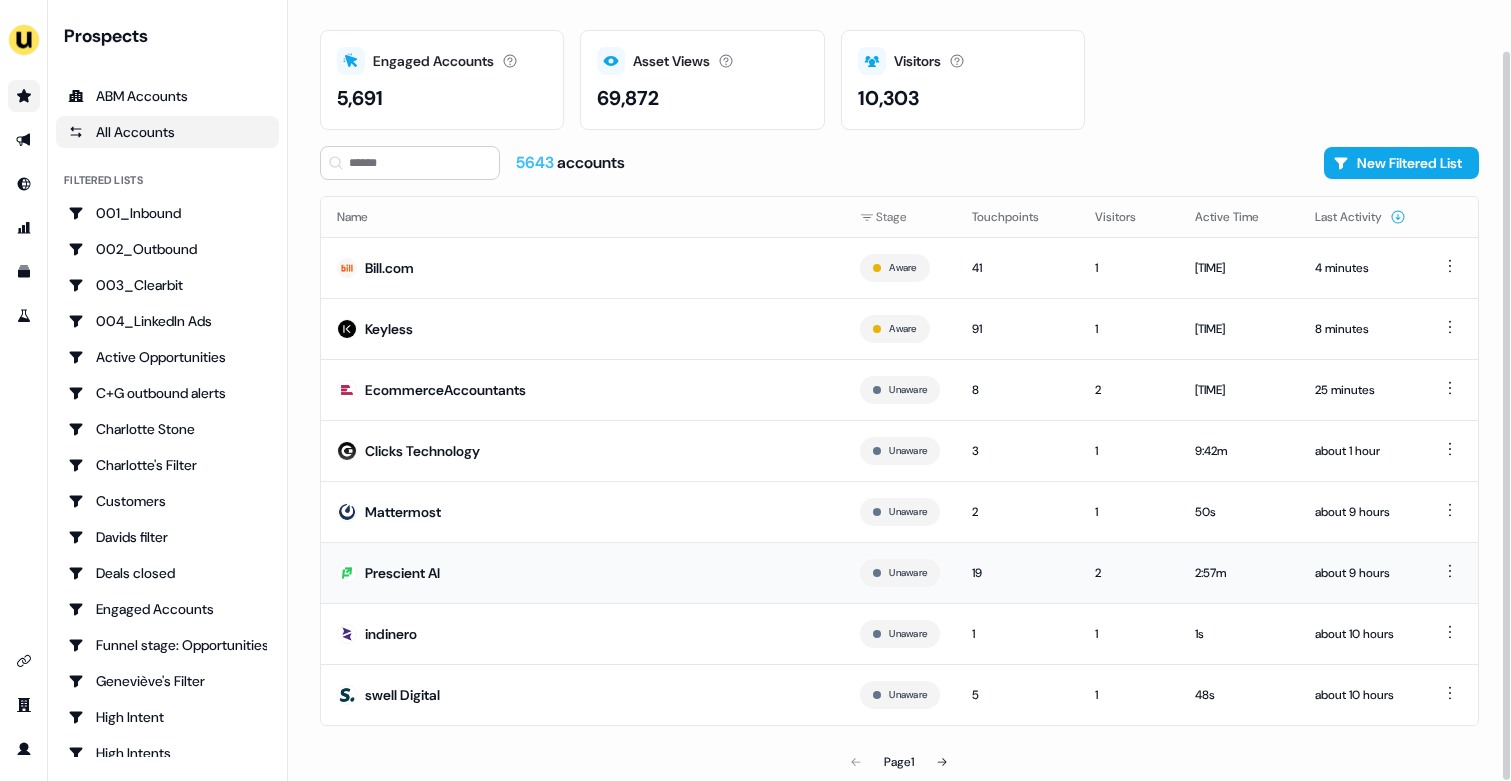 click on "Prescient AI" at bounding box center (582, 572) 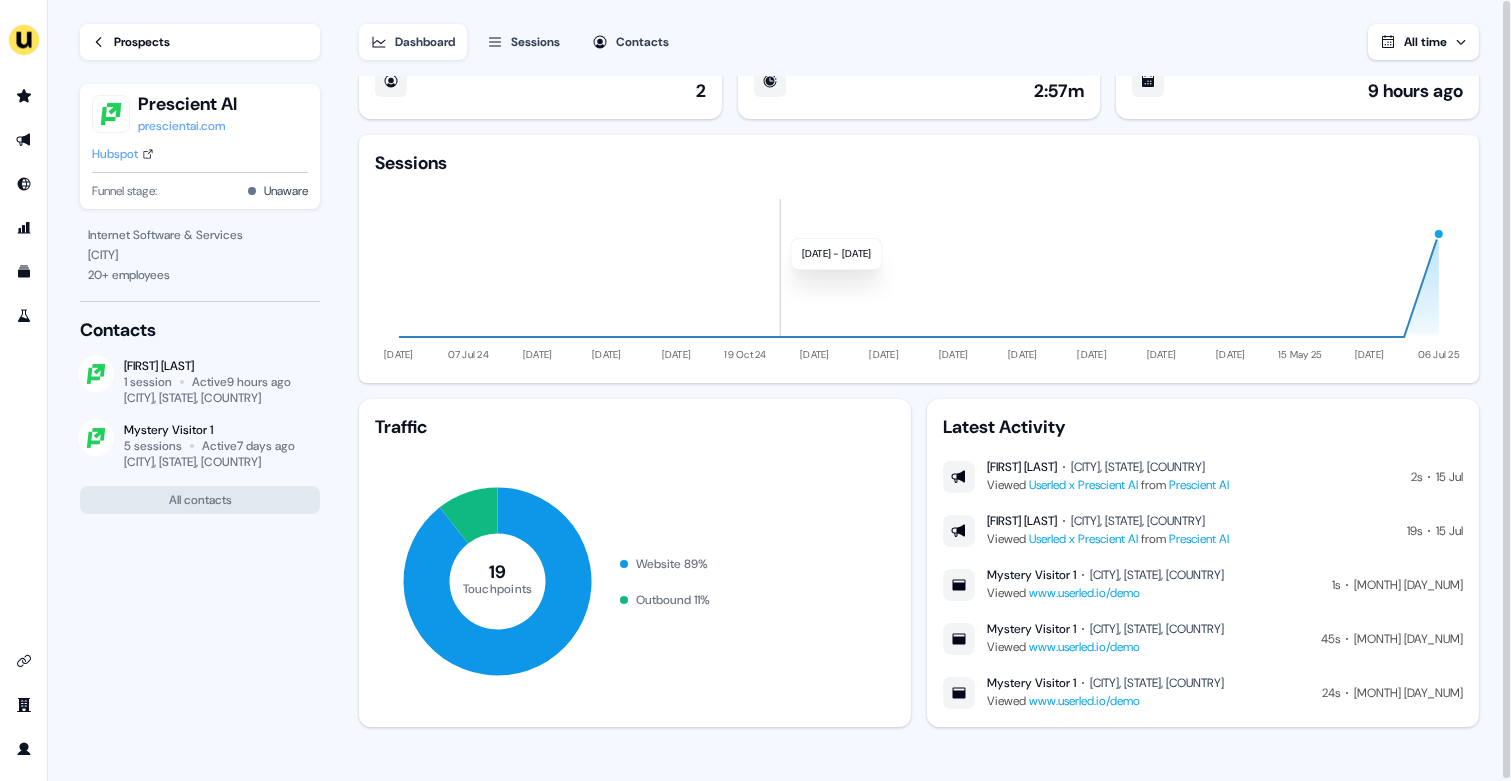 scroll, scrollTop: 0, scrollLeft: 0, axis: both 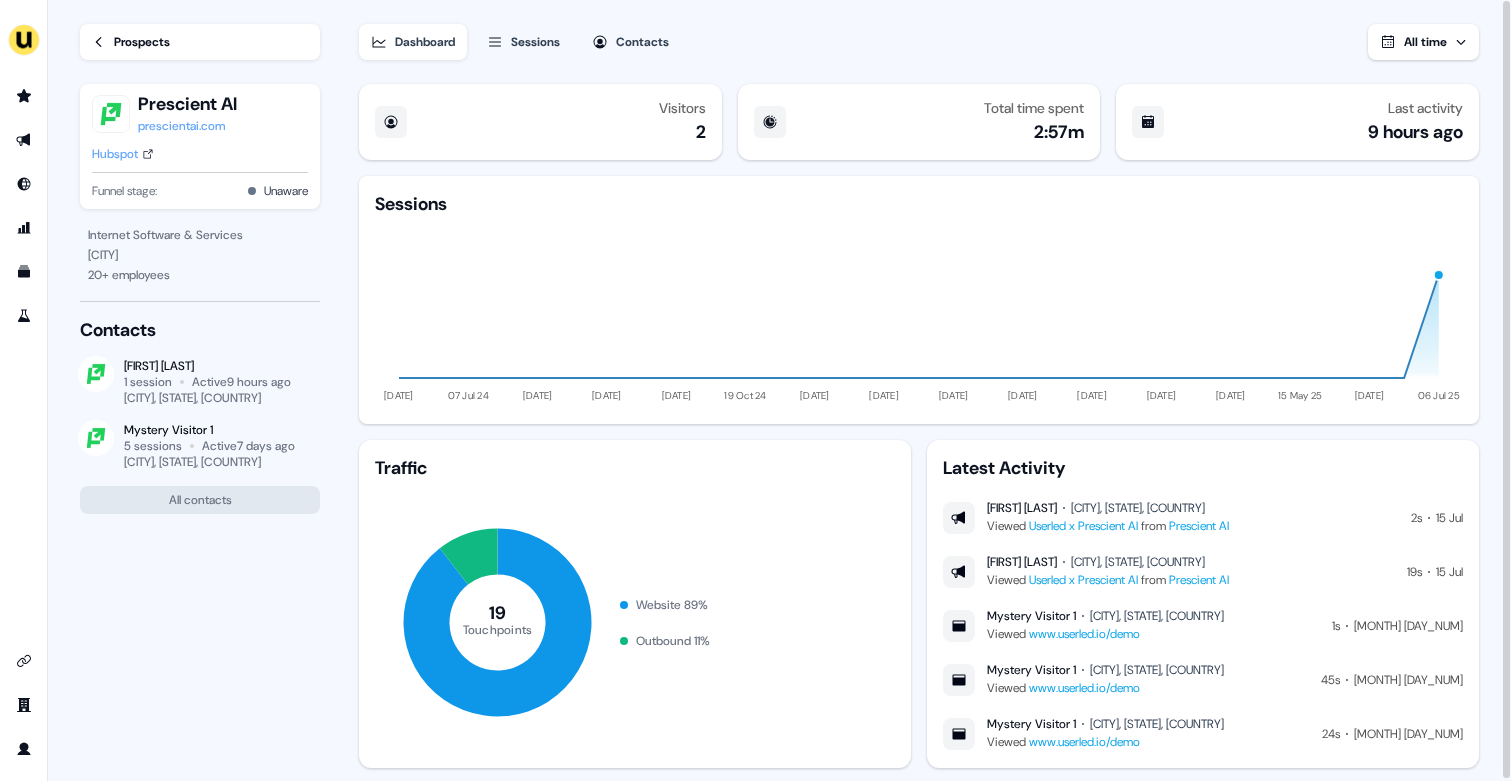click on "Sessions" at bounding box center (535, 42) 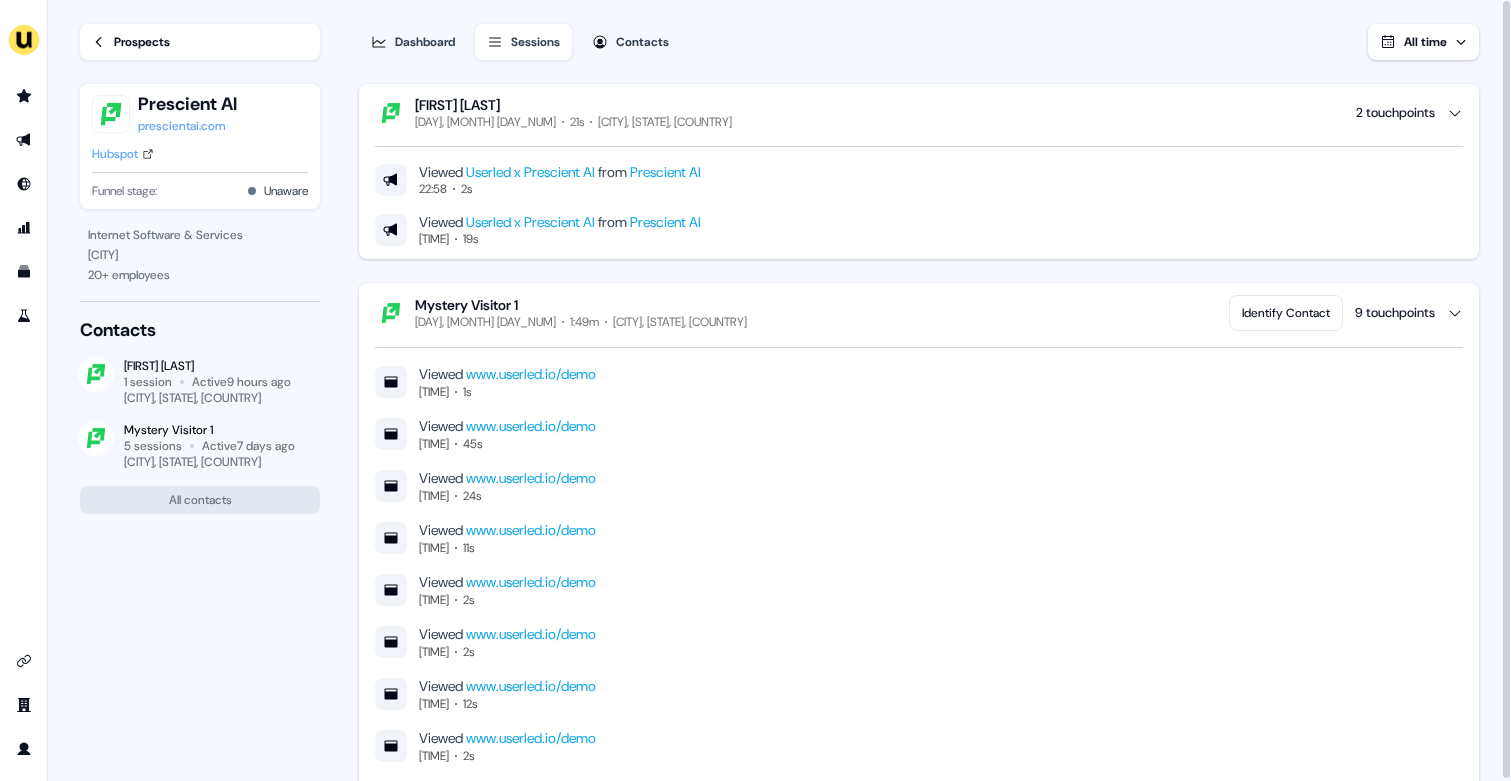 click on "Prospects" at bounding box center (142, 42) 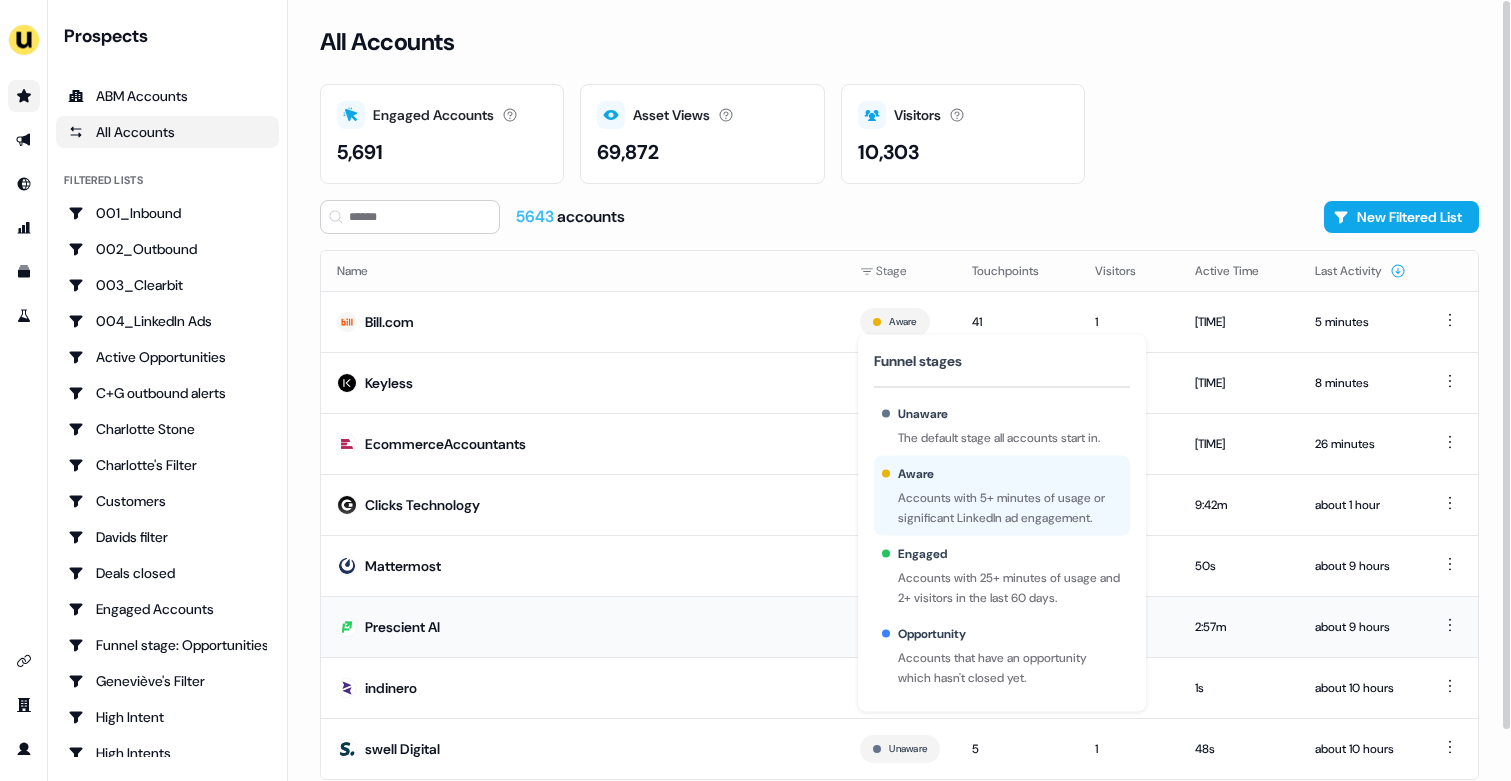 scroll, scrollTop: 54, scrollLeft: 0, axis: vertical 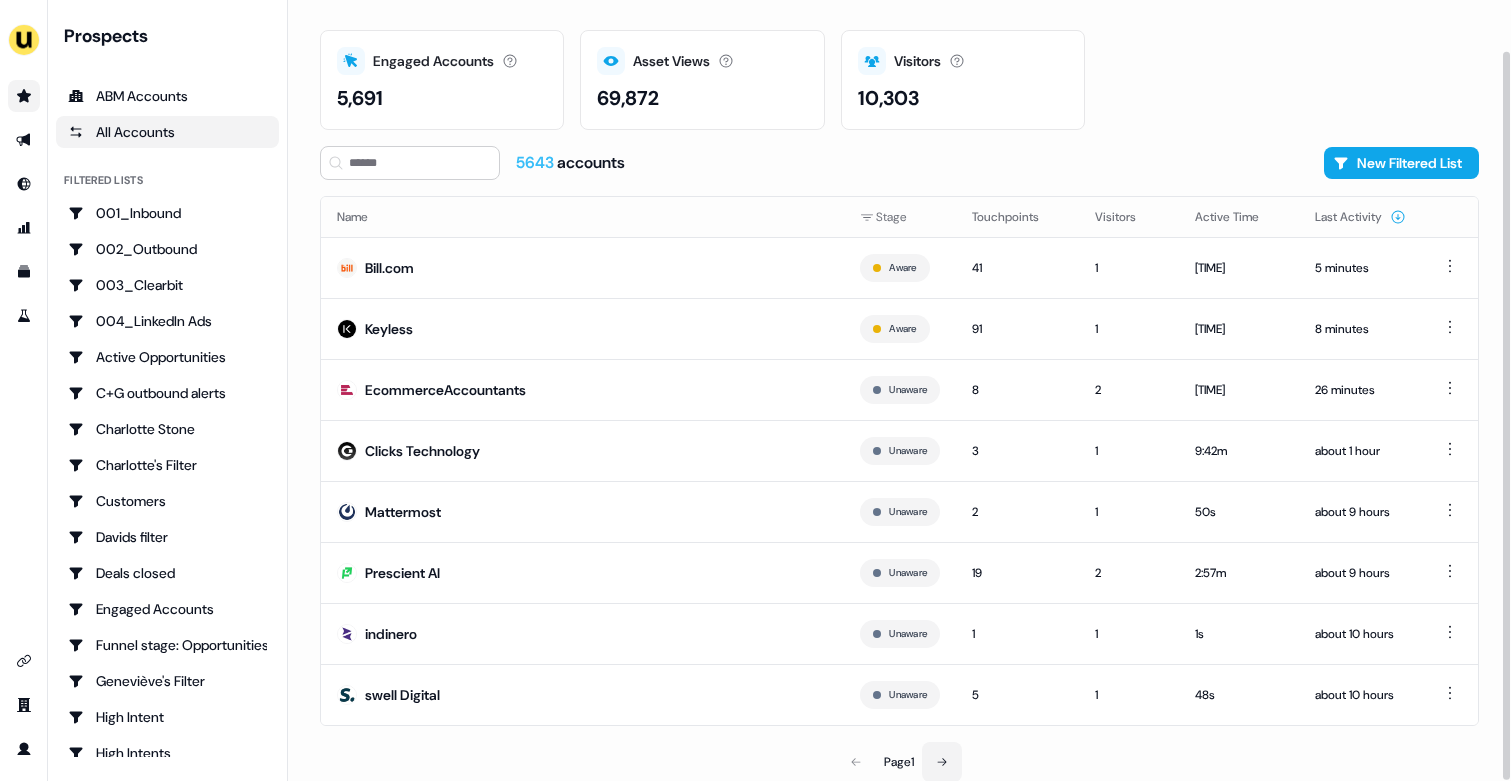 click 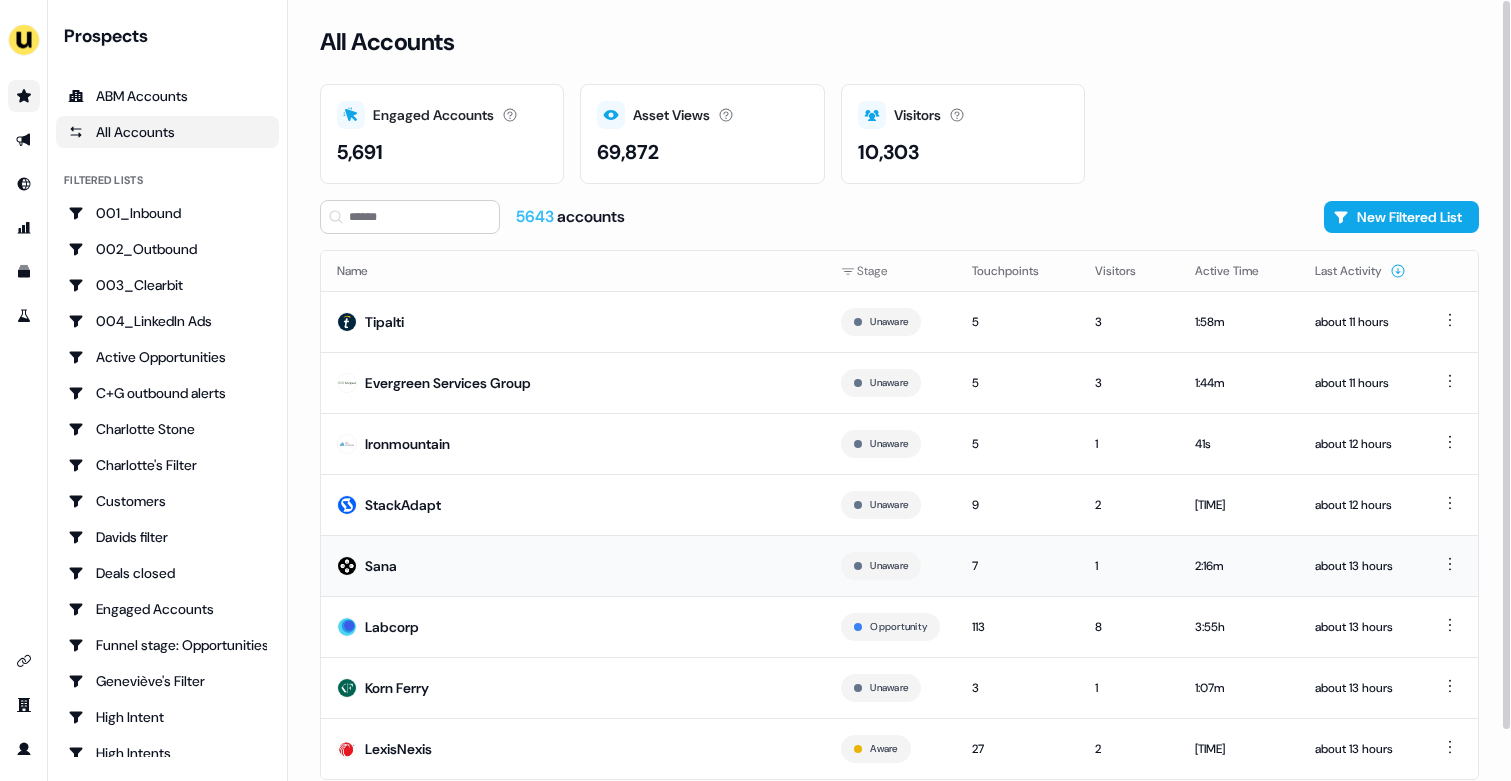 scroll, scrollTop: 54, scrollLeft: 0, axis: vertical 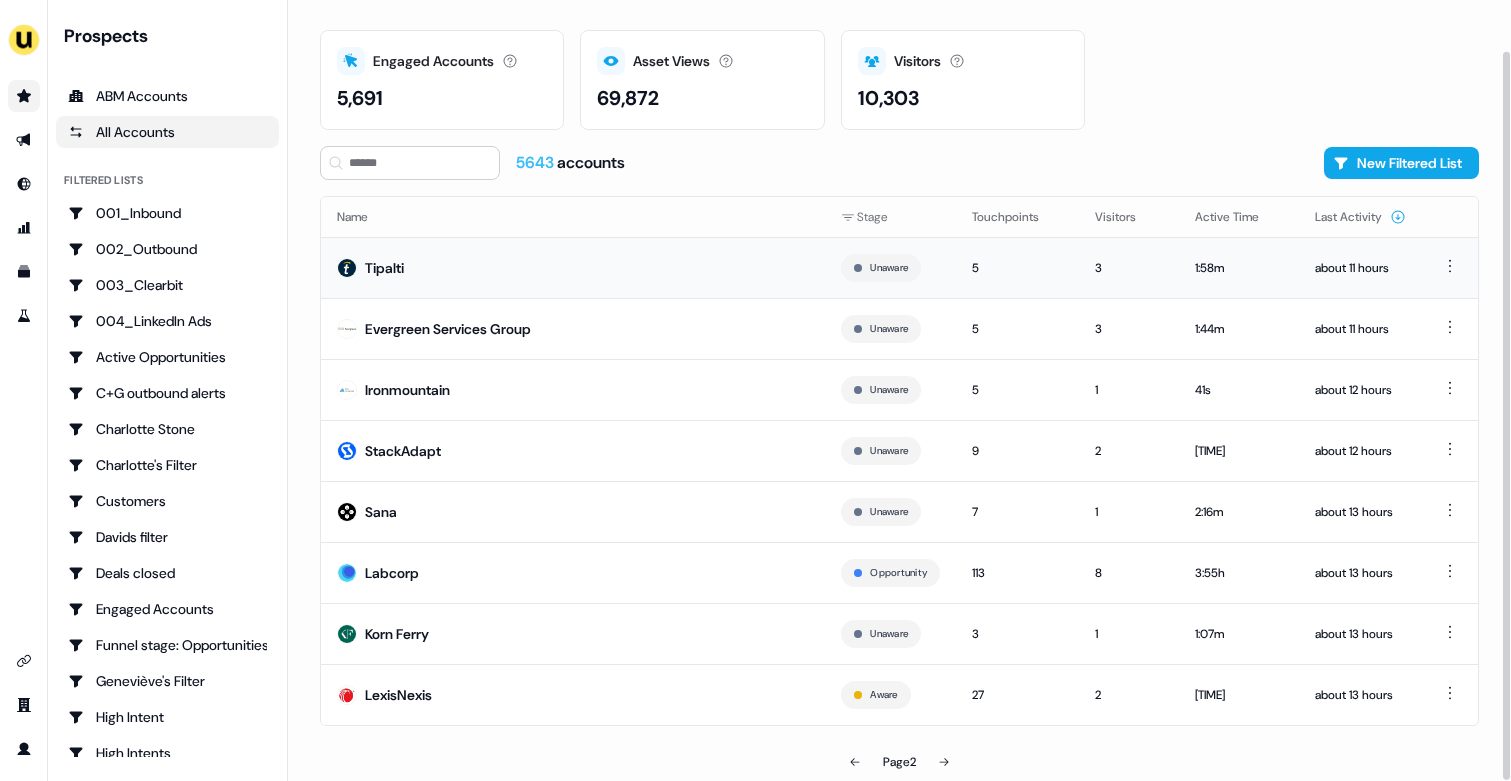 click on "Tipalti" at bounding box center [573, 267] 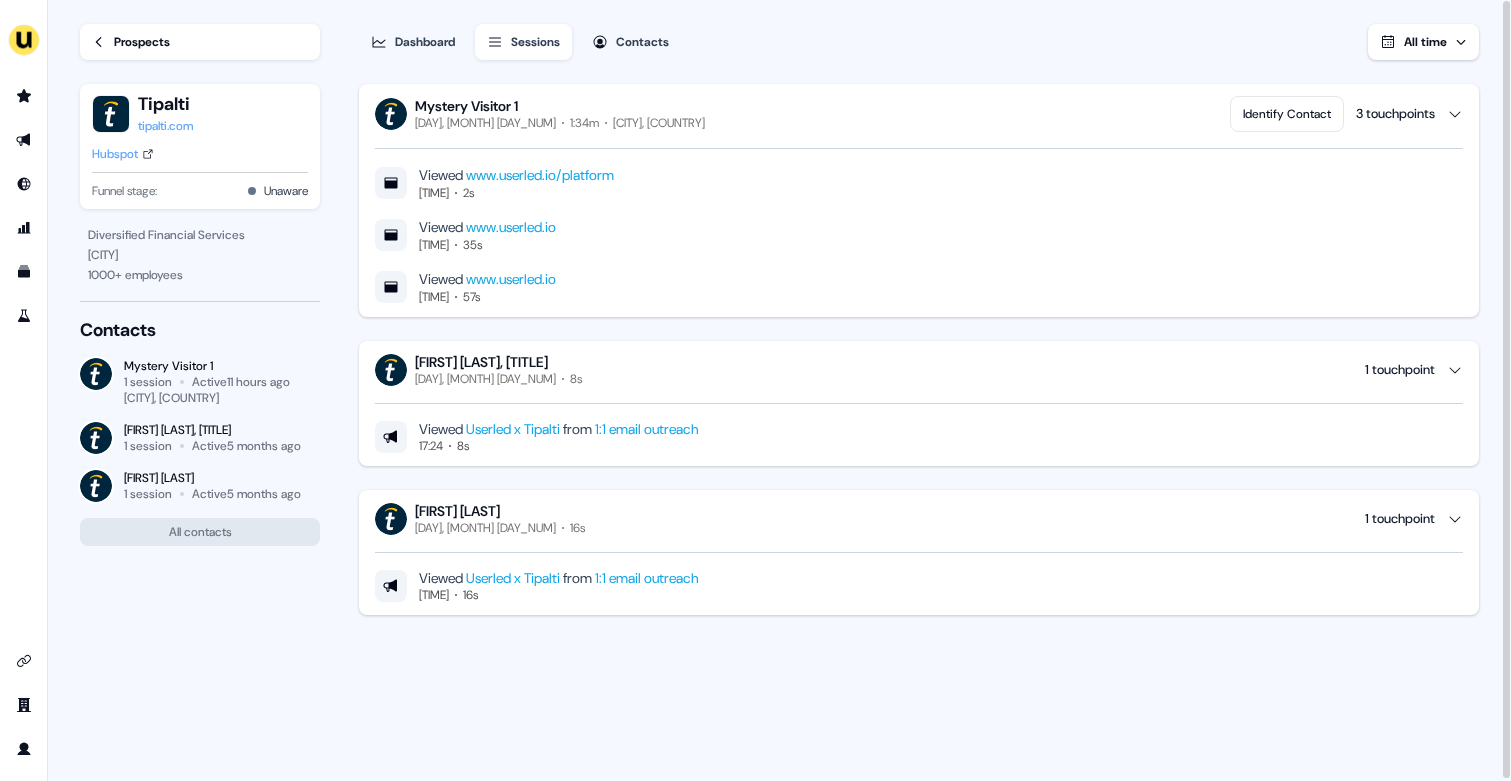 click on "Hubspot" at bounding box center (115, 154) 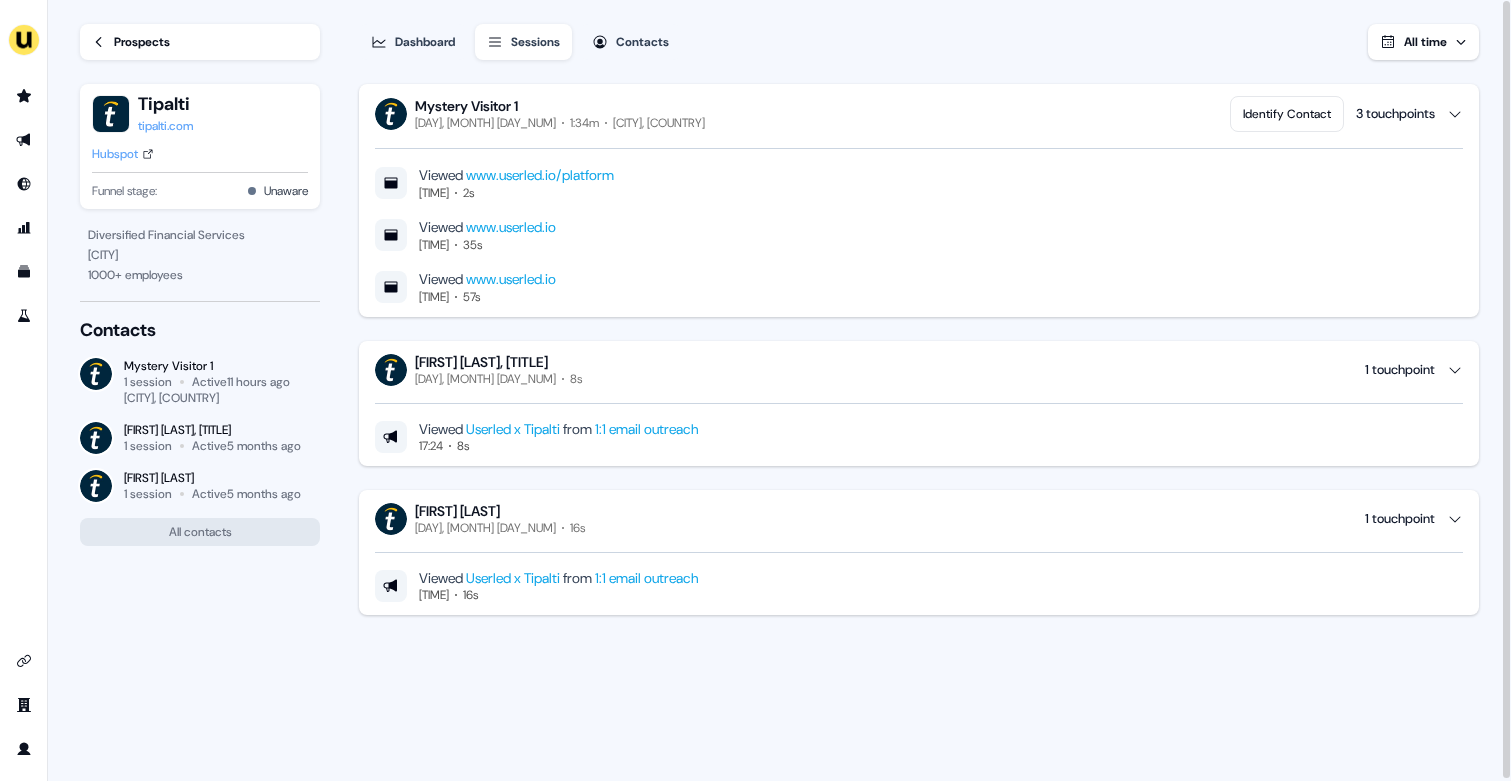 click on "Prospects" at bounding box center (200, 42) 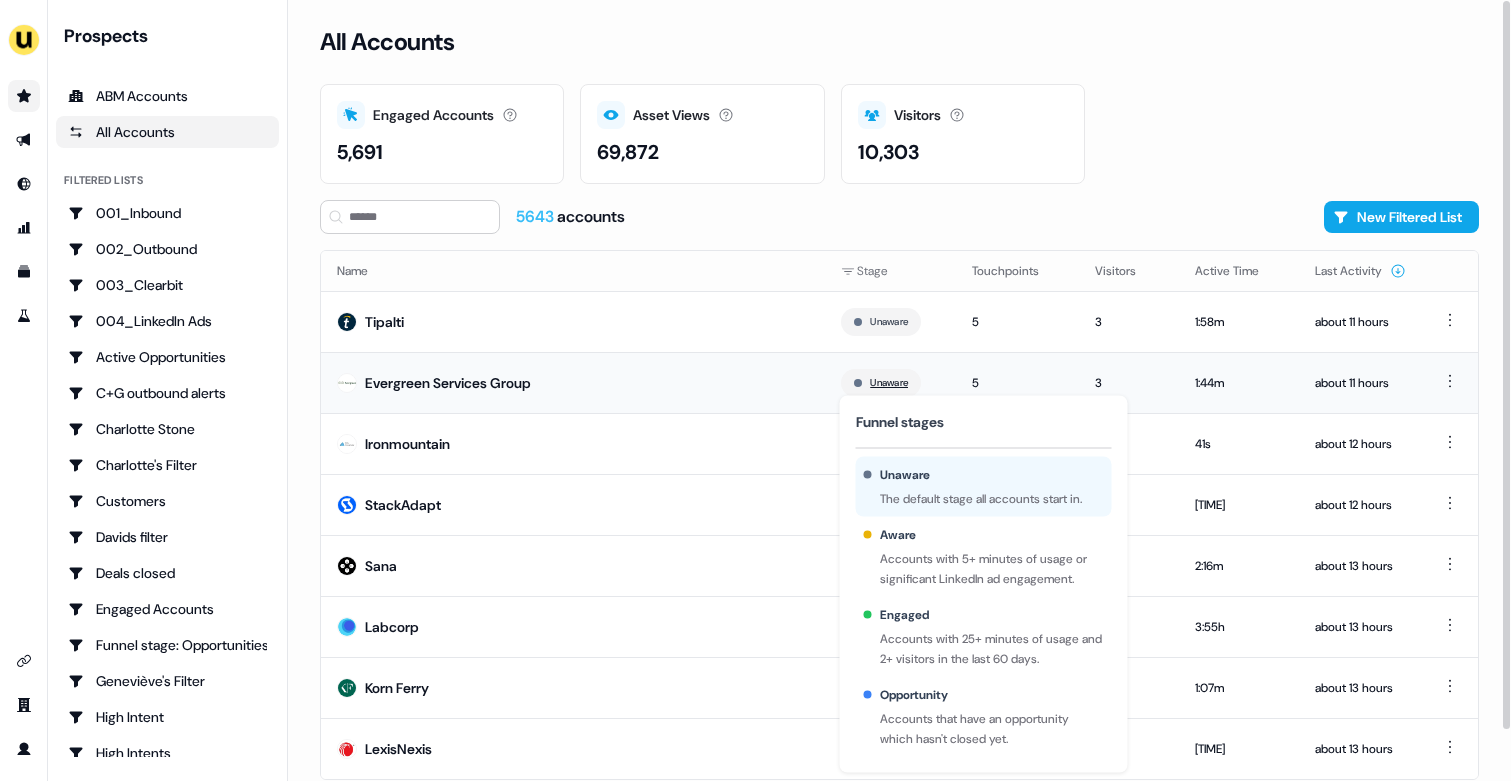 scroll, scrollTop: 54, scrollLeft: 0, axis: vertical 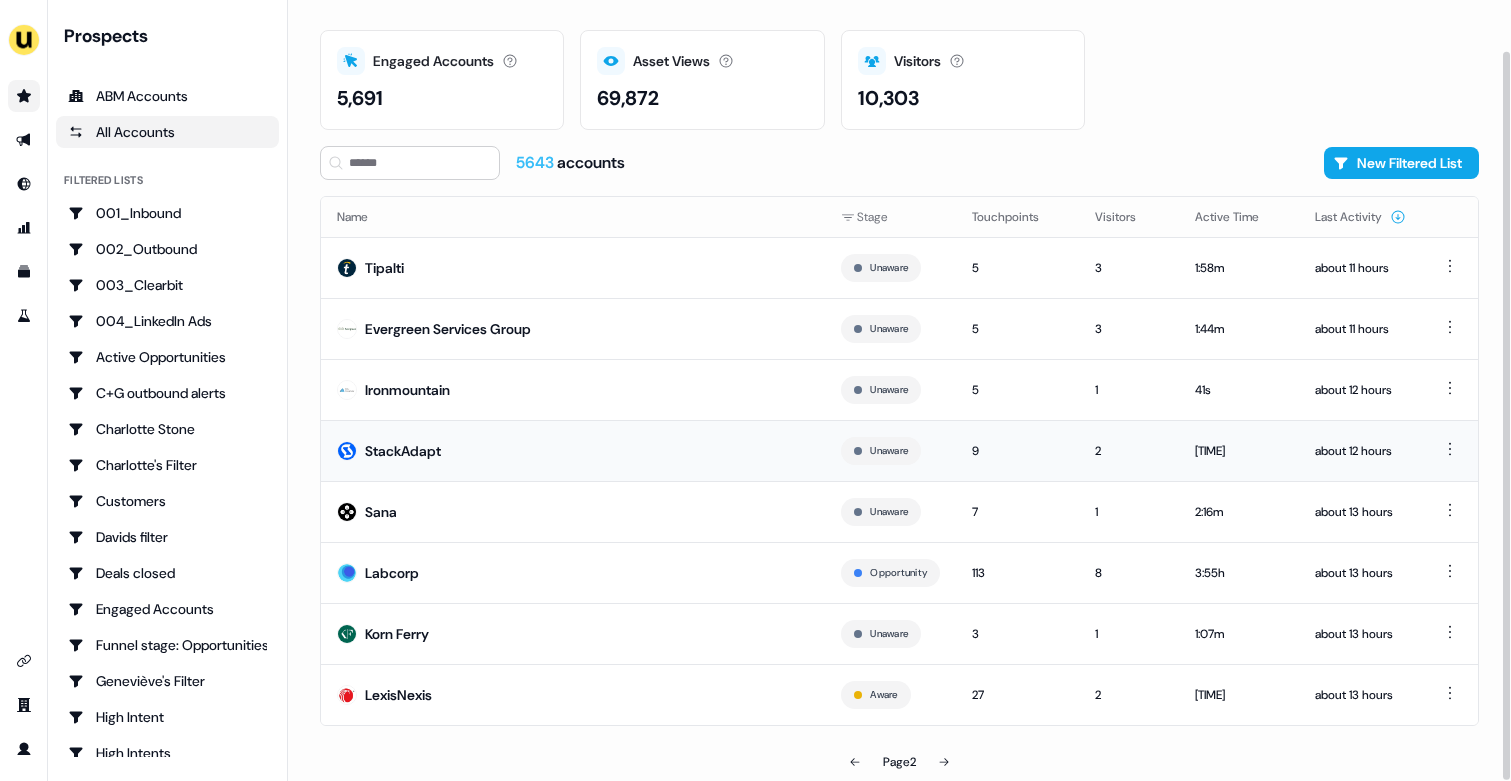 click on "Unaware" at bounding box center (881, 451) 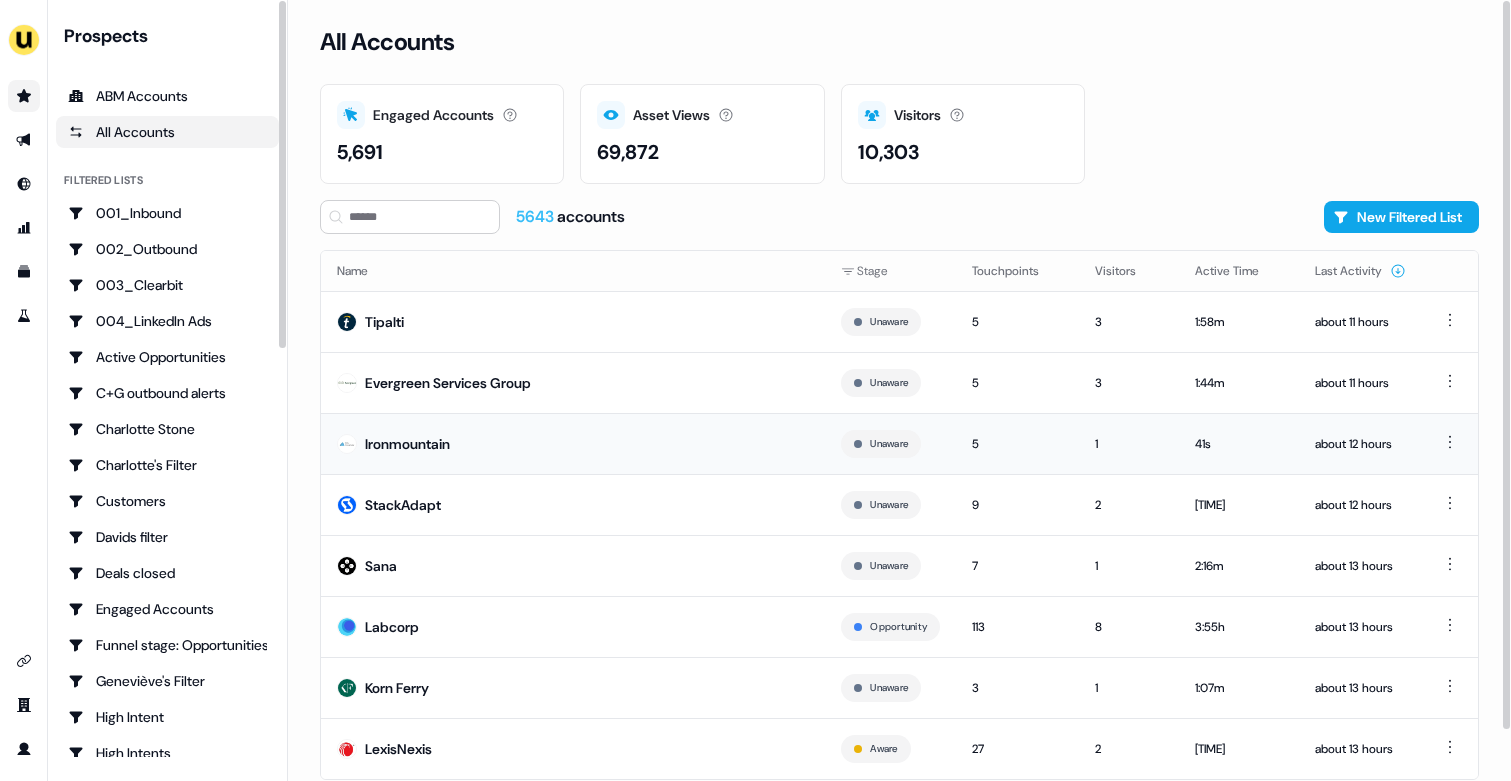 scroll, scrollTop: 54, scrollLeft: 0, axis: vertical 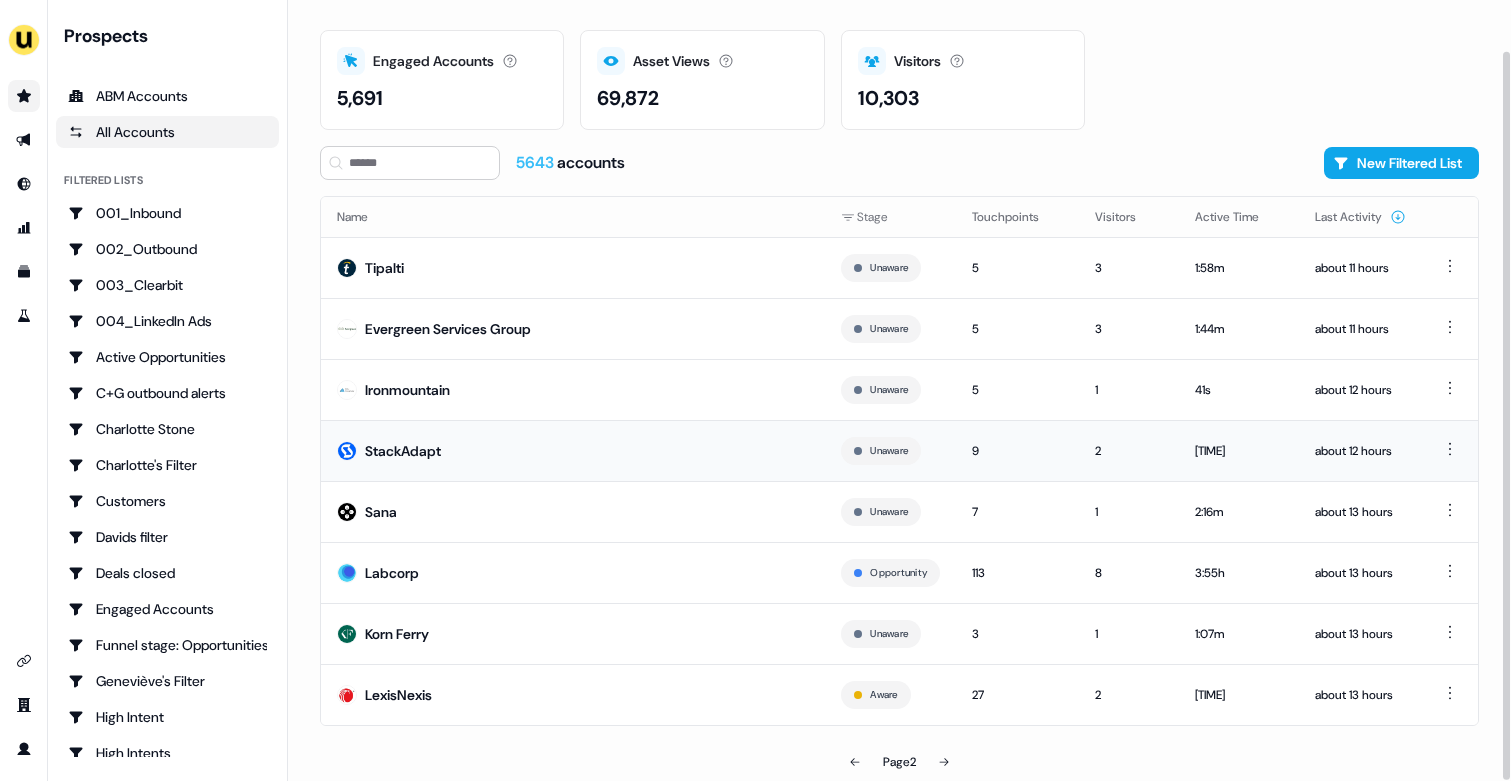 click on "StackAdapt" at bounding box center [573, 450] 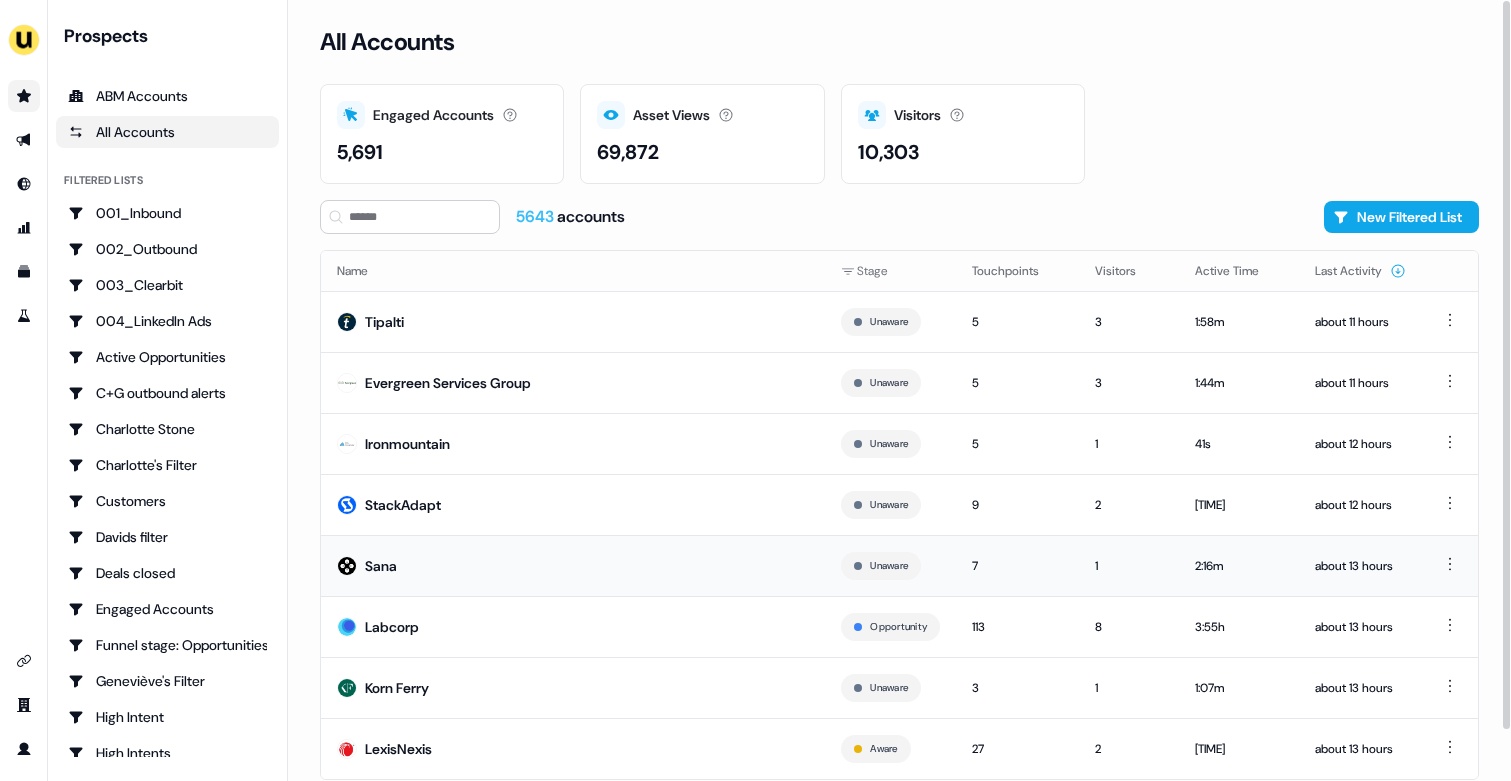 click on "Sana" at bounding box center [573, 565] 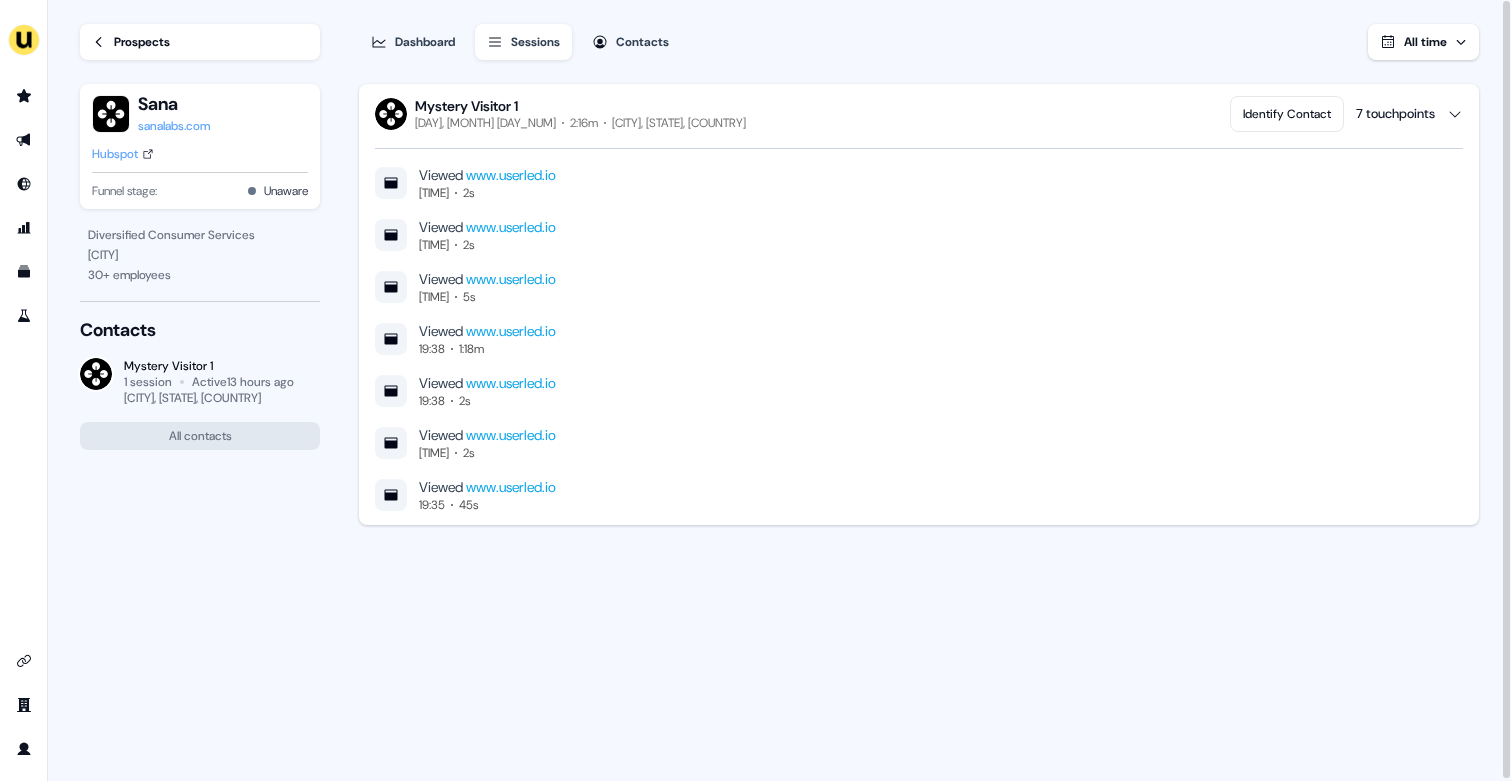 click on "Hubspot" at bounding box center [123, 154] 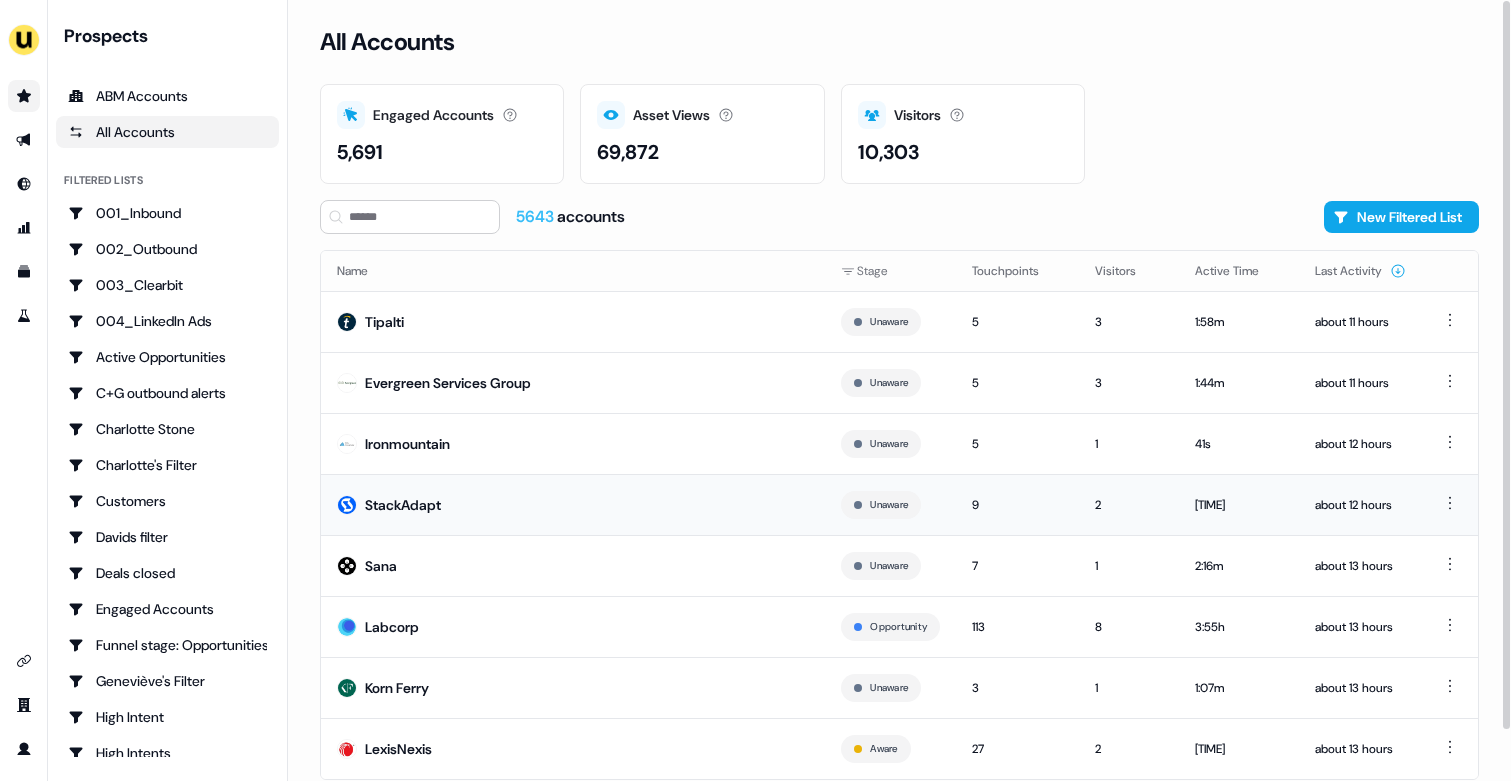 scroll, scrollTop: 54, scrollLeft: 0, axis: vertical 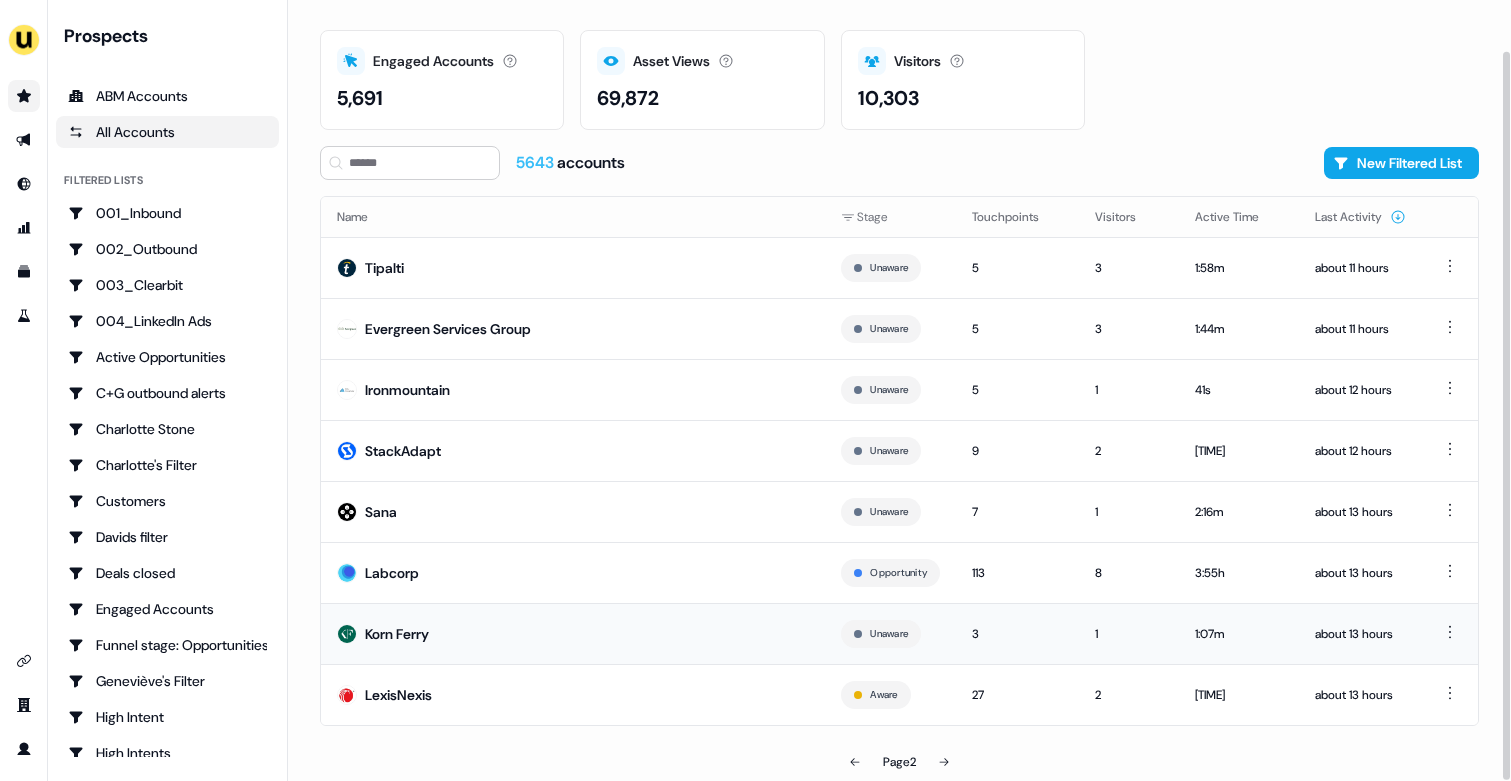 click on "Korn Ferry" at bounding box center (573, 633) 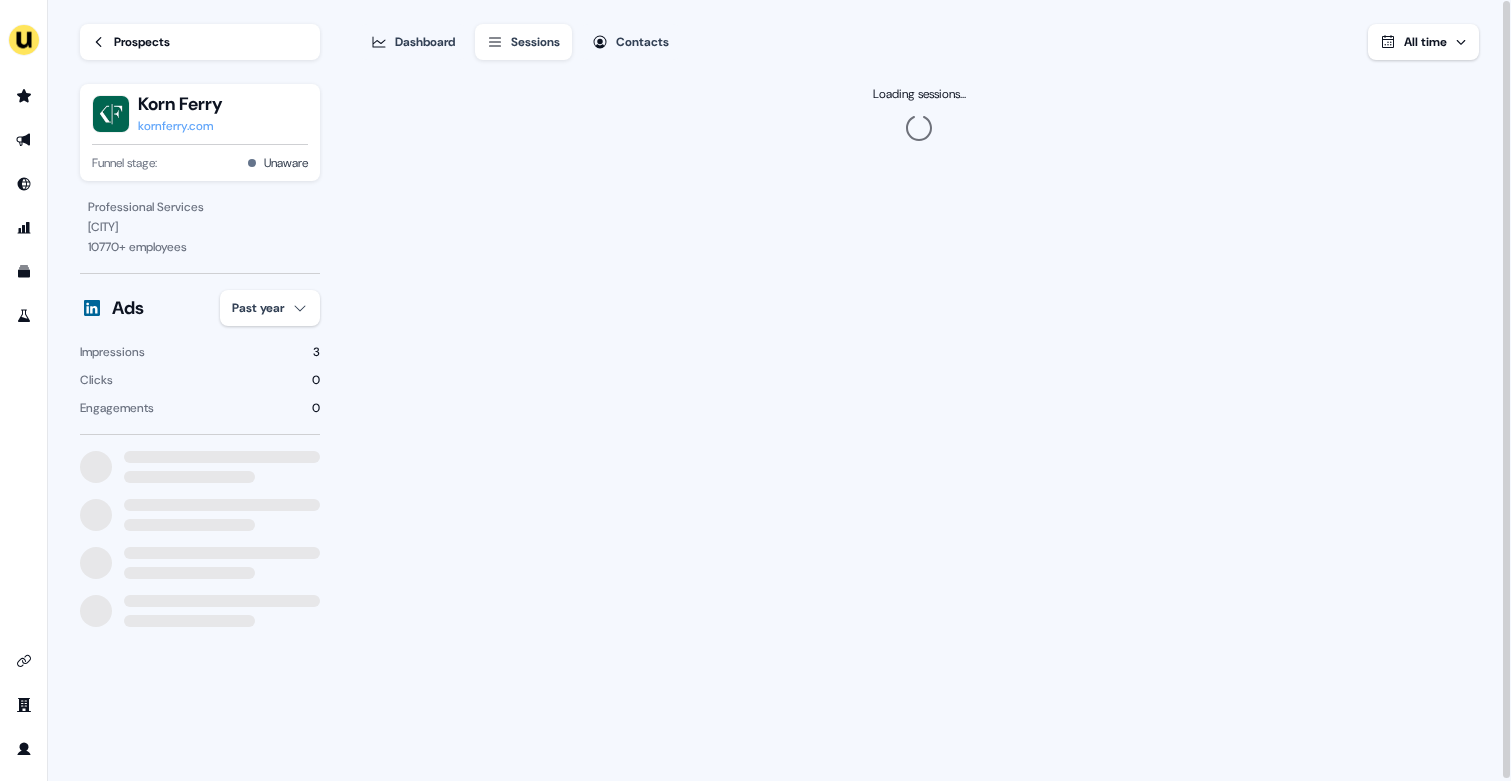 click on "For the best experience switch devices to a bigger screen. Go to Userled.io Loading... Prospects Korn Ferry kornferry.com Funnel stage: Unaware Professional Services Los Angeles 10770 + employees Ads Past year Impressions 3 Clicks 0 Engagements 0 Dashboard Sessions Contacts All time Loading sessions... 06" at bounding box center (755, 390) 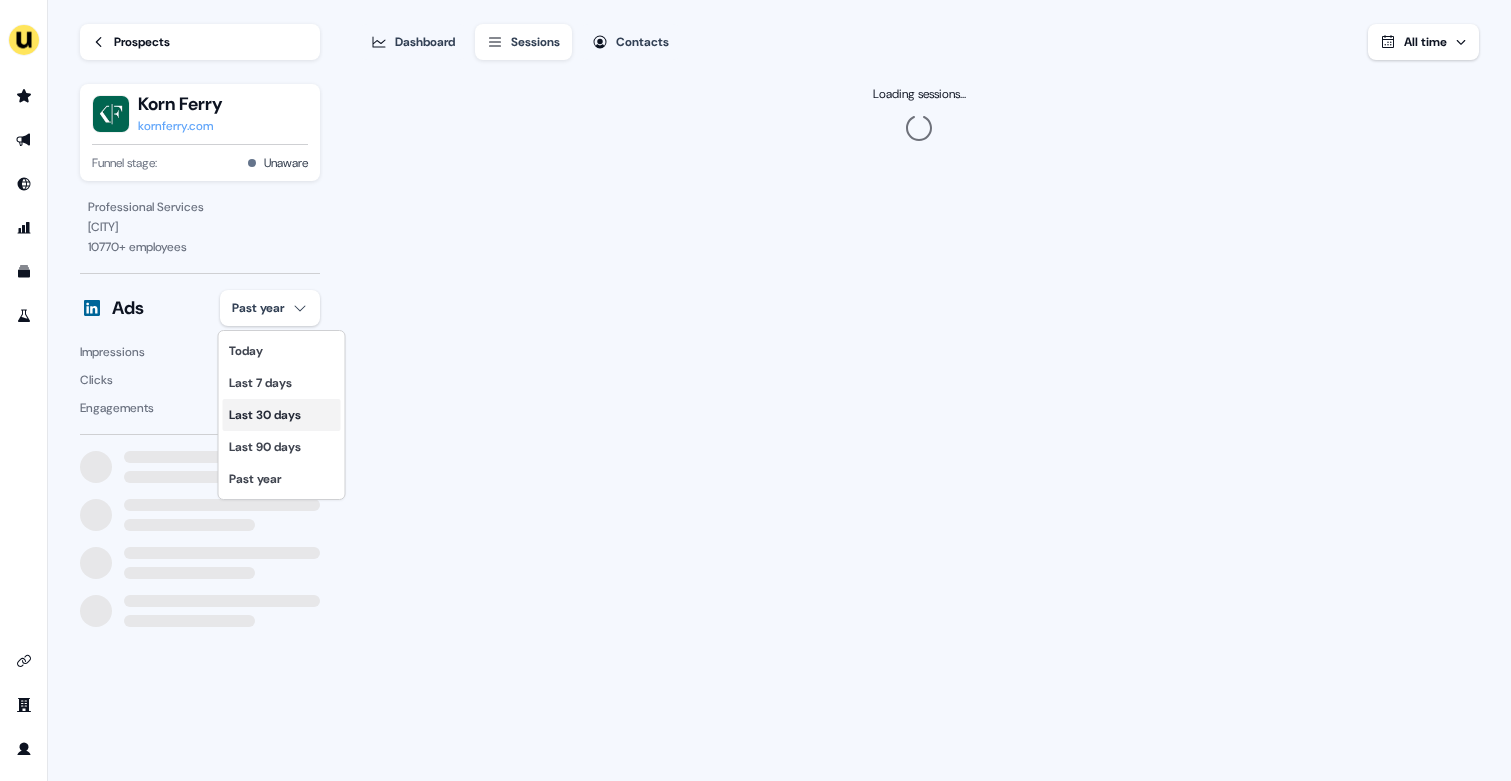 click on "Last 30 days" at bounding box center (282, 415) 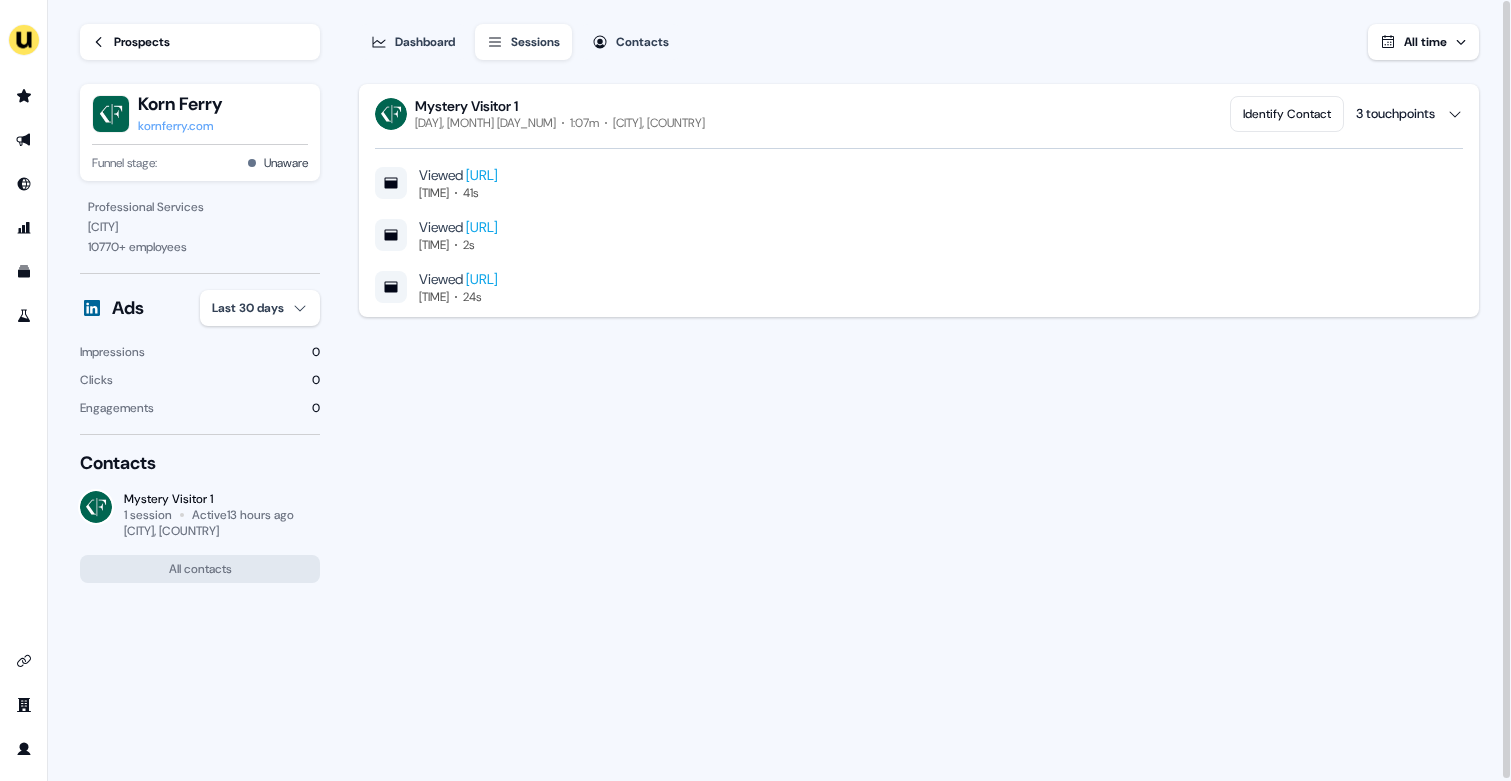 click on "Prospects" at bounding box center [200, 42] 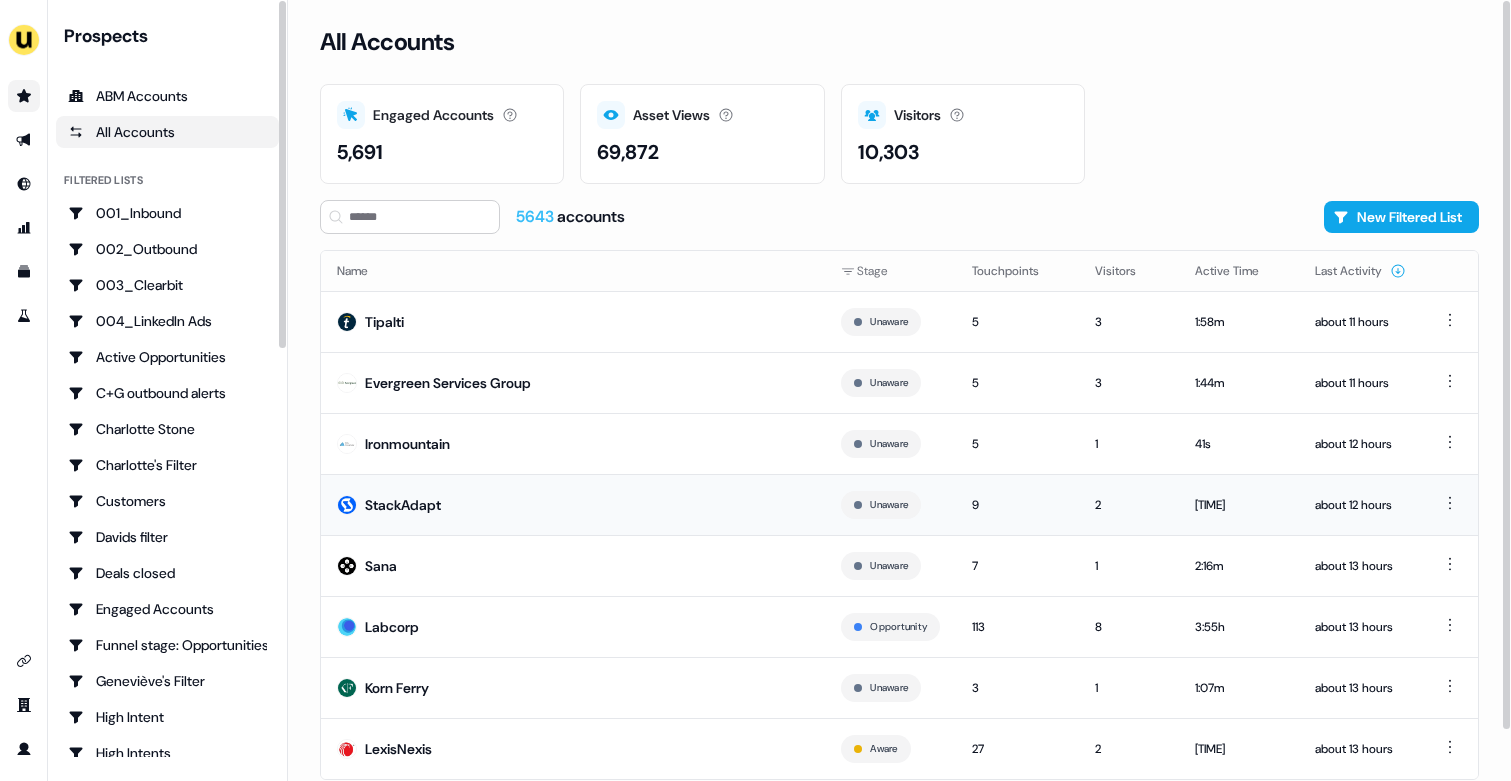 scroll, scrollTop: 54, scrollLeft: 0, axis: vertical 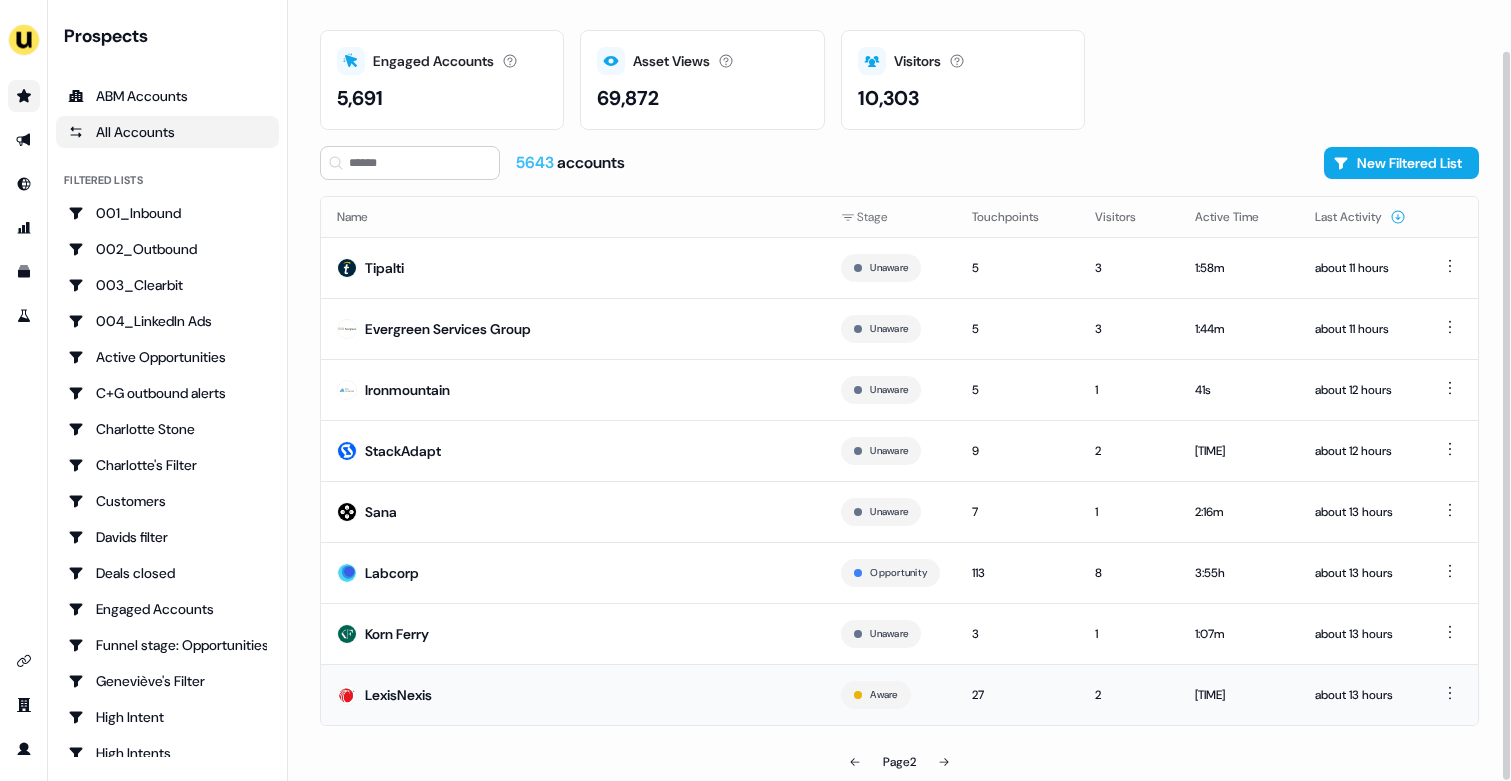click on "LexisNexis" at bounding box center [573, 694] 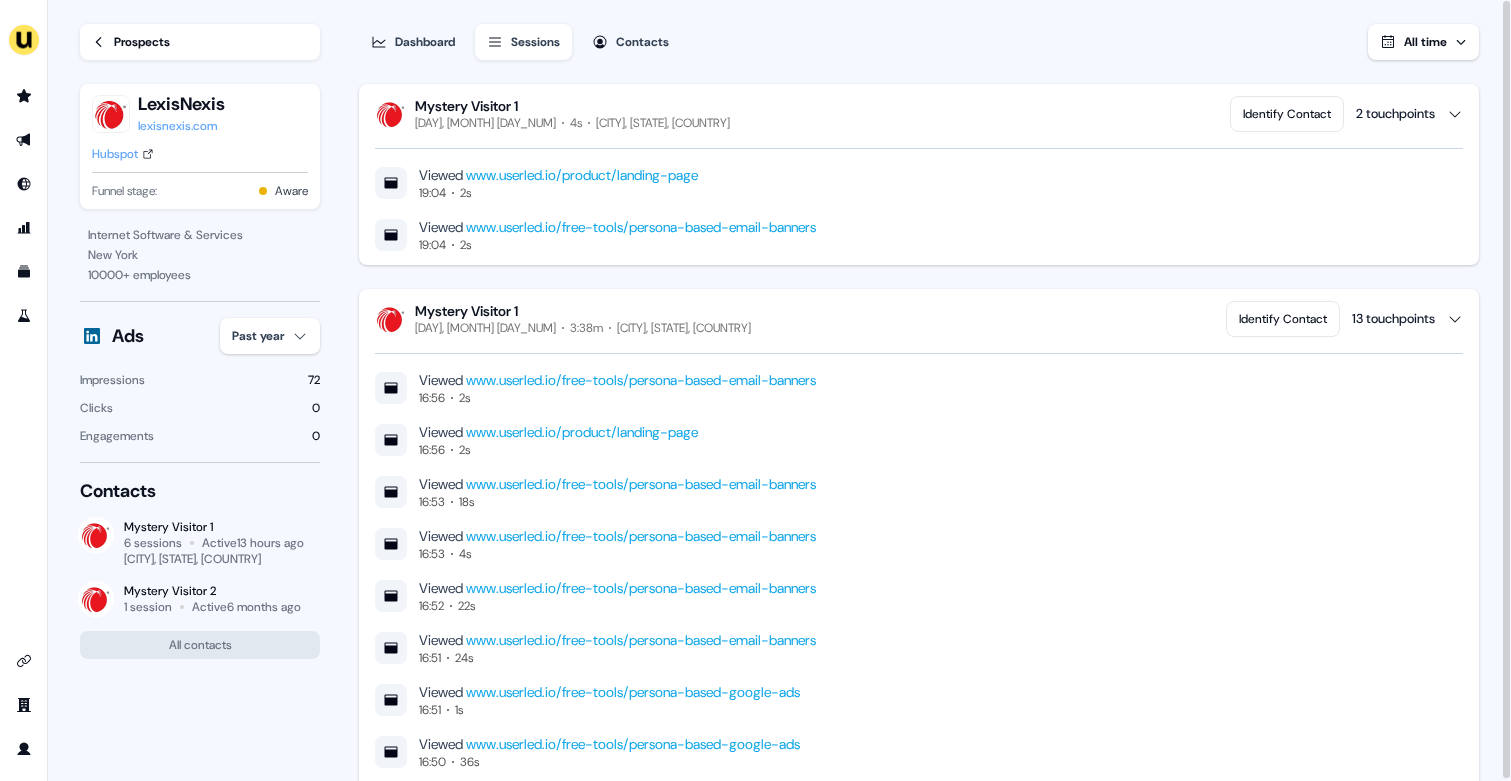 click on "Prospects" at bounding box center (142, 42) 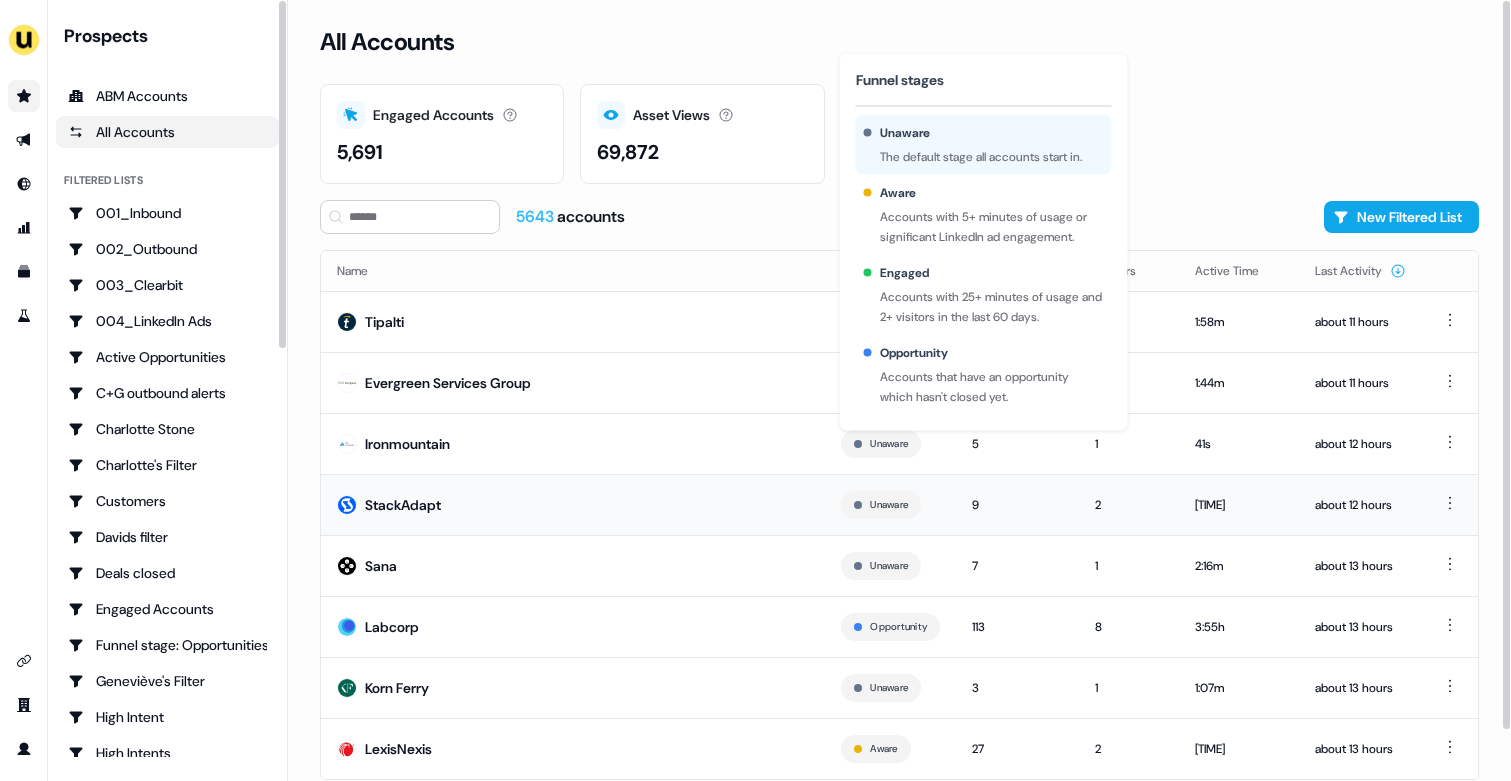 scroll, scrollTop: 54, scrollLeft: 0, axis: vertical 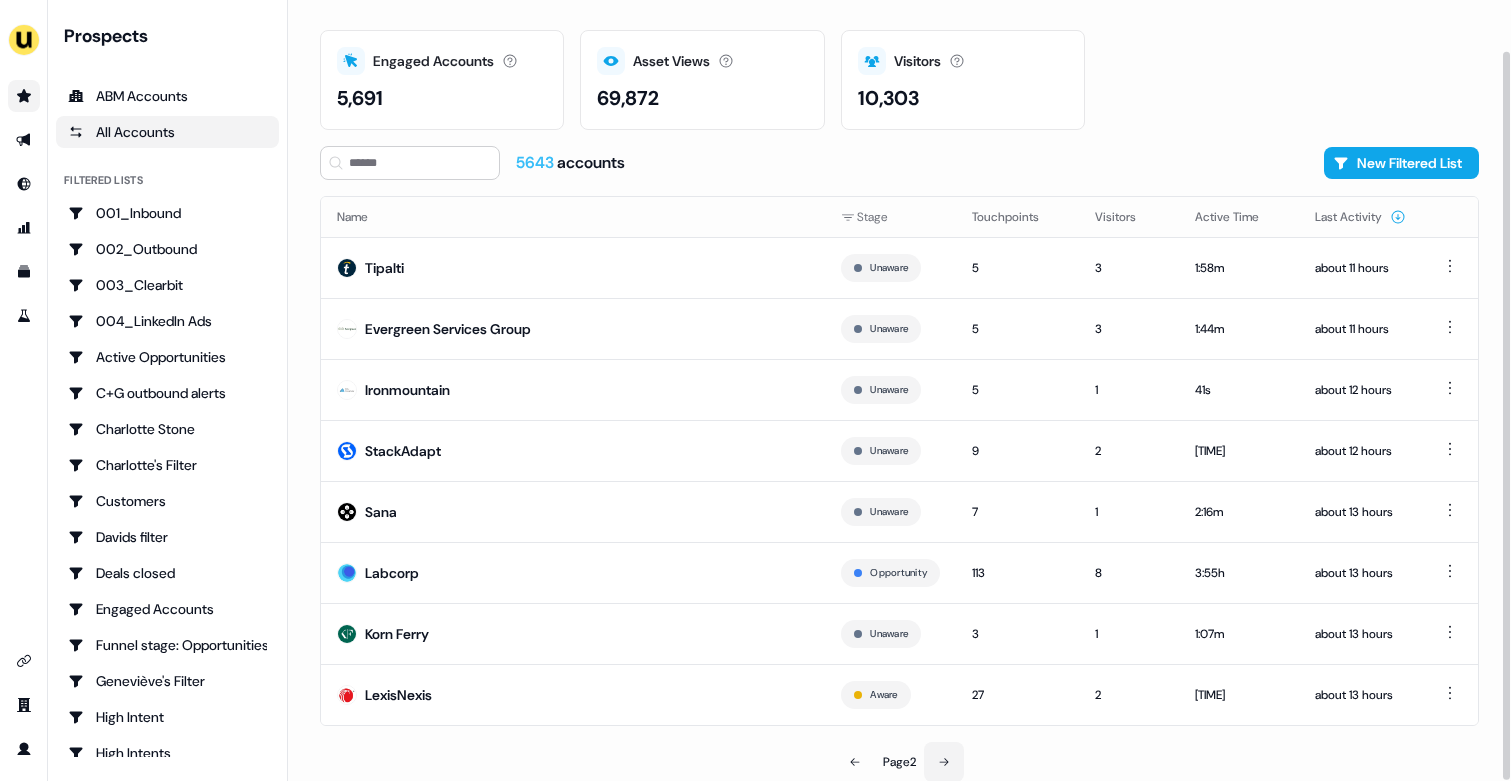click 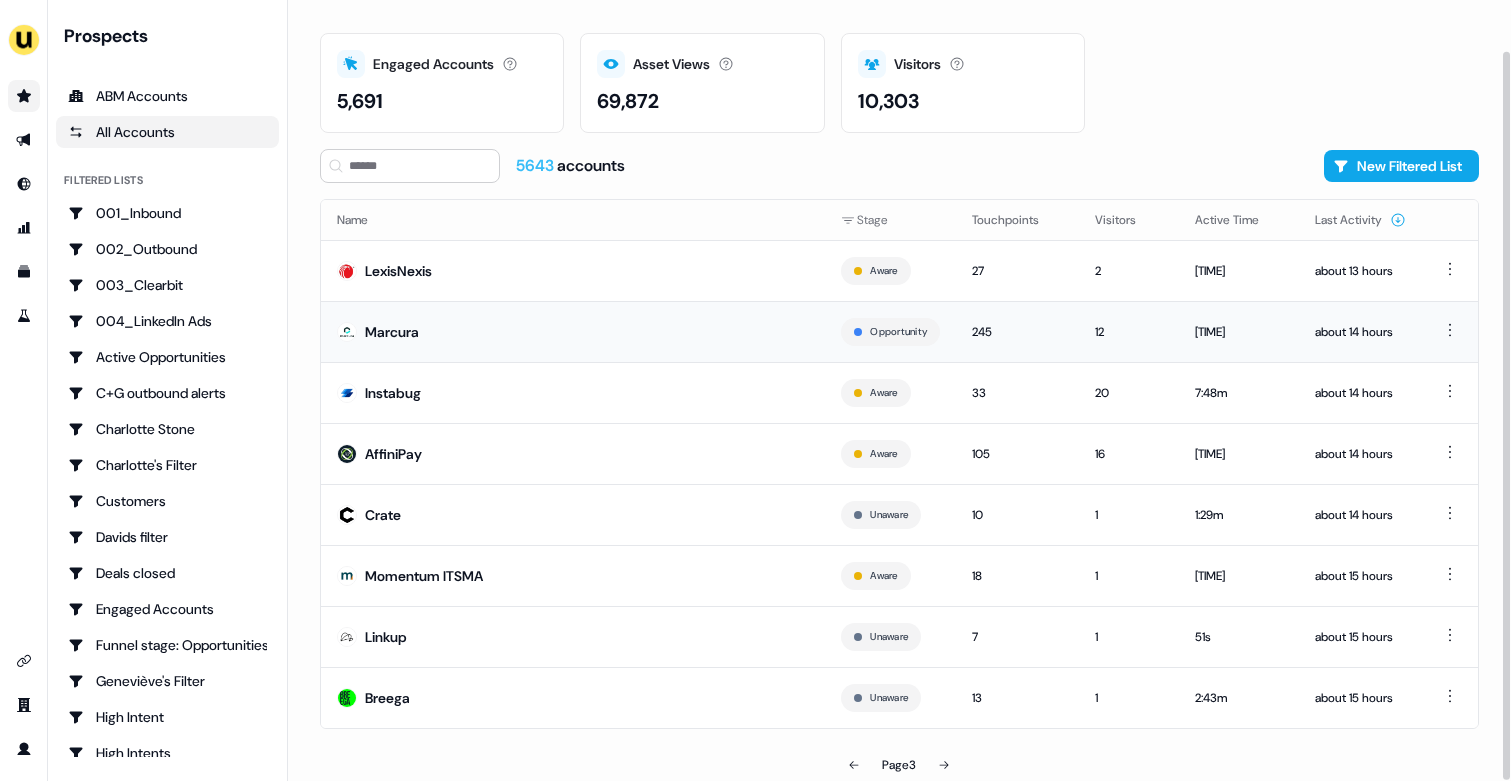 scroll, scrollTop: 54, scrollLeft: 0, axis: vertical 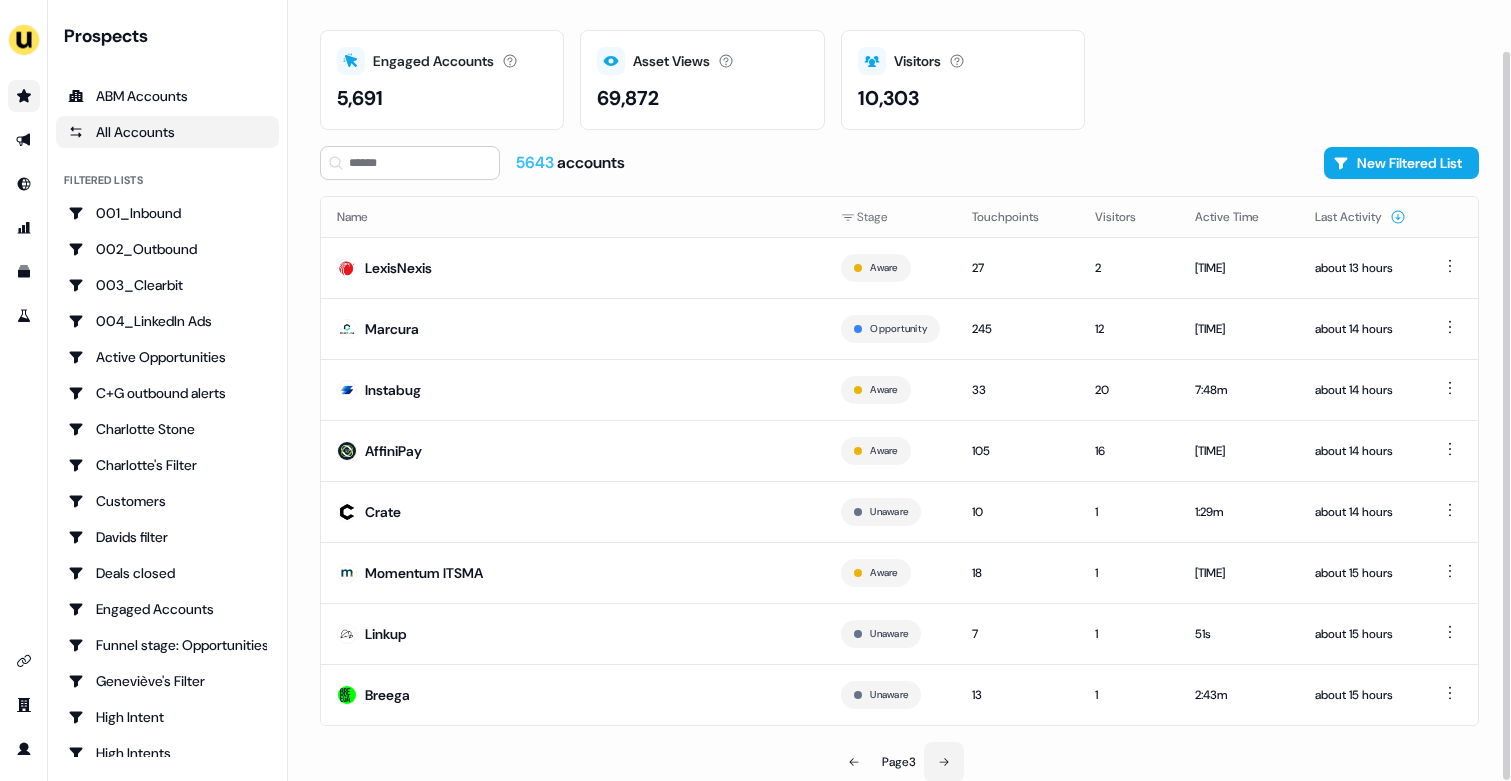 click at bounding box center [944, 762] 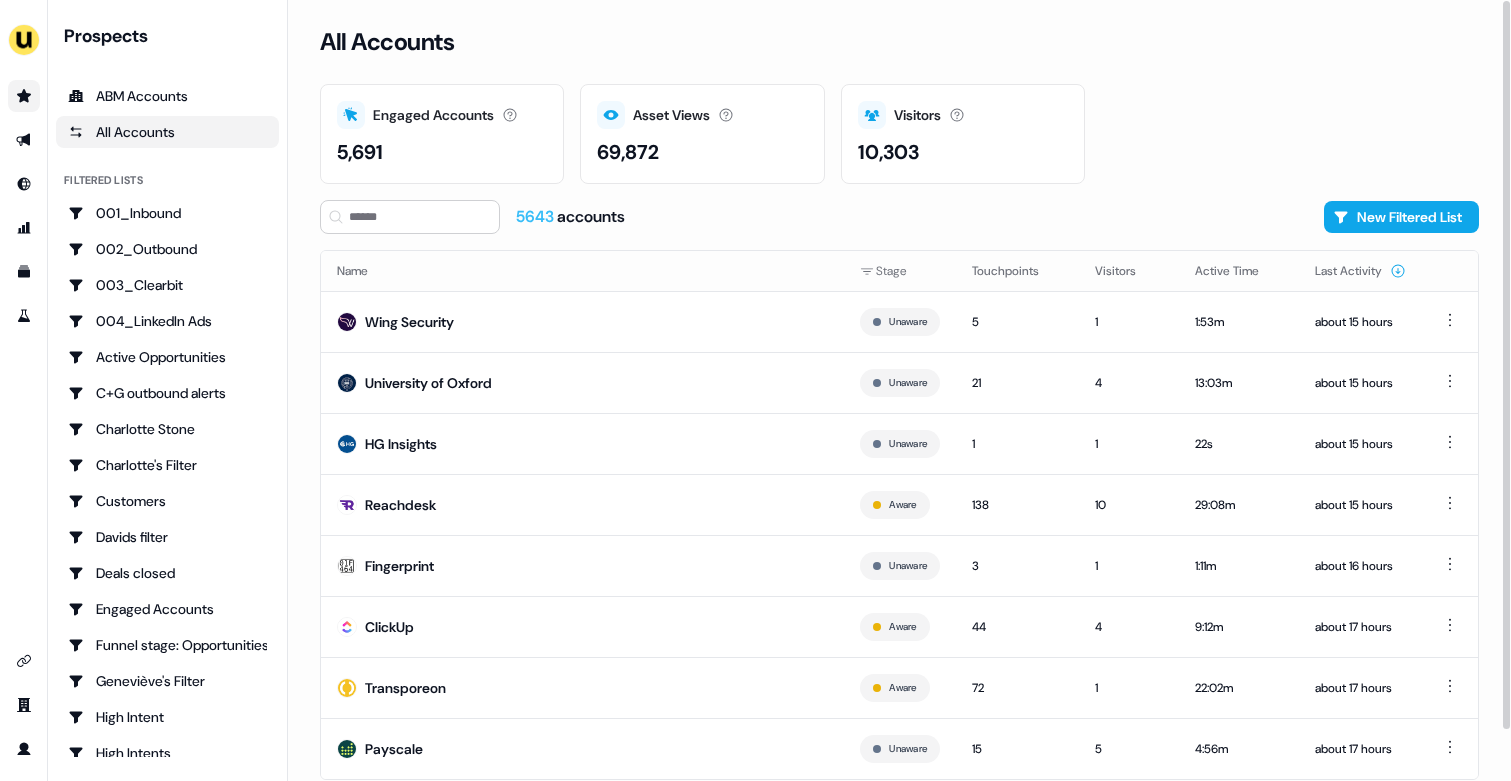 scroll, scrollTop: 54, scrollLeft: 0, axis: vertical 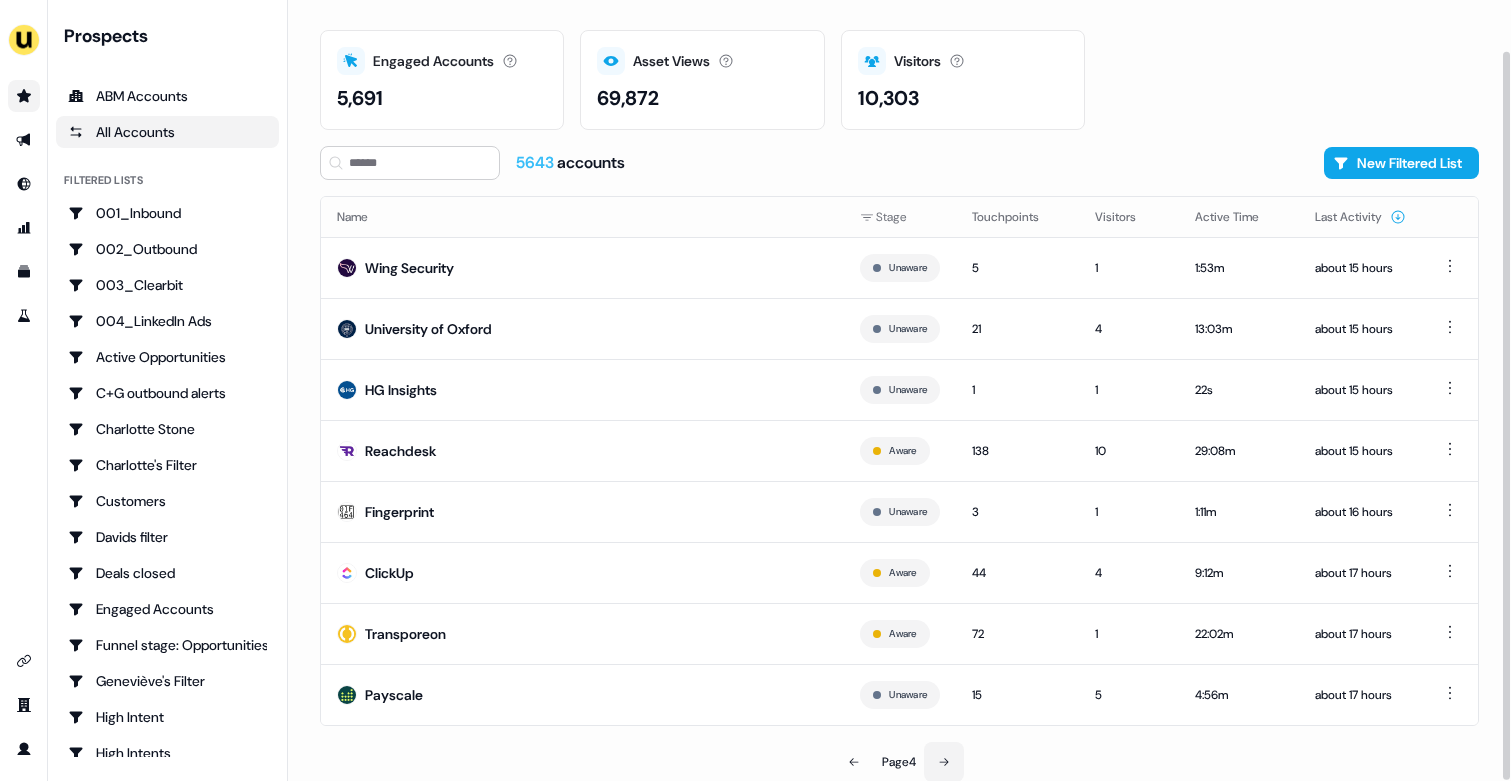 click at bounding box center [944, 762] 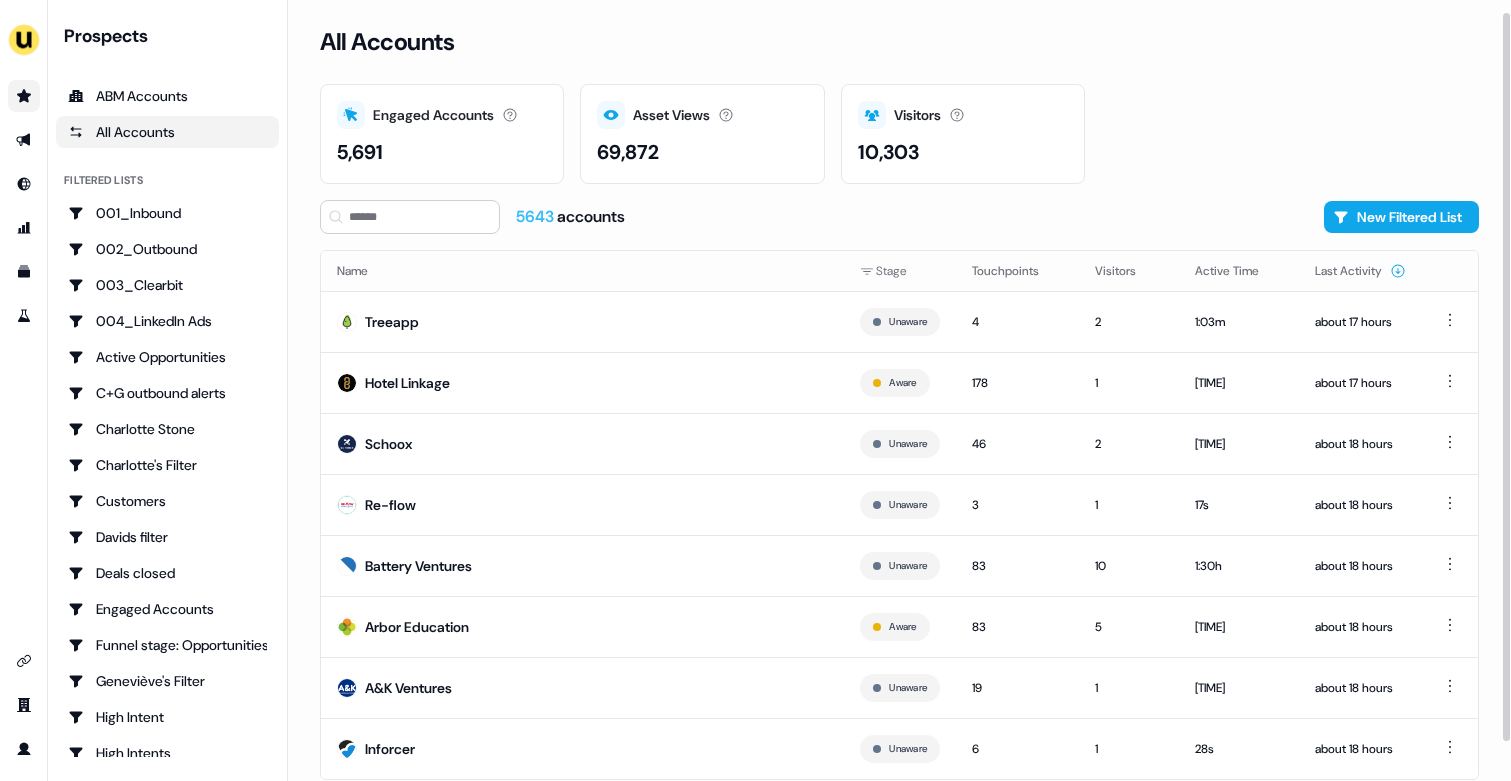scroll, scrollTop: 54, scrollLeft: 0, axis: vertical 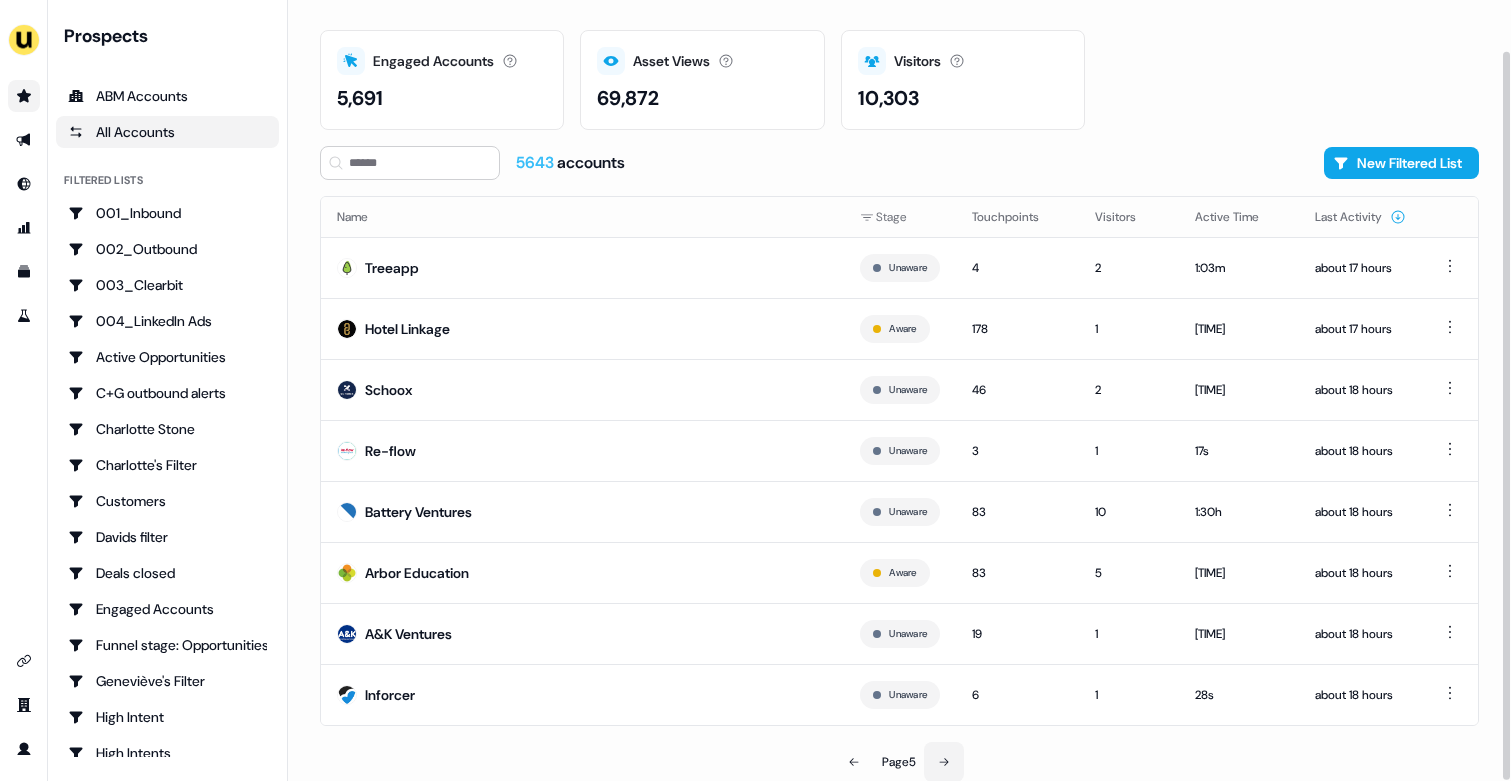 click at bounding box center [944, 762] 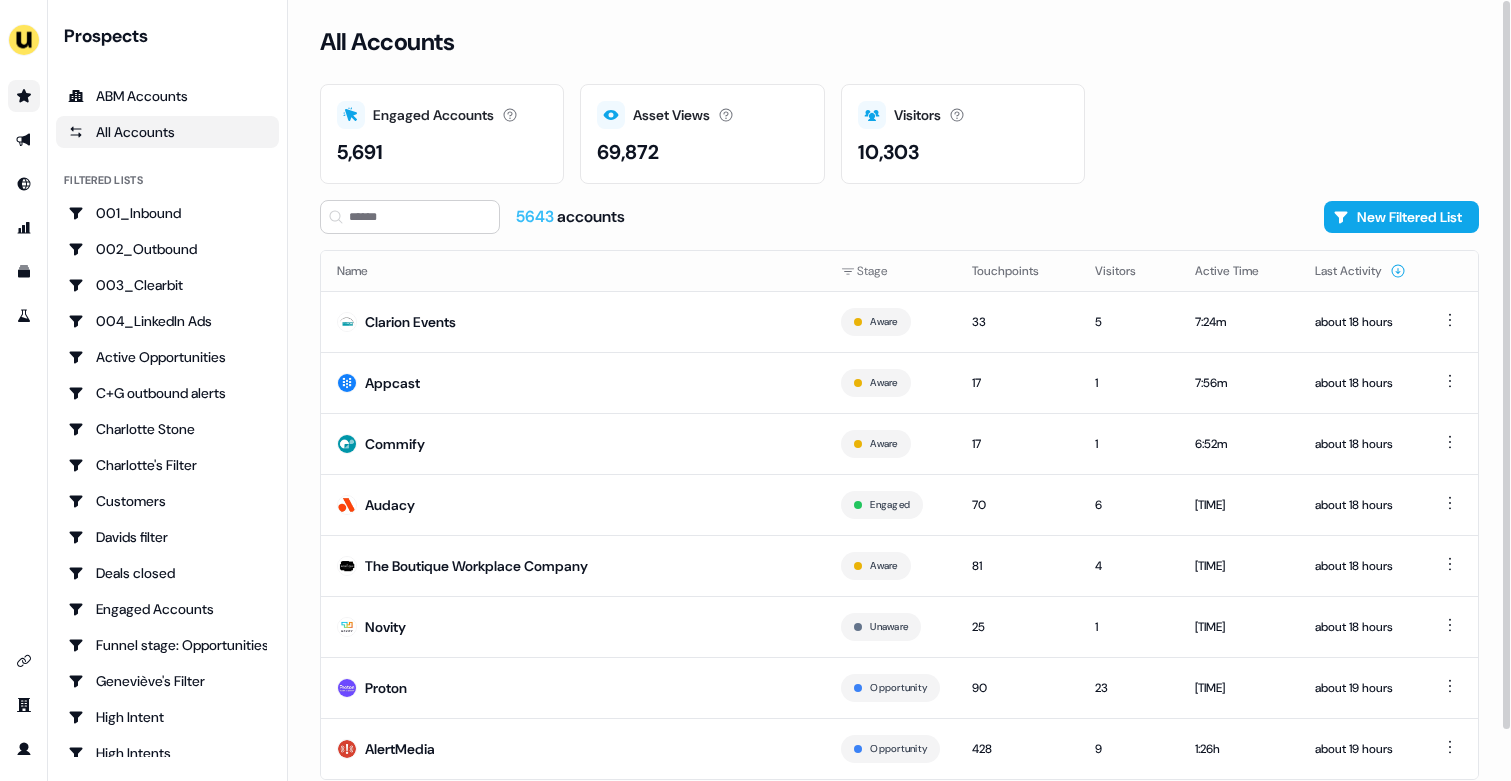 scroll, scrollTop: 54, scrollLeft: 0, axis: vertical 